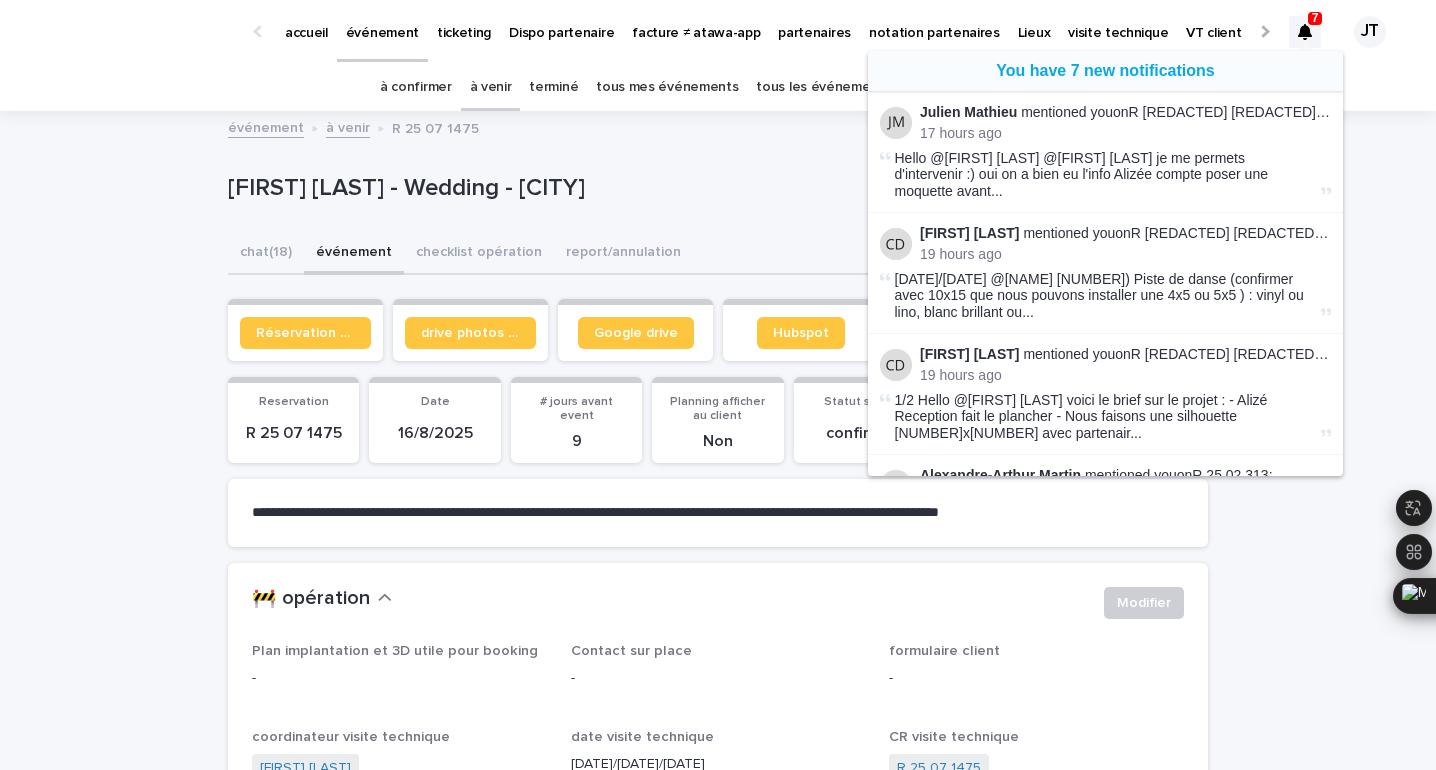 scroll, scrollTop: 0, scrollLeft: 0, axis: both 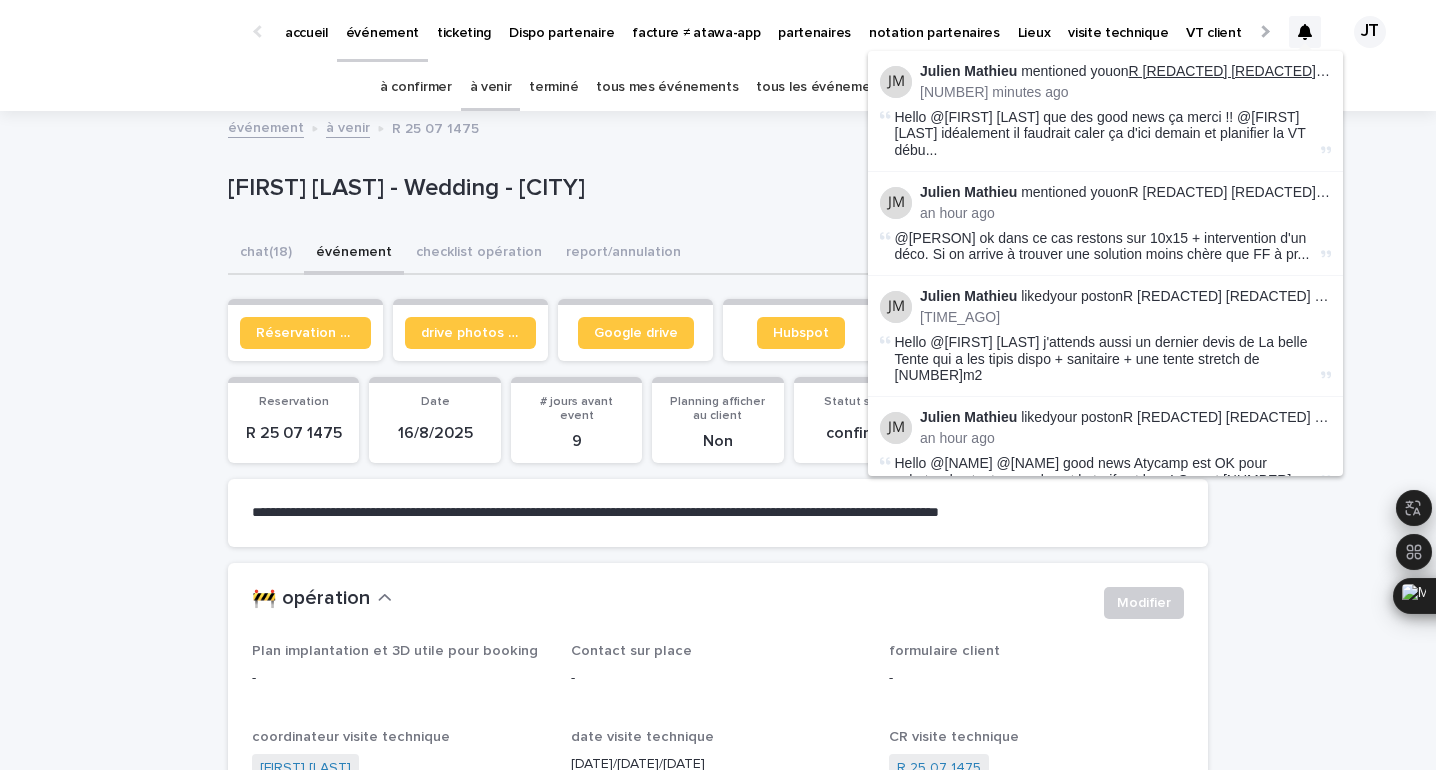 click on "R [REDACTED] [REDACTED] [REDACTED]" at bounding box center [1267, 71] 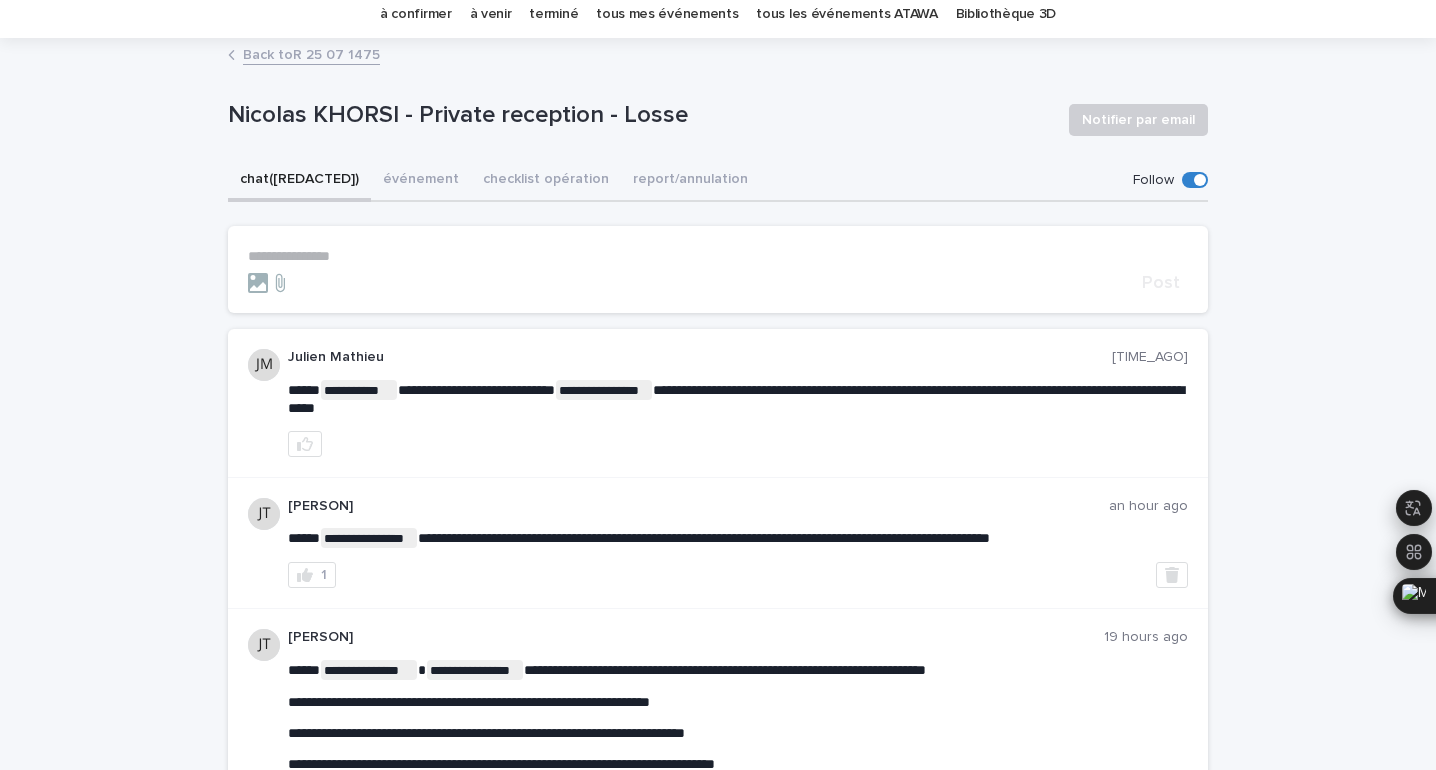 scroll, scrollTop: 0, scrollLeft: 0, axis: both 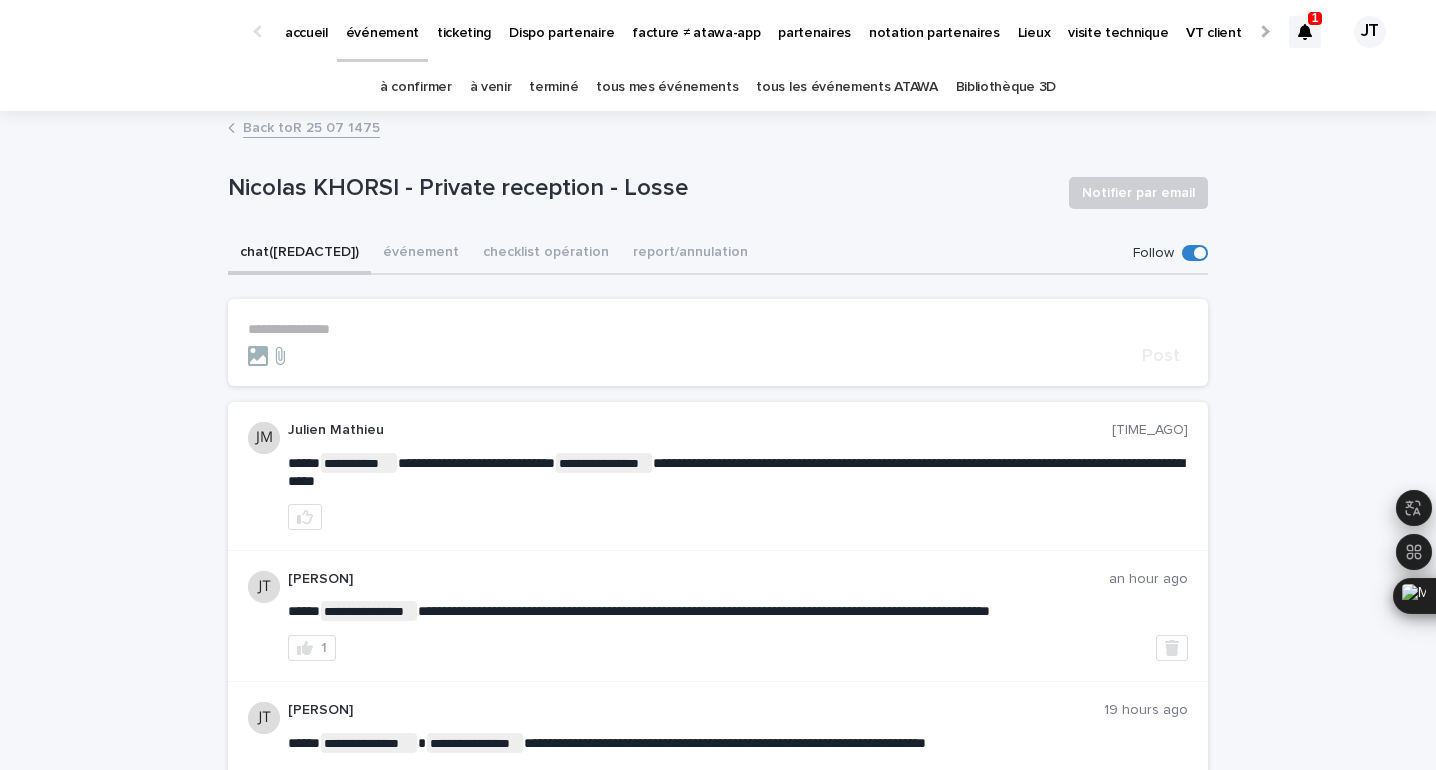 click 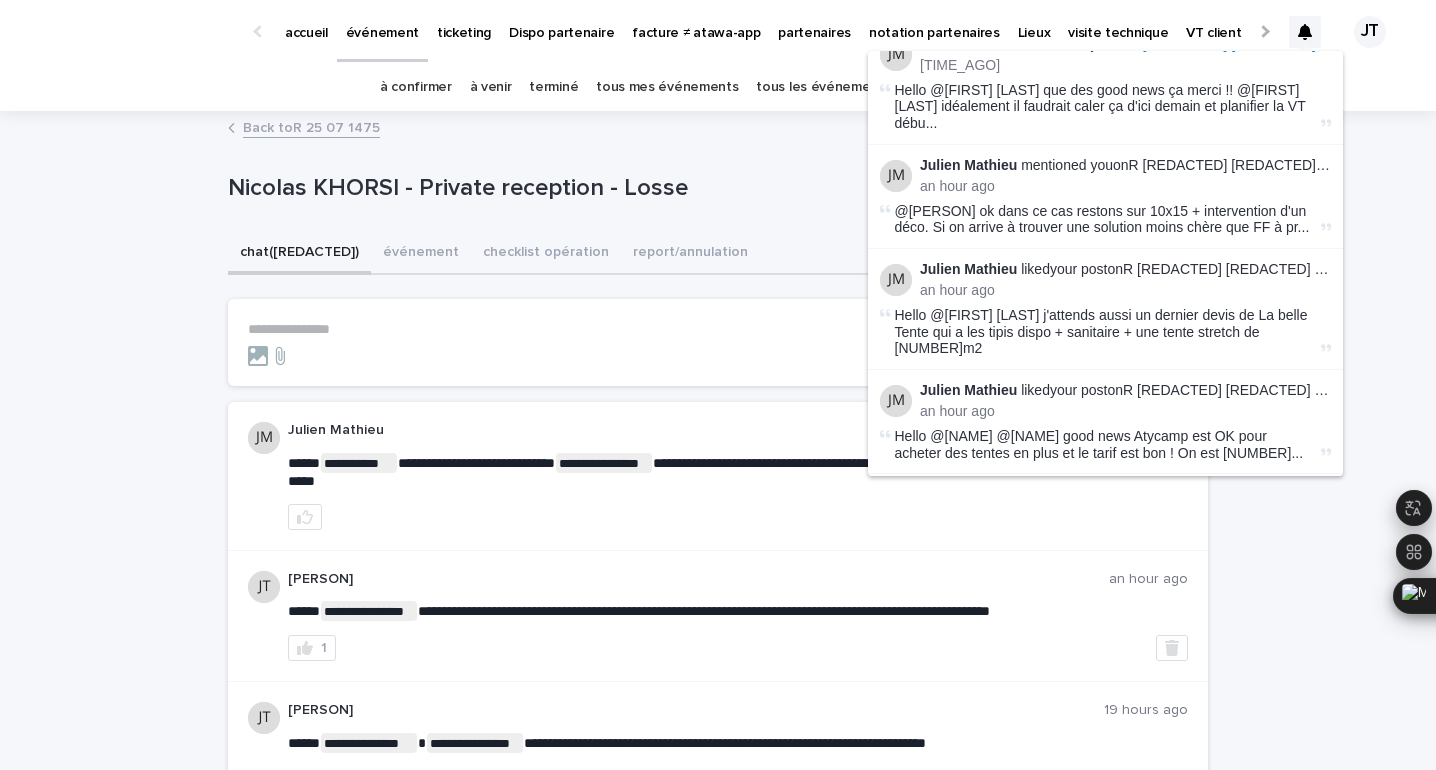 scroll, scrollTop: 12, scrollLeft: 0, axis: vertical 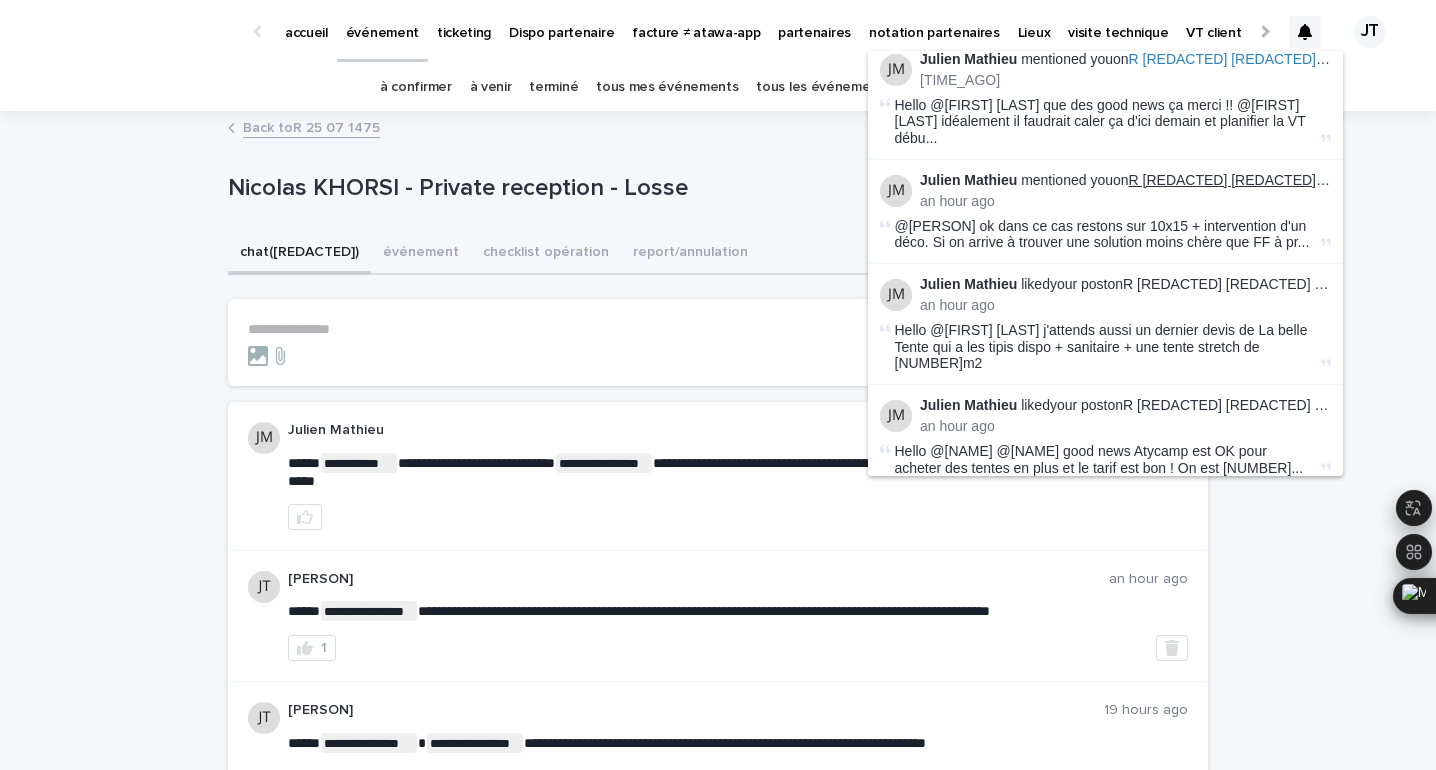 click on "R [REDACTED] [REDACTED] [REDACTED]" at bounding box center [1267, 180] 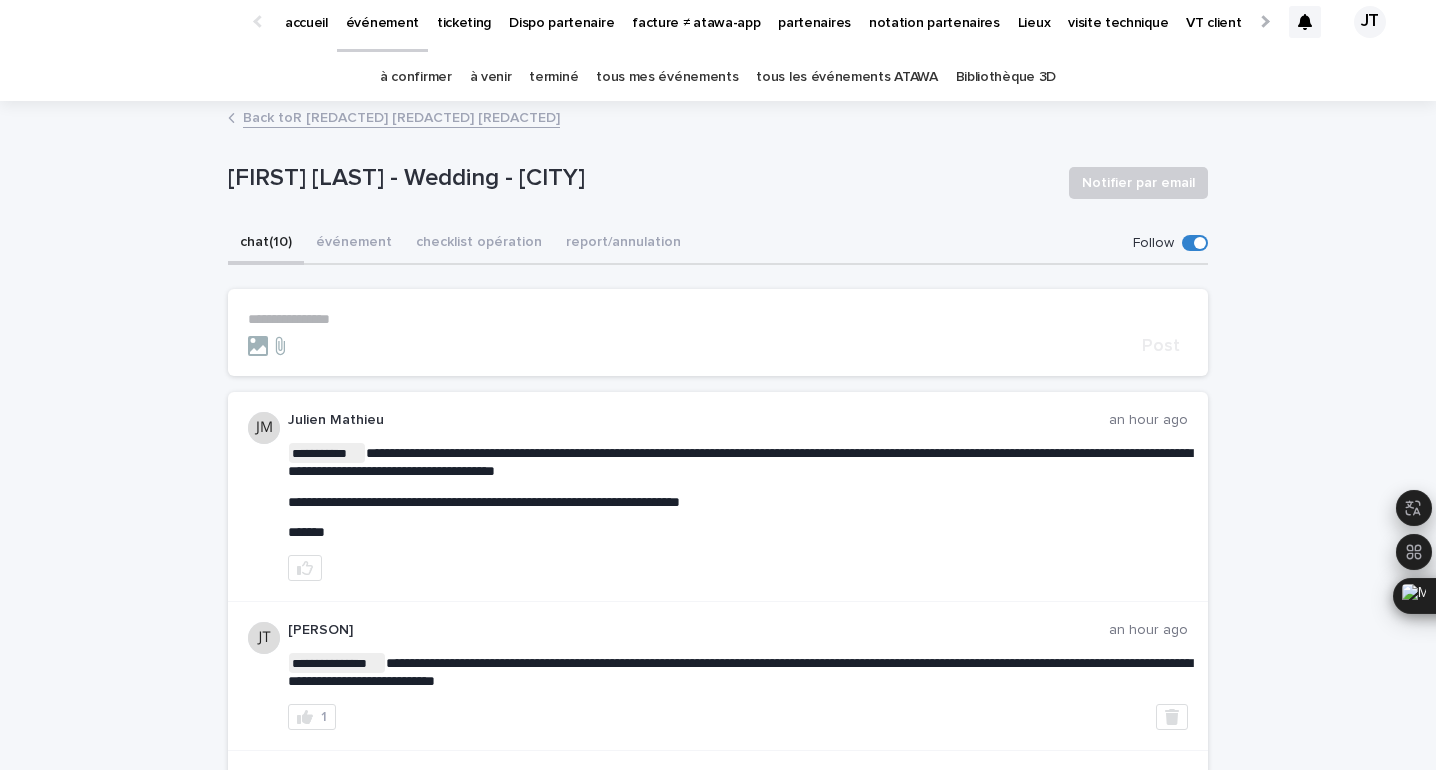 scroll, scrollTop: 0, scrollLeft: 0, axis: both 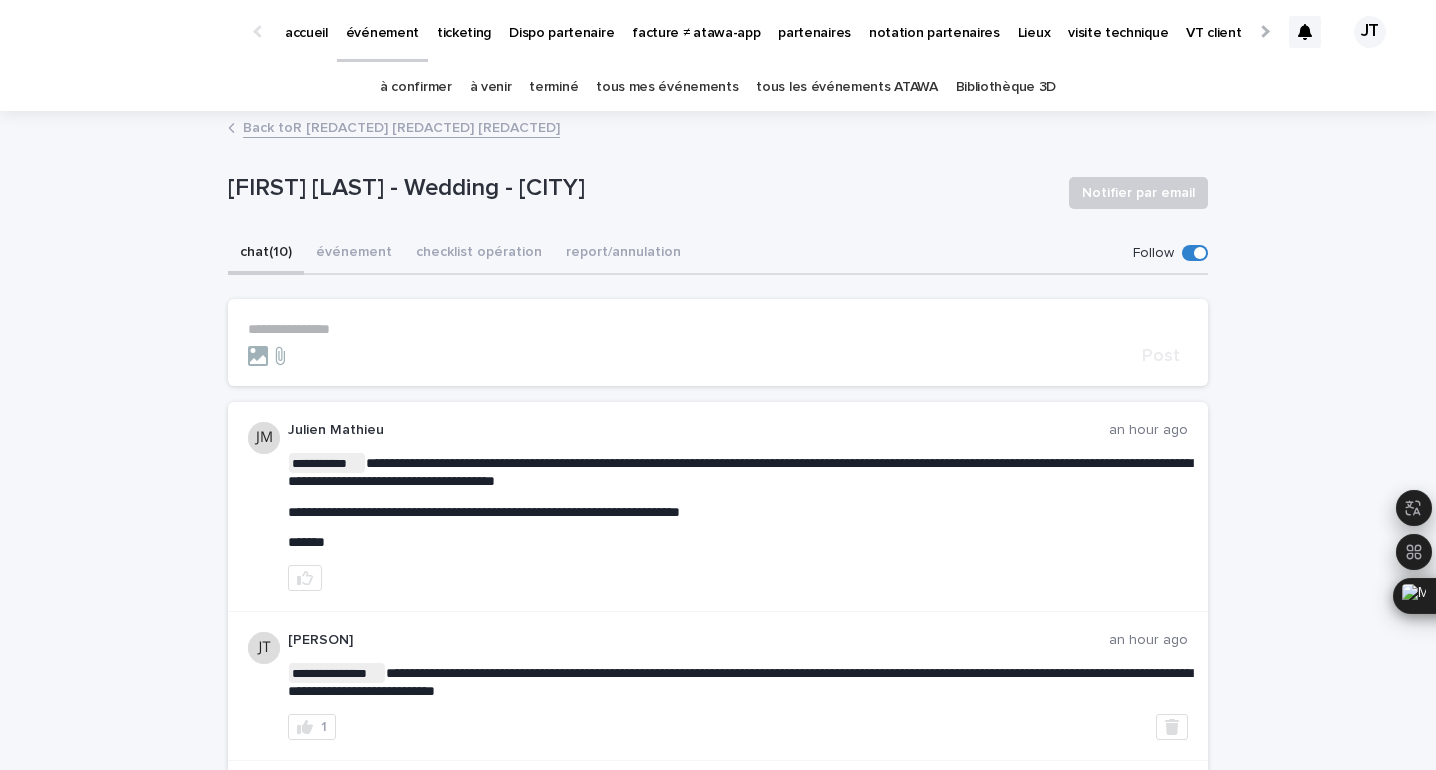 click 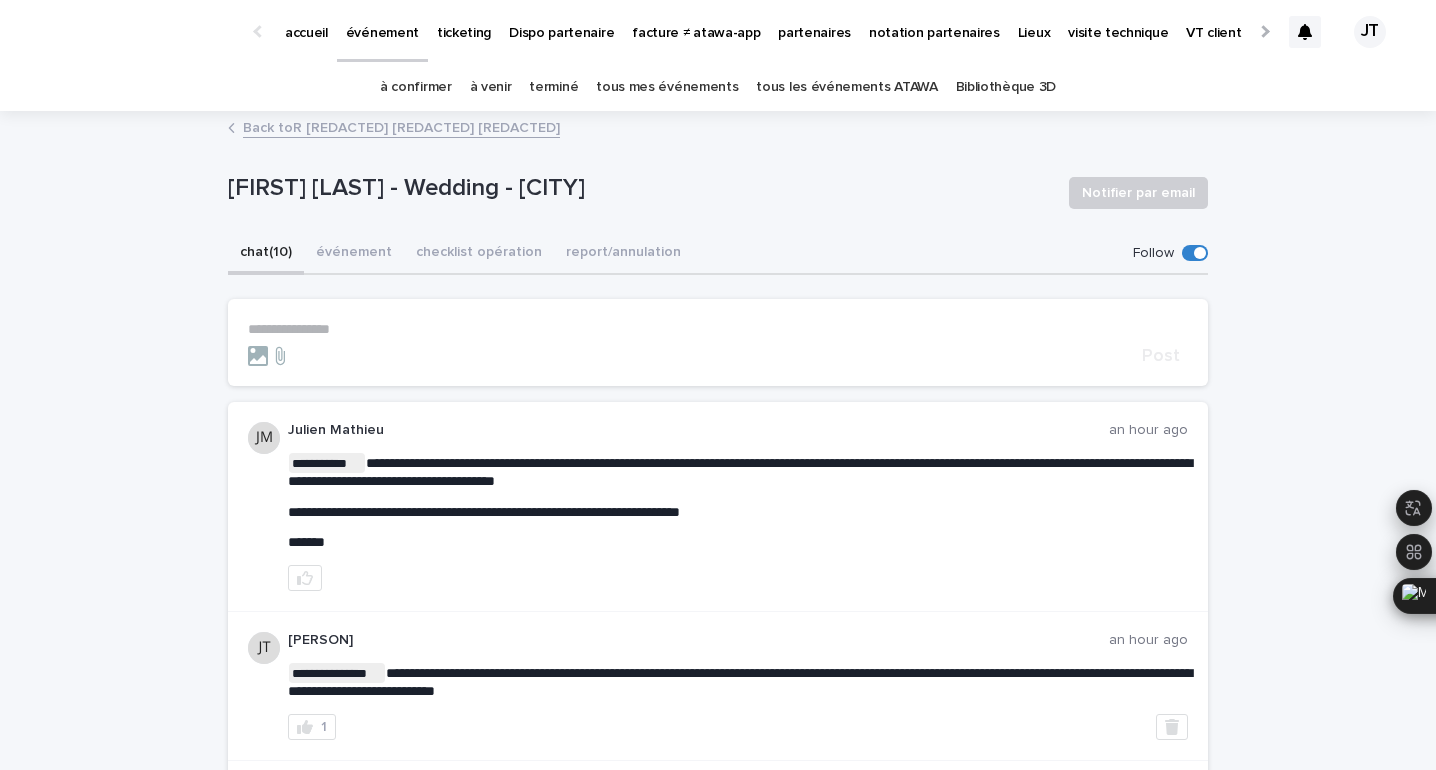 click on "**********" at bounding box center [718, 342] 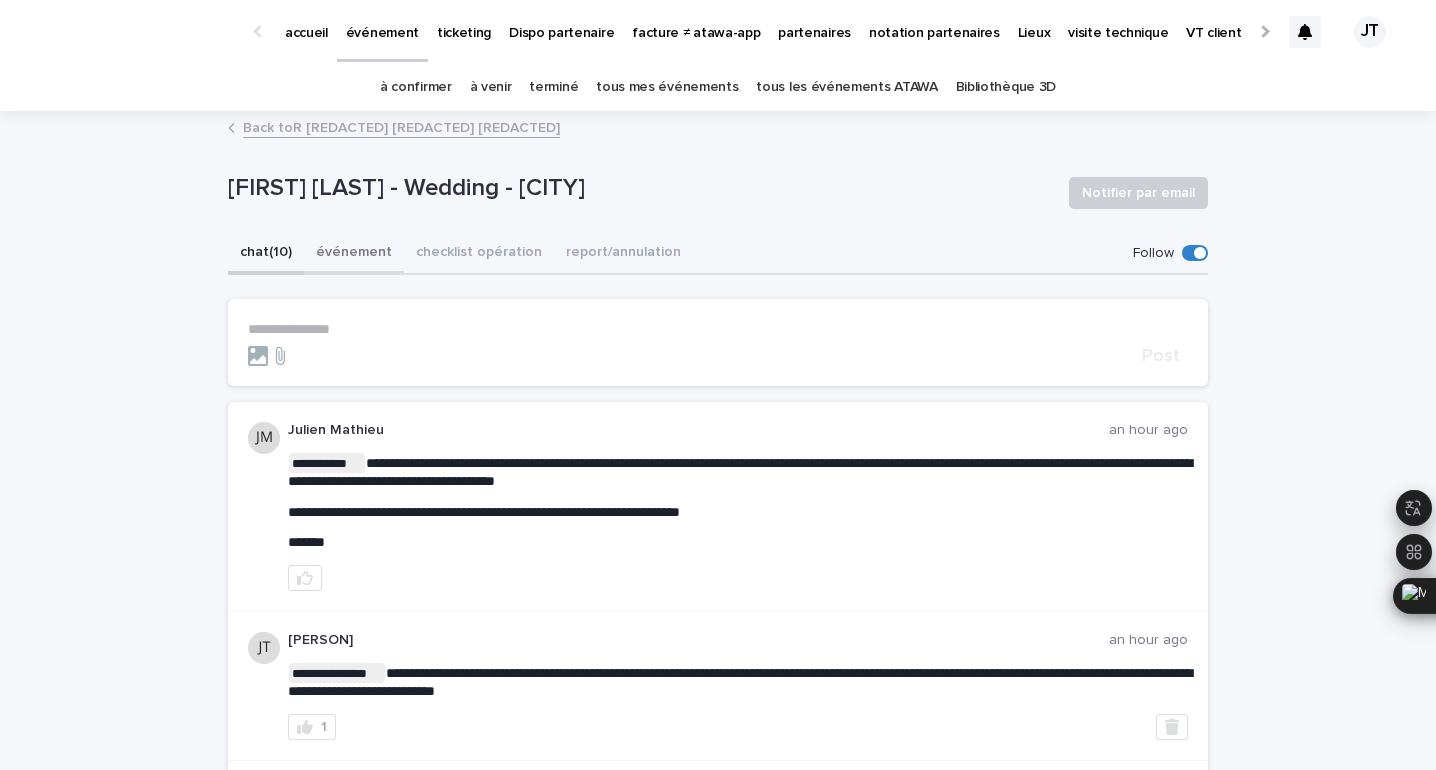click on "événement" at bounding box center (354, 254) 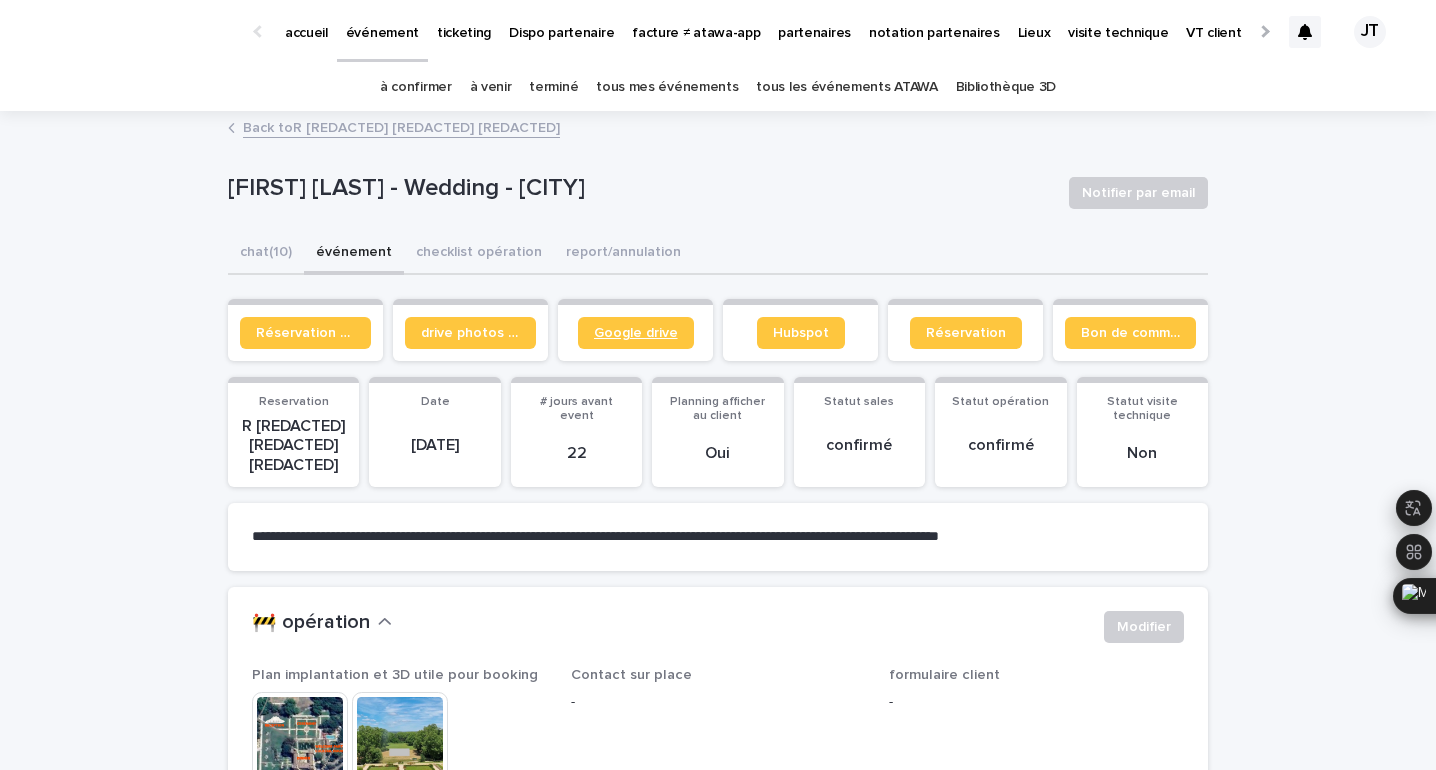 click on "Google drive" at bounding box center [636, 333] 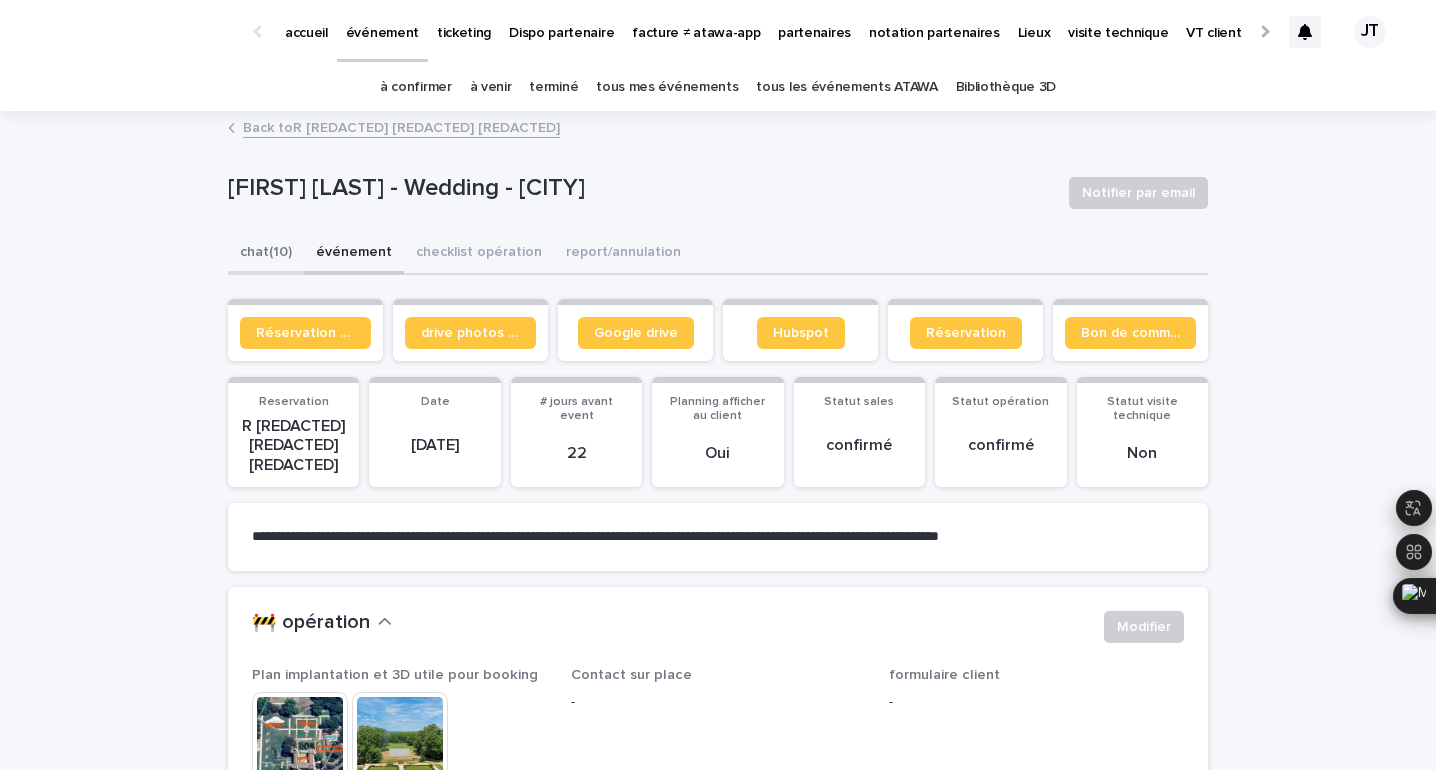 click on "chat  (10)" at bounding box center [266, 254] 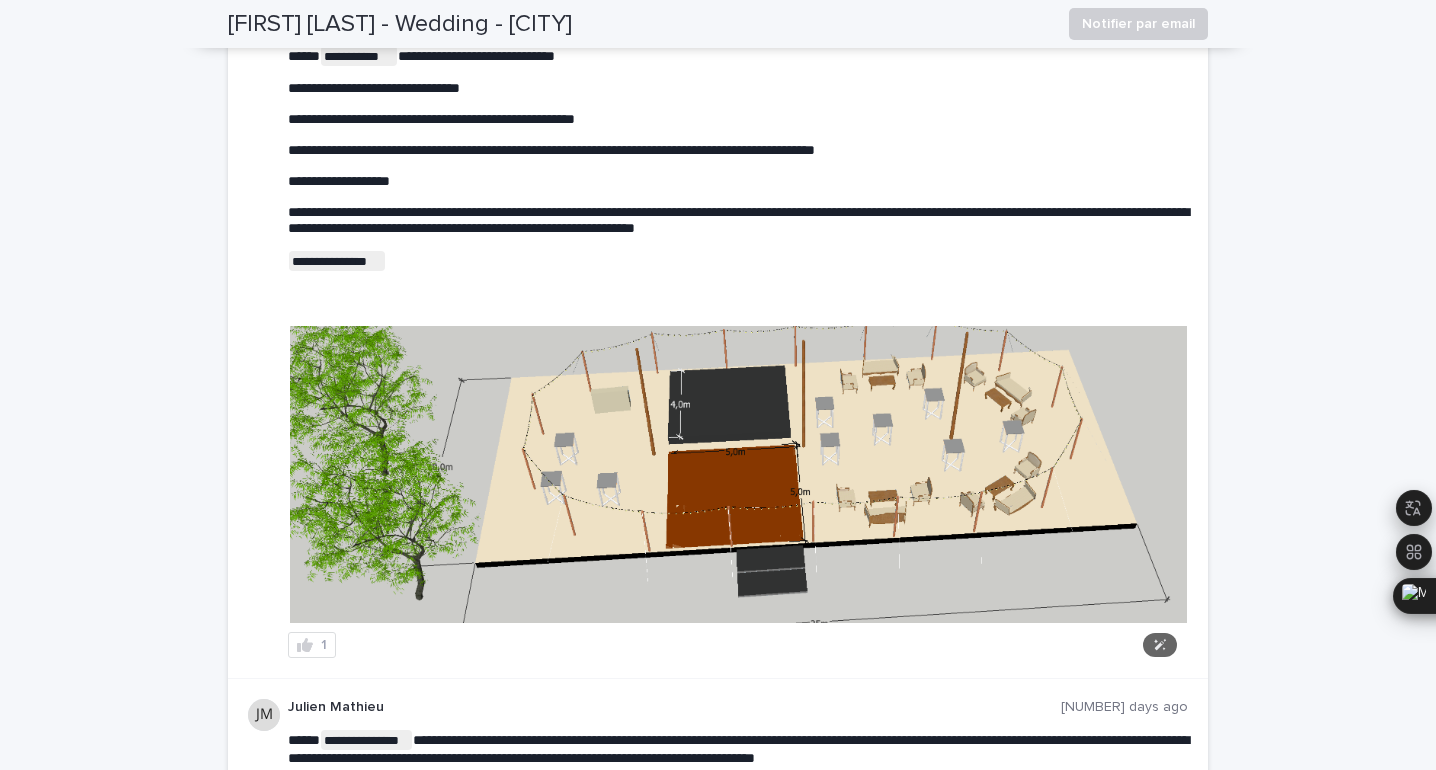 scroll, scrollTop: 2227, scrollLeft: 0, axis: vertical 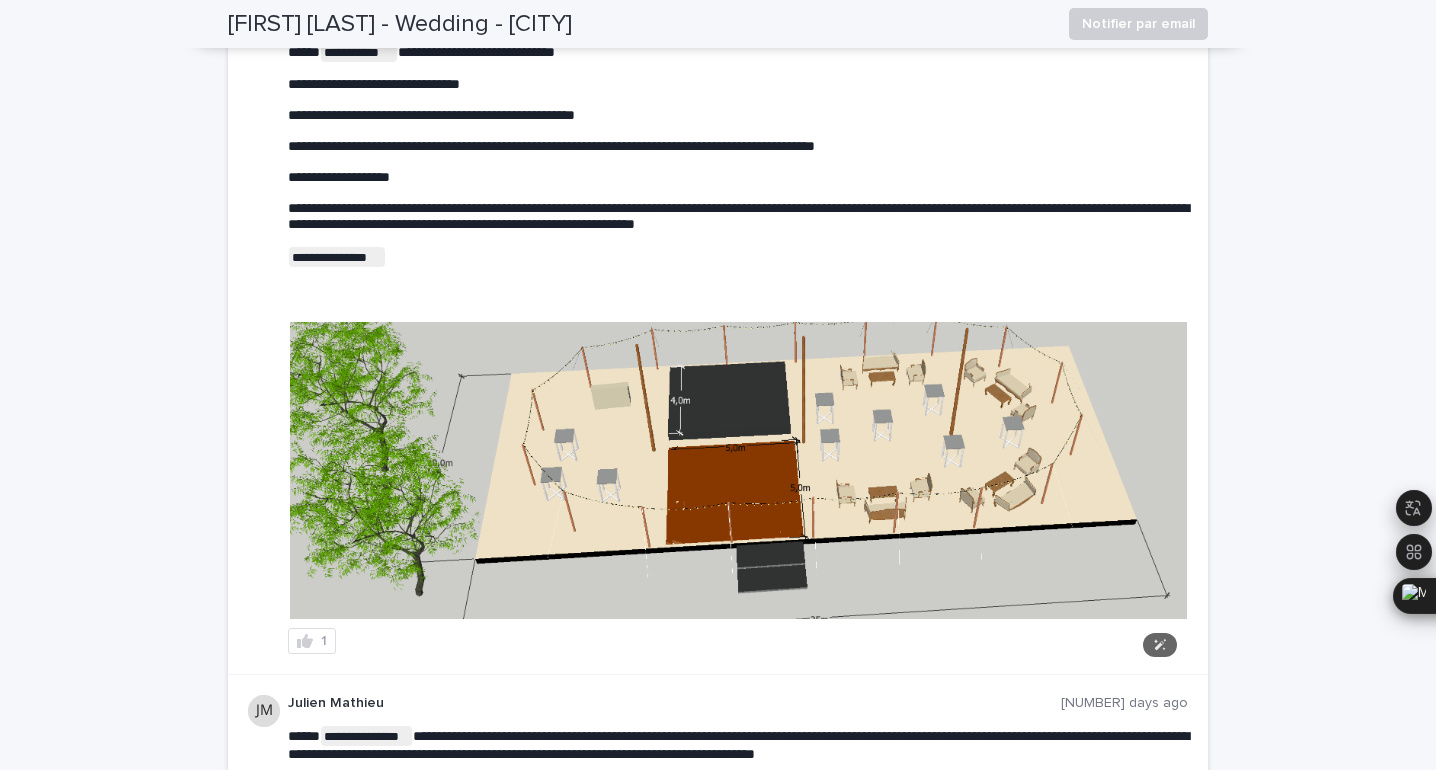 click at bounding box center (738, 470) 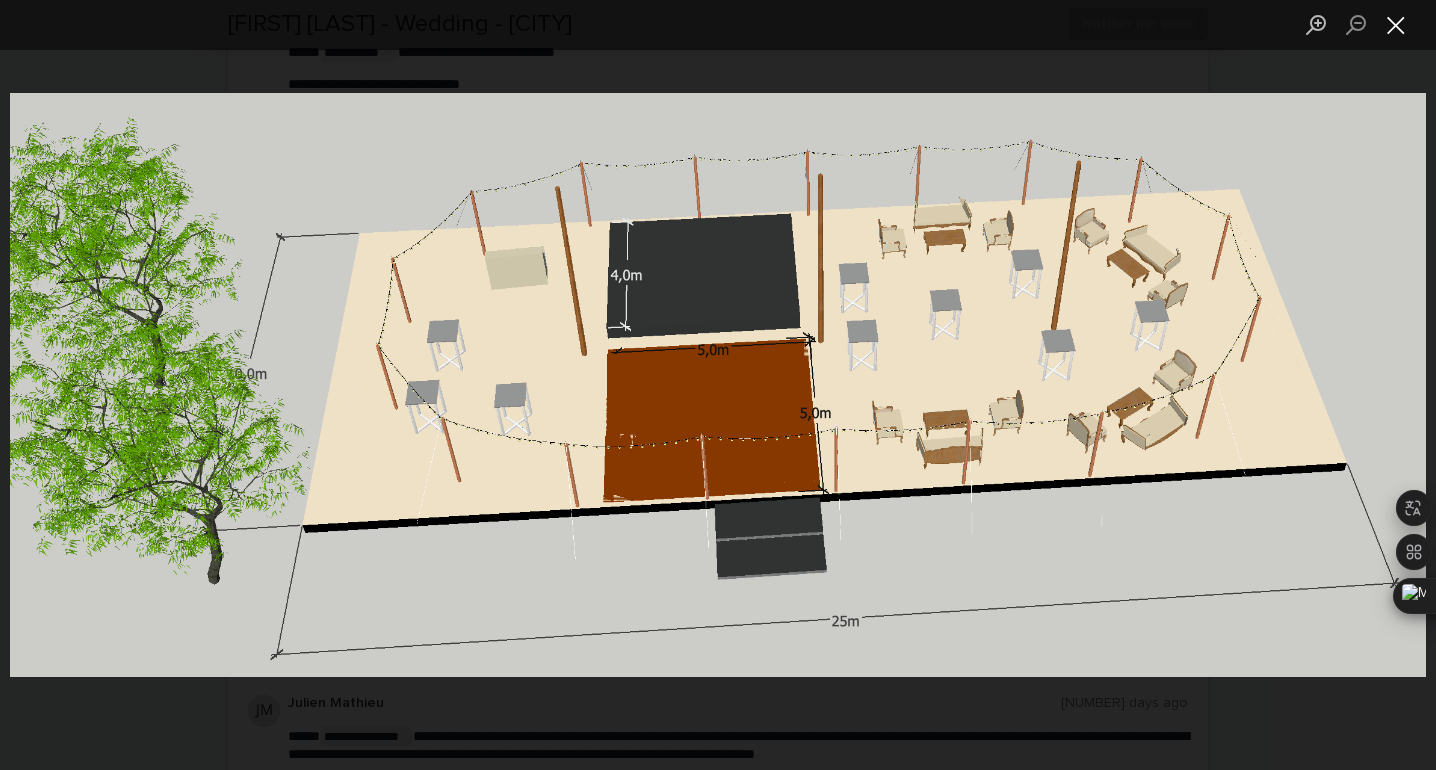 click at bounding box center (1396, 24) 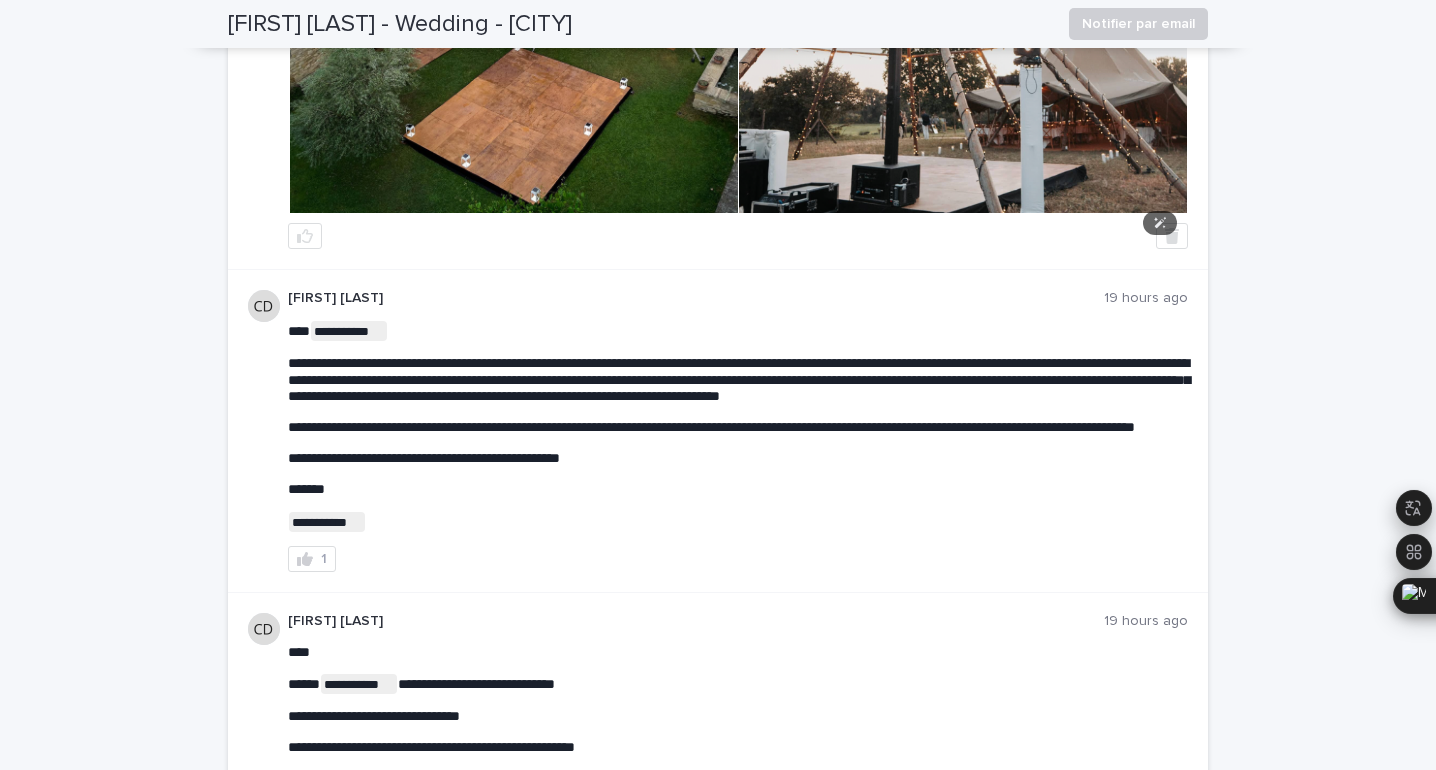 scroll, scrollTop: 1594, scrollLeft: 0, axis: vertical 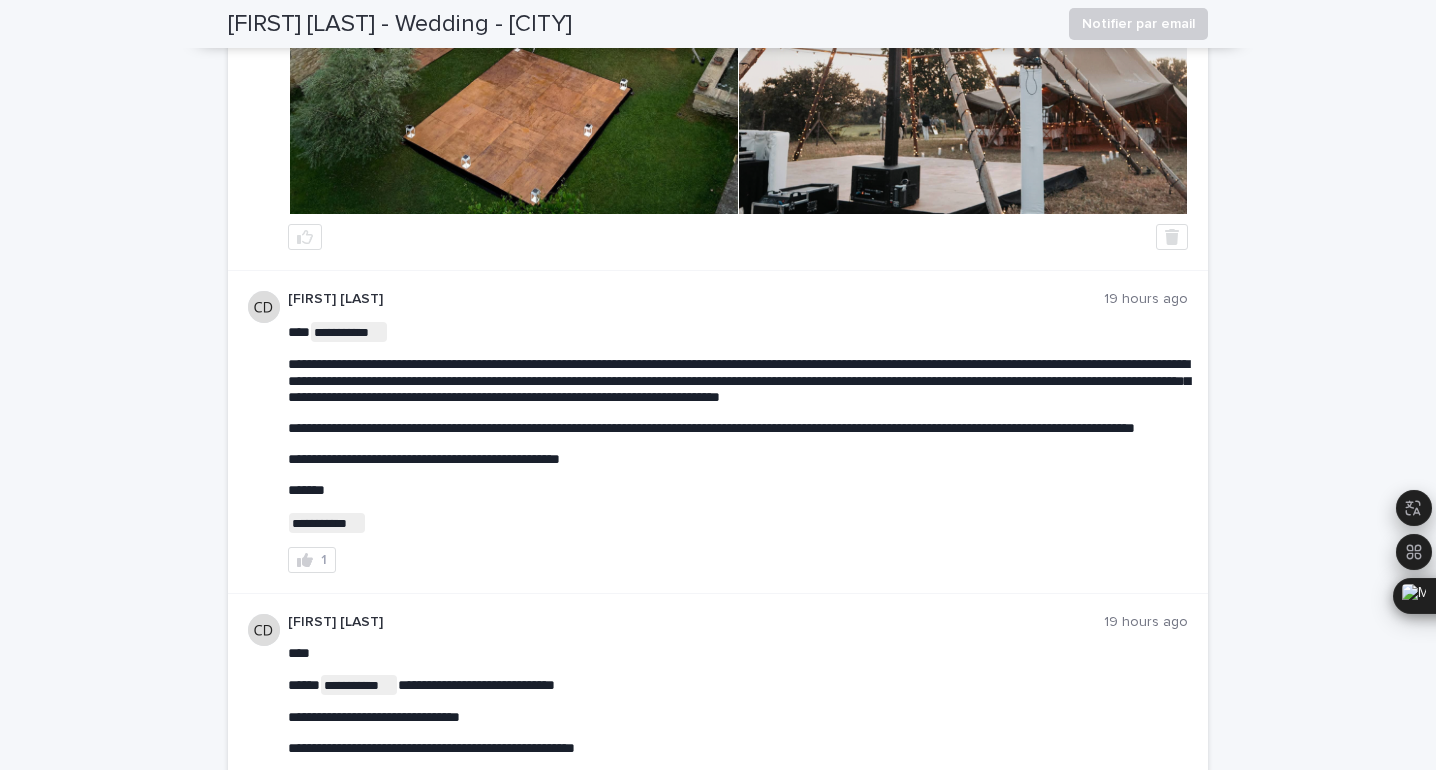 drag, startPoint x: 522, startPoint y: 20, endPoint x: 737, endPoint y: 25, distance: 215.05814 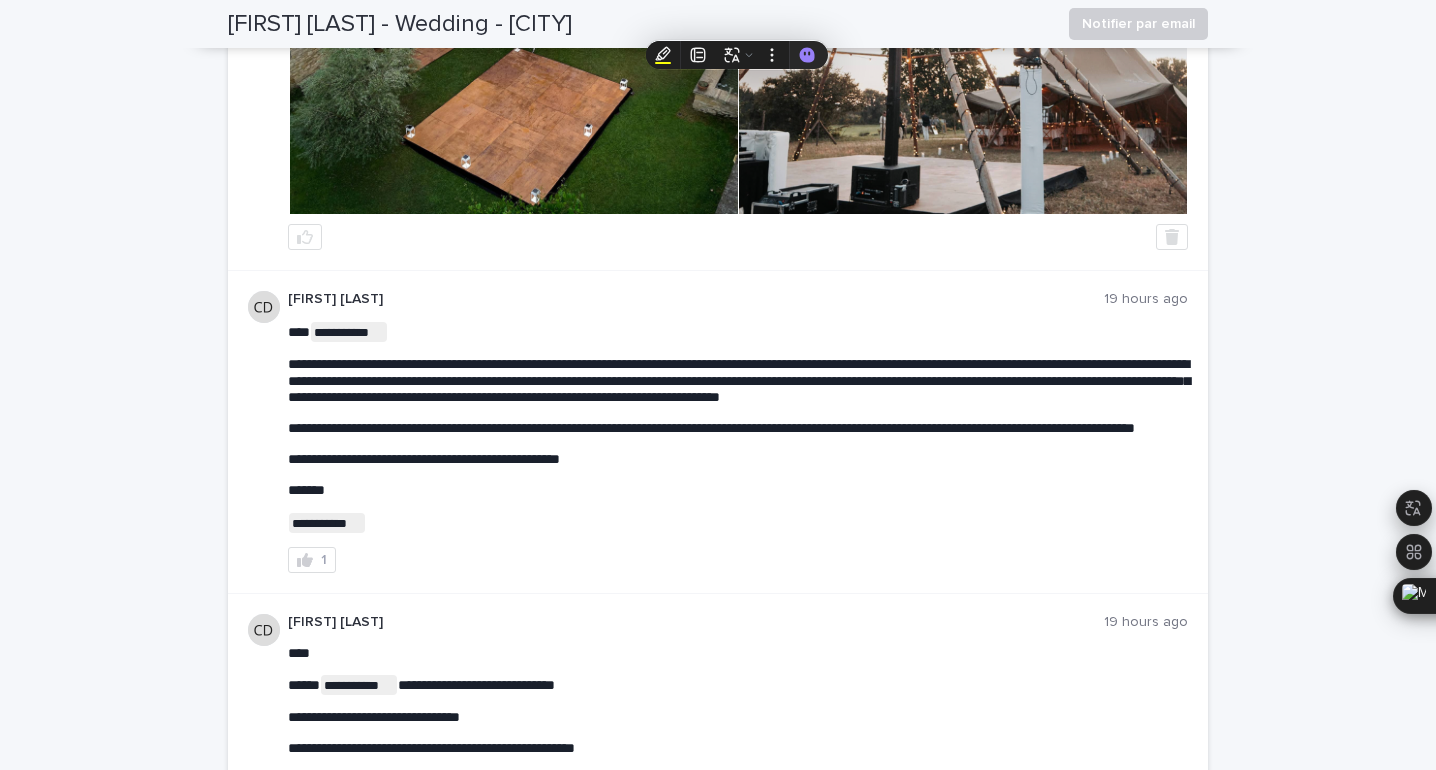 scroll, scrollTop: 1433, scrollLeft: 0, axis: vertical 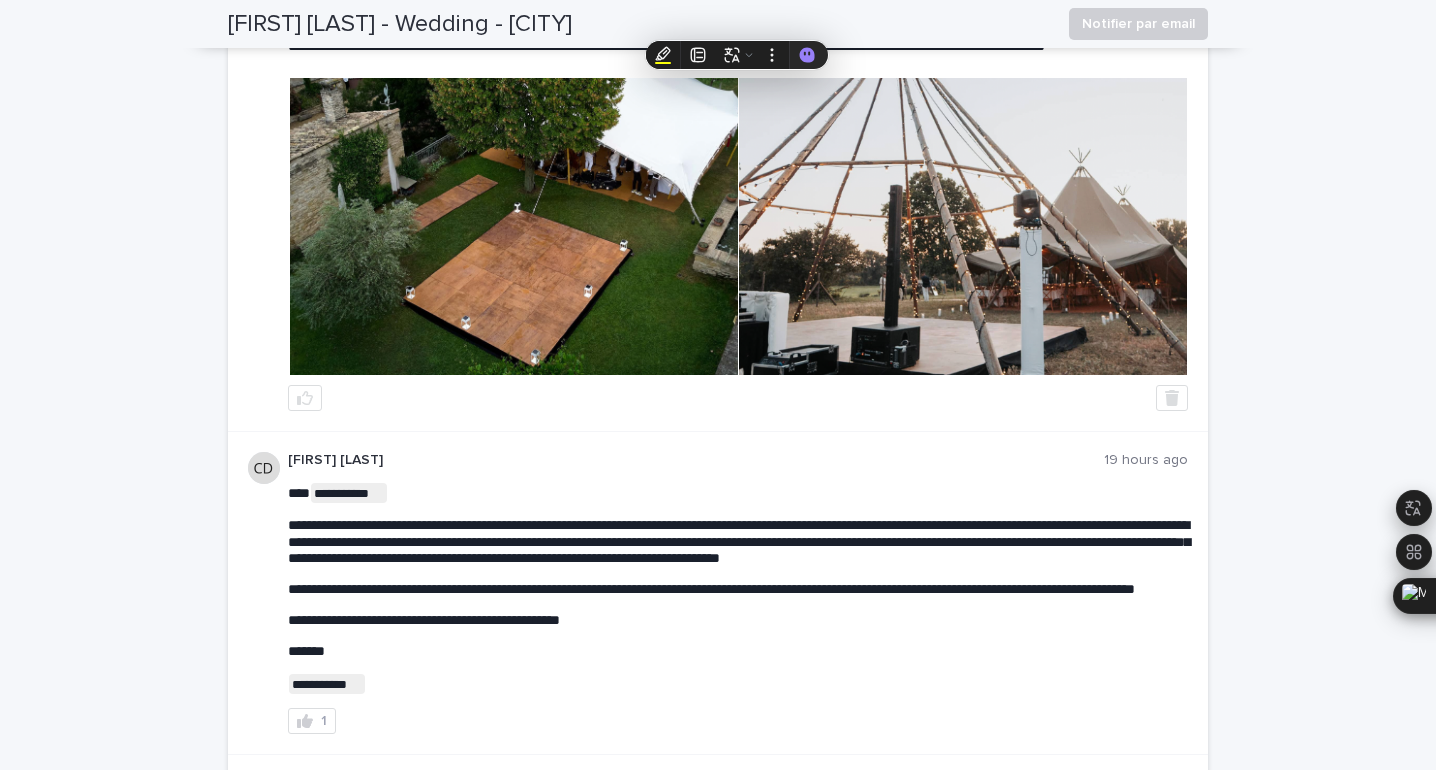 copy on "Château de Pondres" 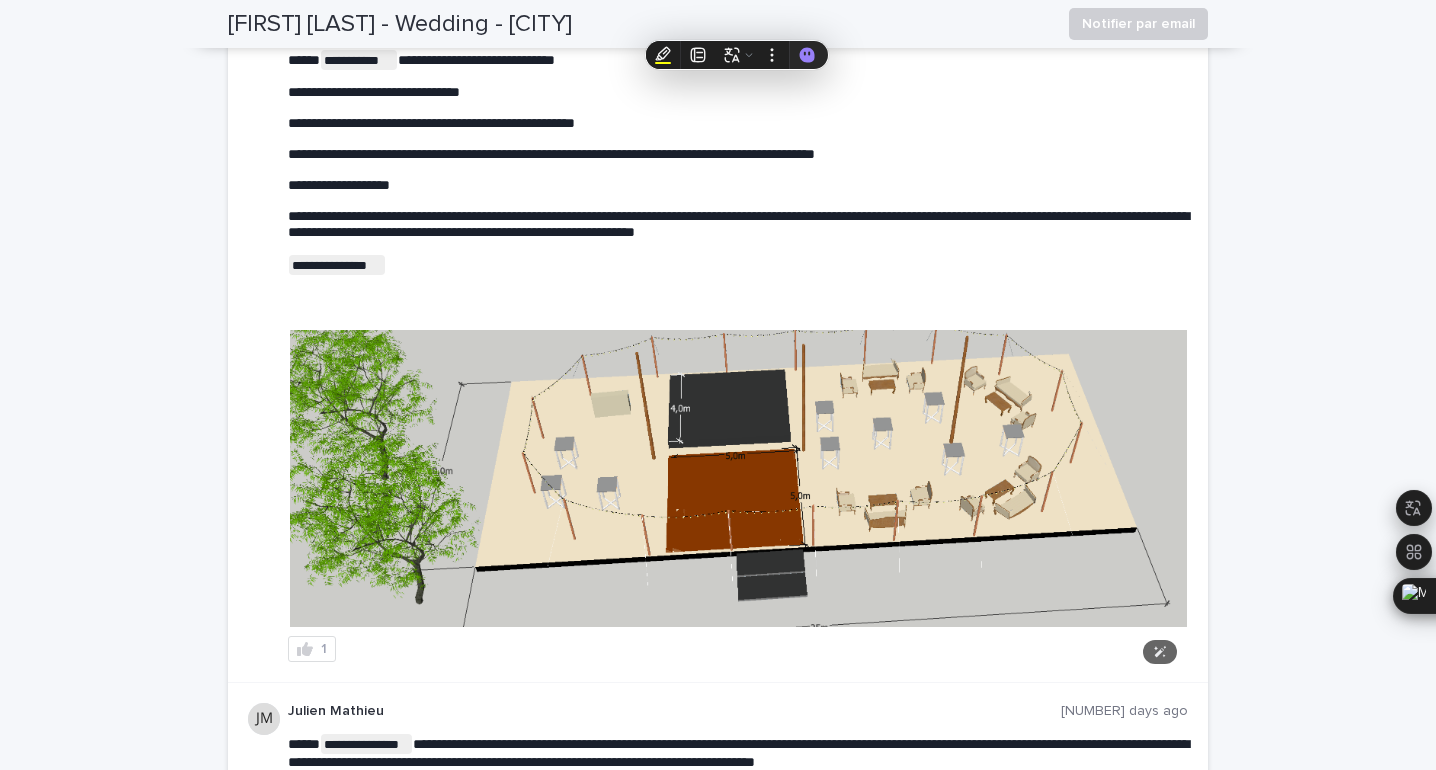 scroll, scrollTop: 2221, scrollLeft: 0, axis: vertical 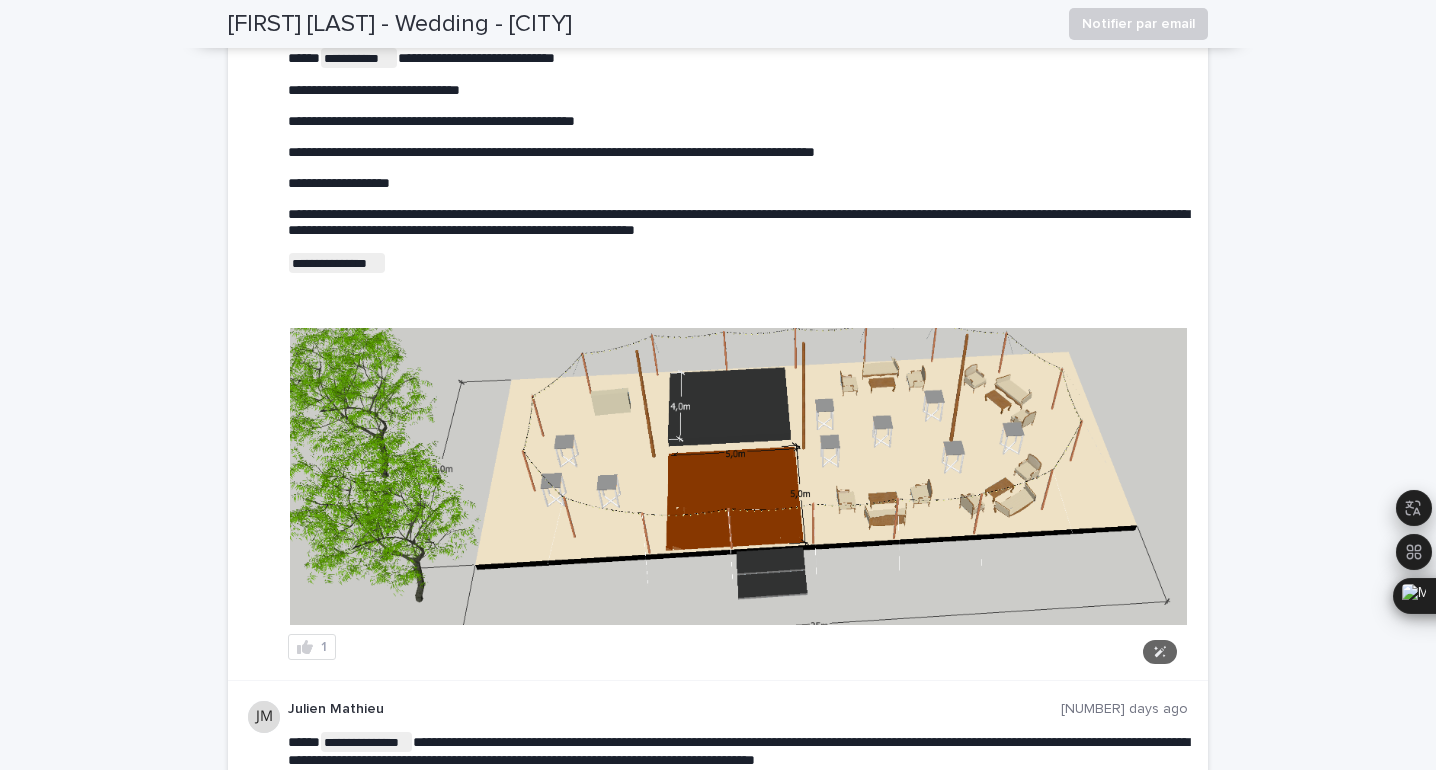 click at bounding box center [738, 476] 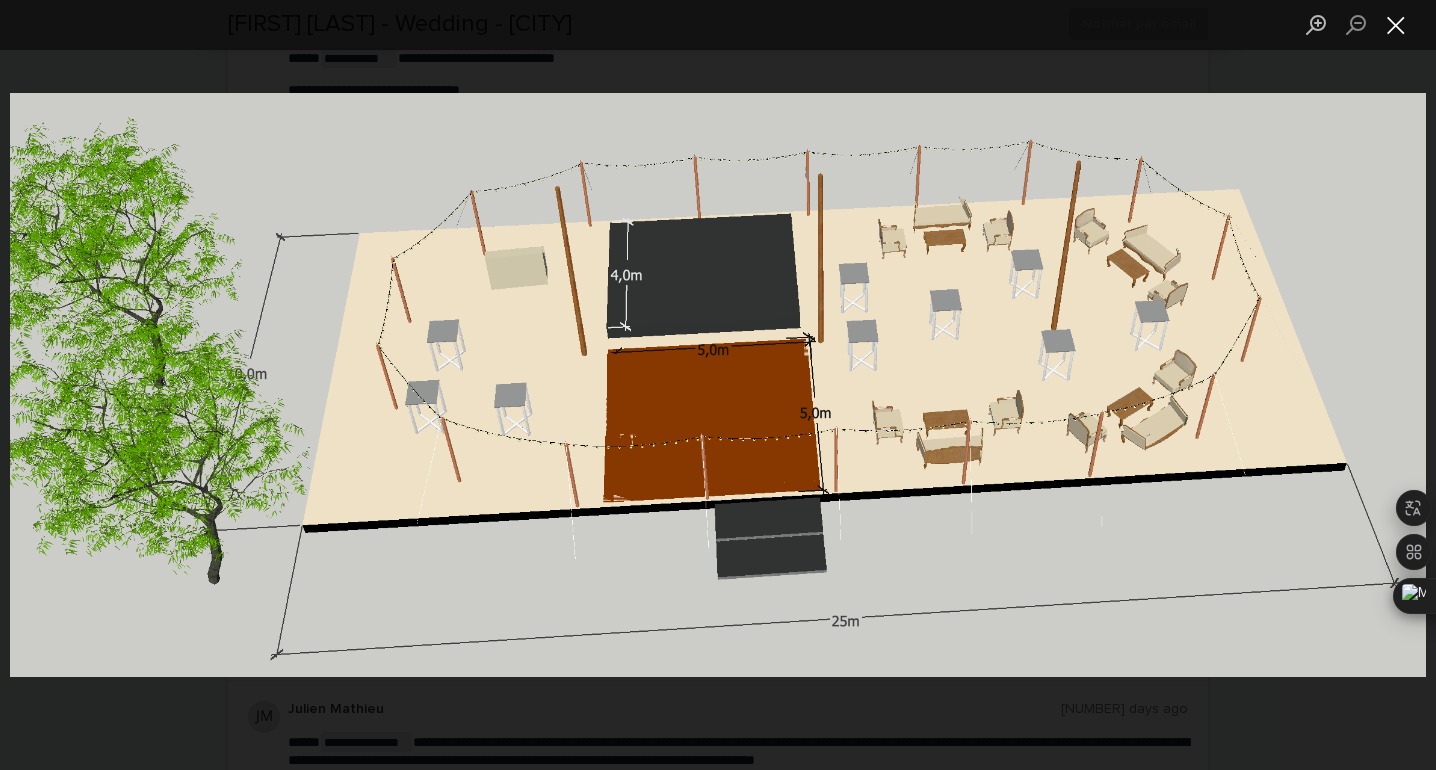 click at bounding box center [1396, 24] 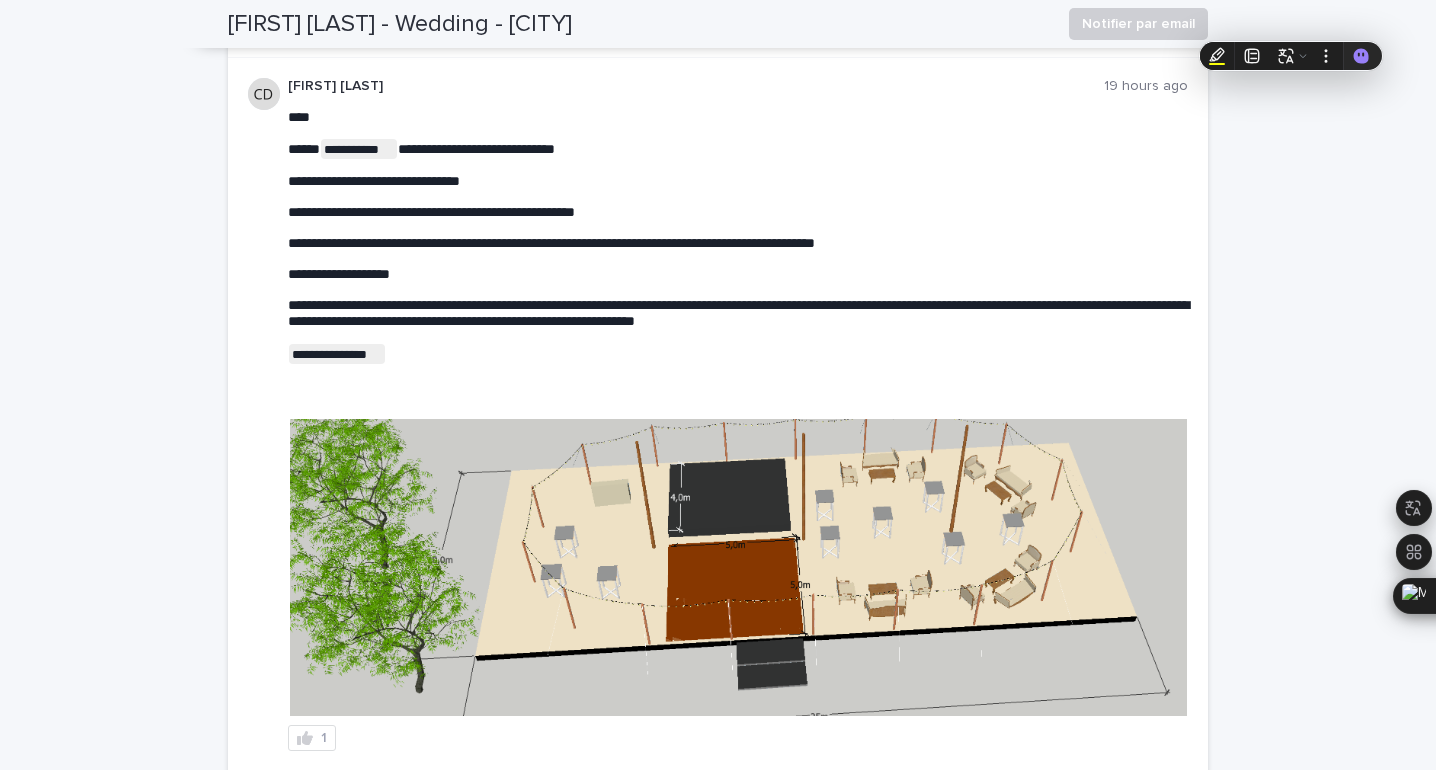 scroll, scrollTop: 2104, scrollLeft: 0, axis: vertical 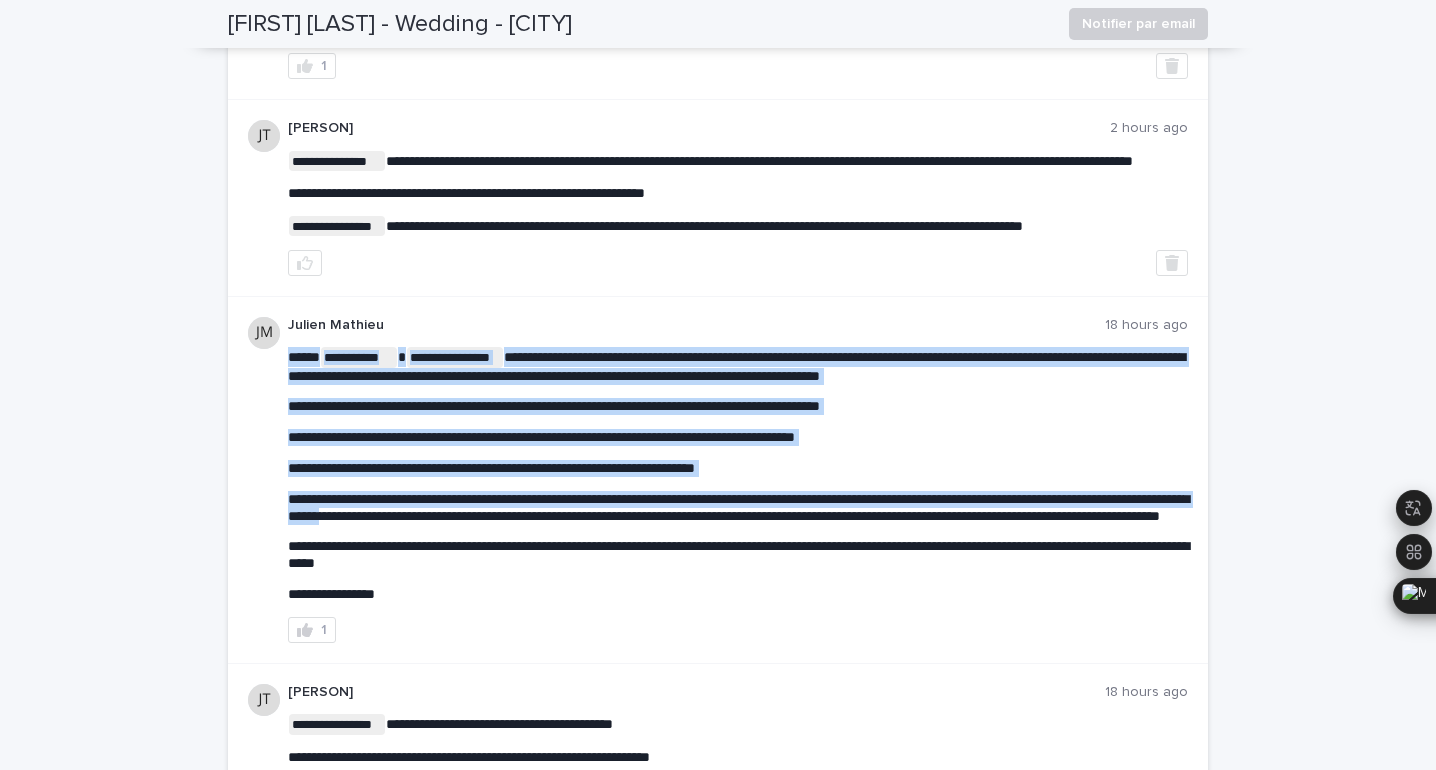 drag, startPoint x: 469, startPoint y: 533, endPoint x: 516, endPoint y: 531, distance: 47.042534 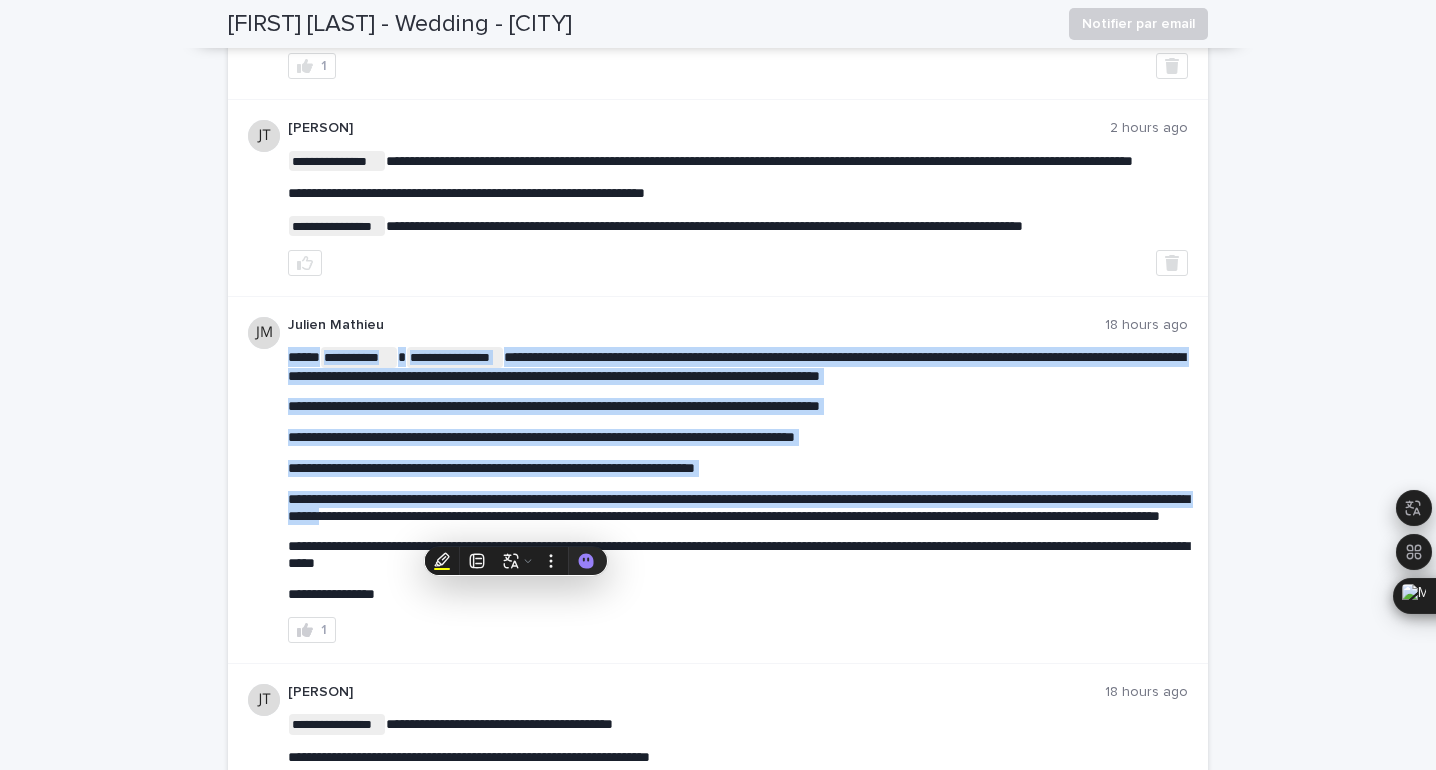 click on "**********" at bounding box center (738, 507) 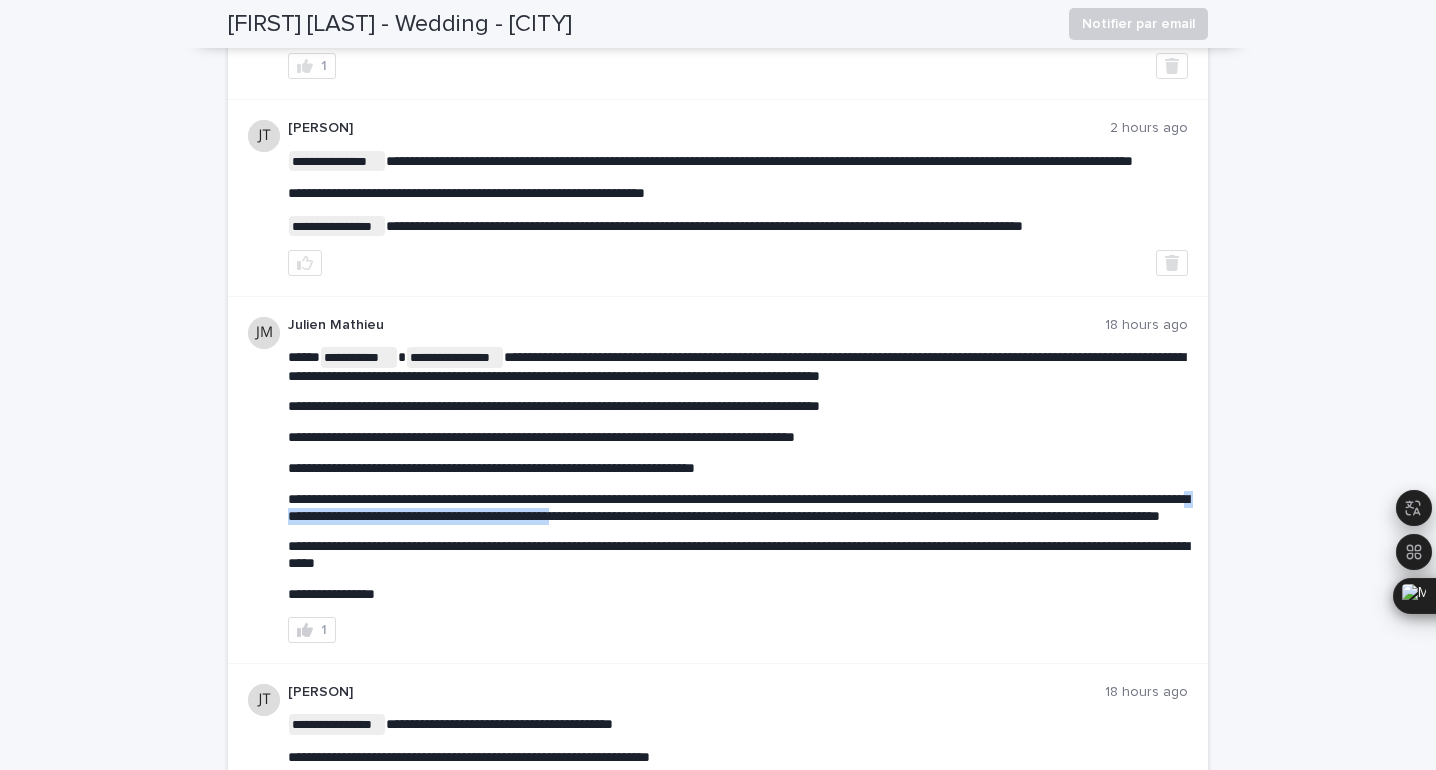 drag, startPoint x: 470, startPoint y: 531, endPoint x: 785, endPoint y: 537, distance: 315.05713 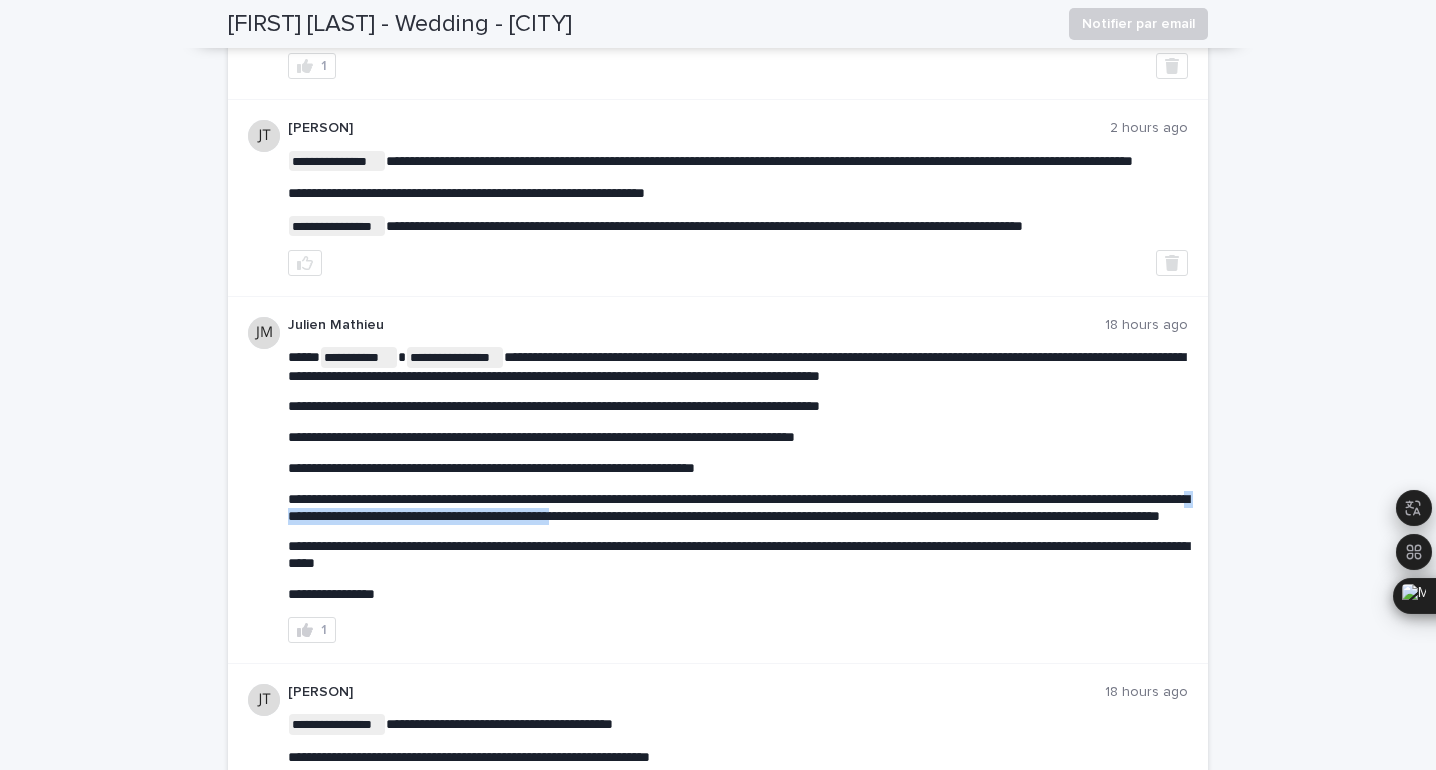 click on "**********" at bounding box center [738, 507] 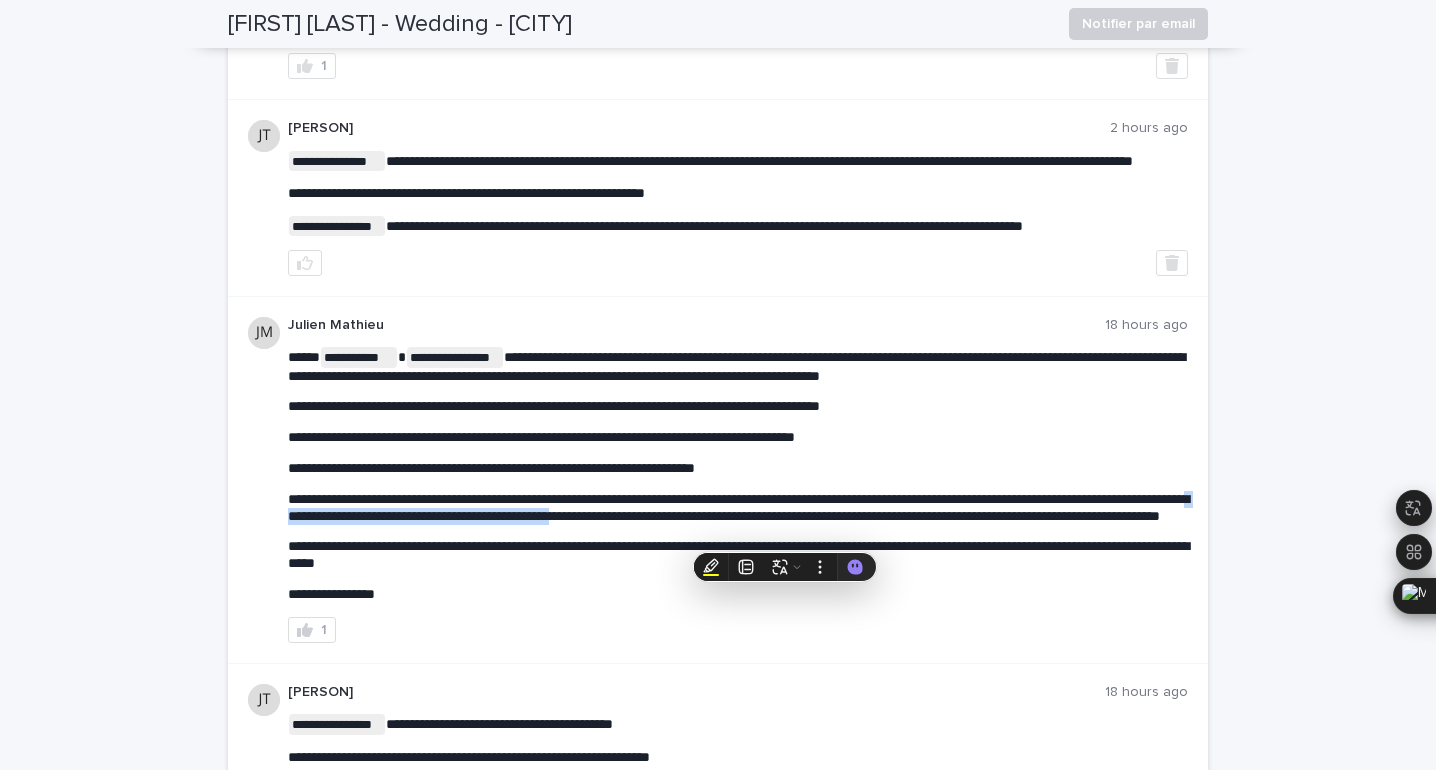 copy on "**********" 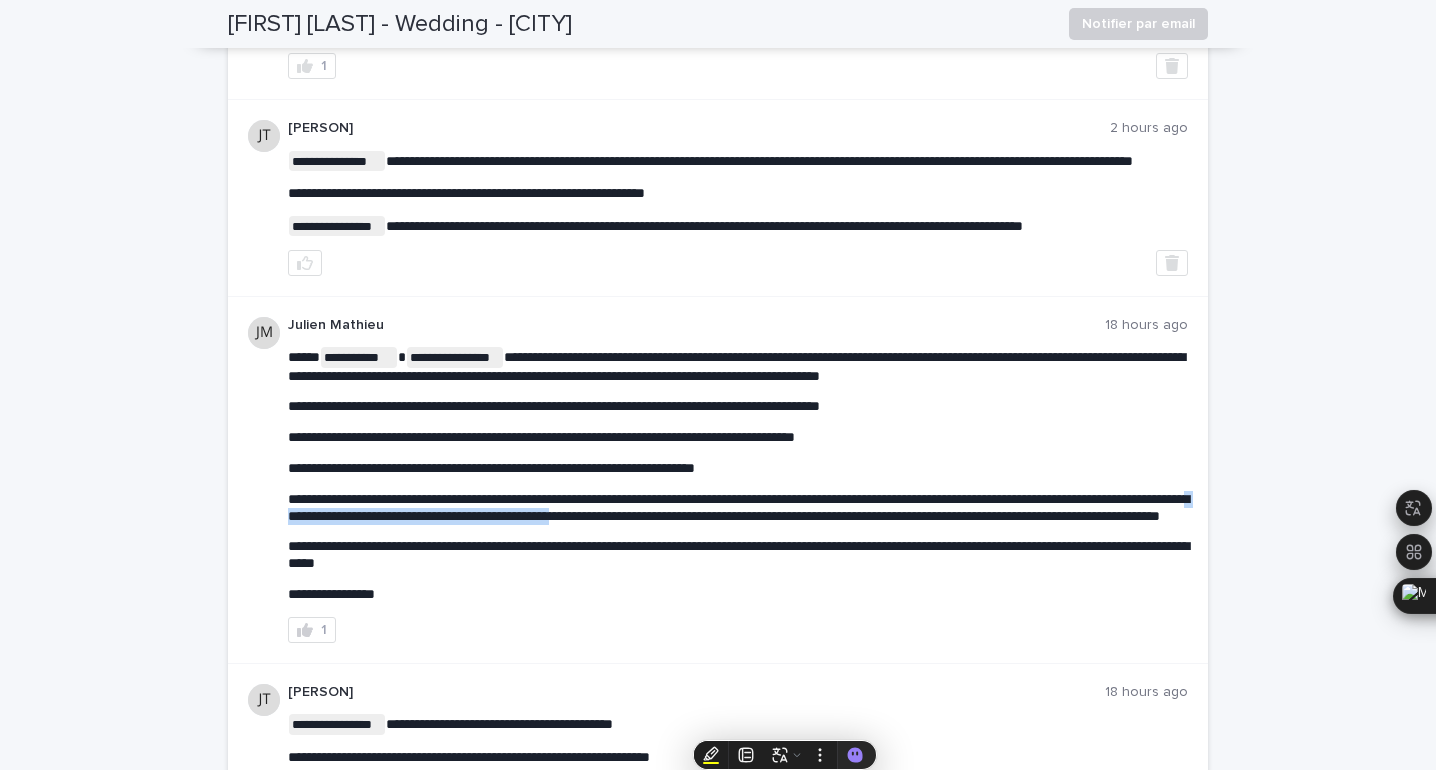 scroll, scrollTop: 0, scrollLeft: 0, axis: both 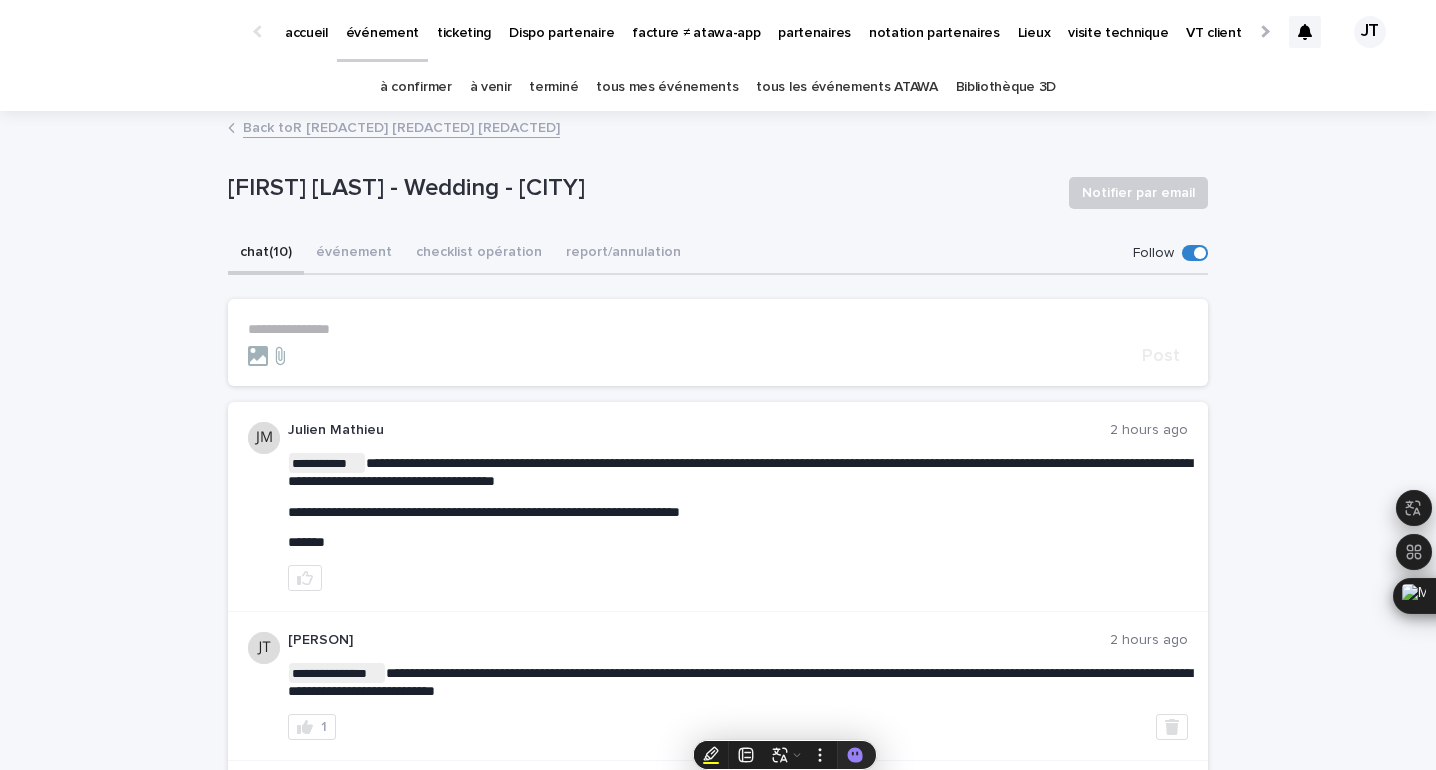 click on "partenaires" at bounding box center (814, 21) 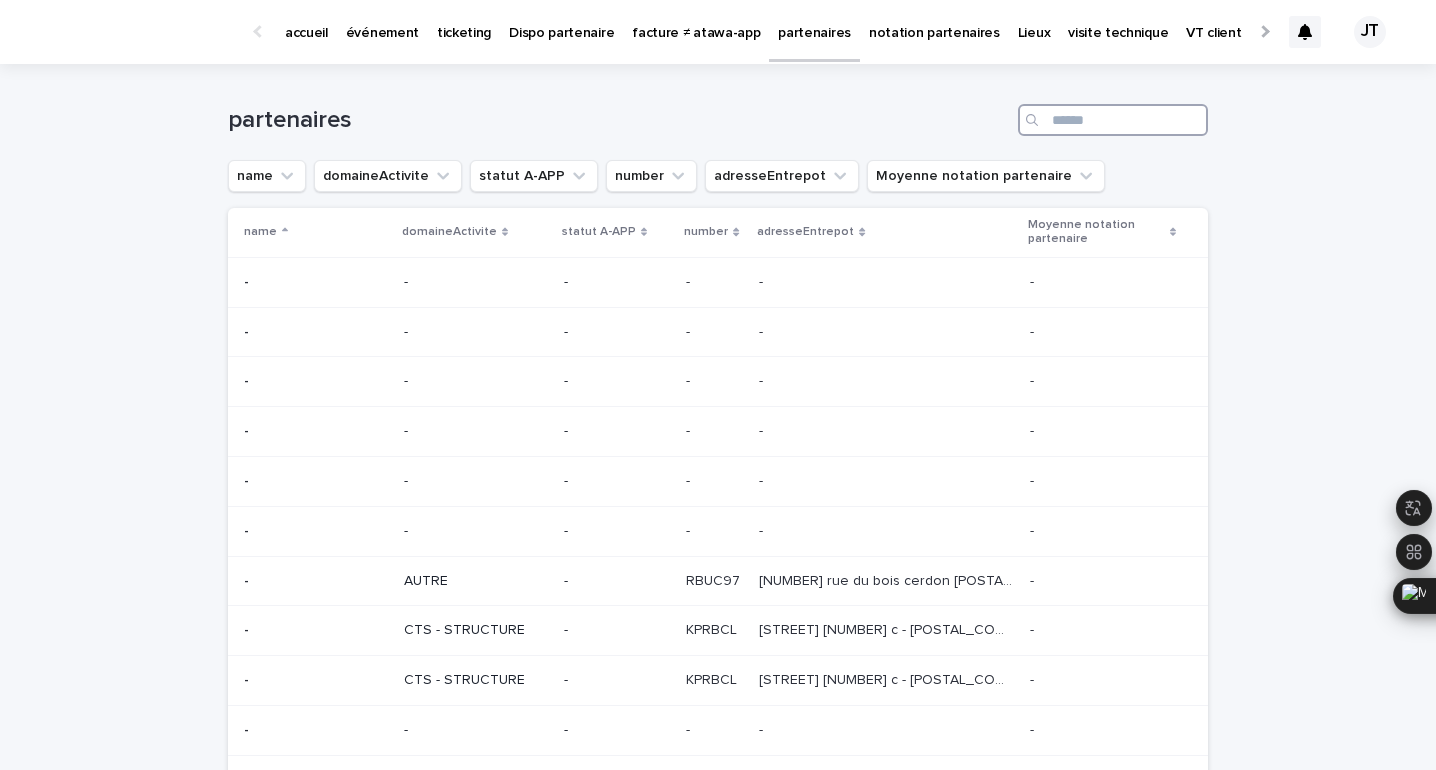 click at bounding box center (1113, 120) 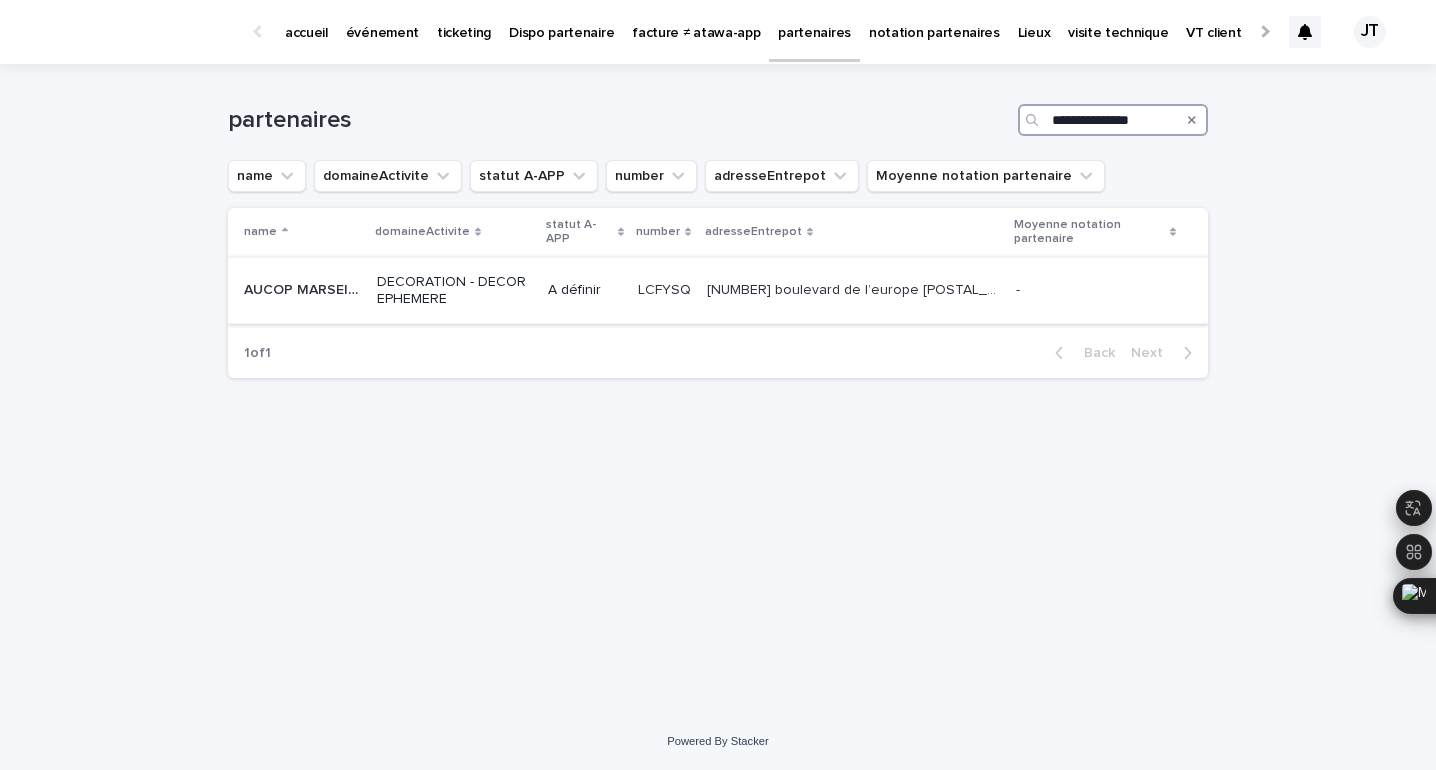 type on "**********" 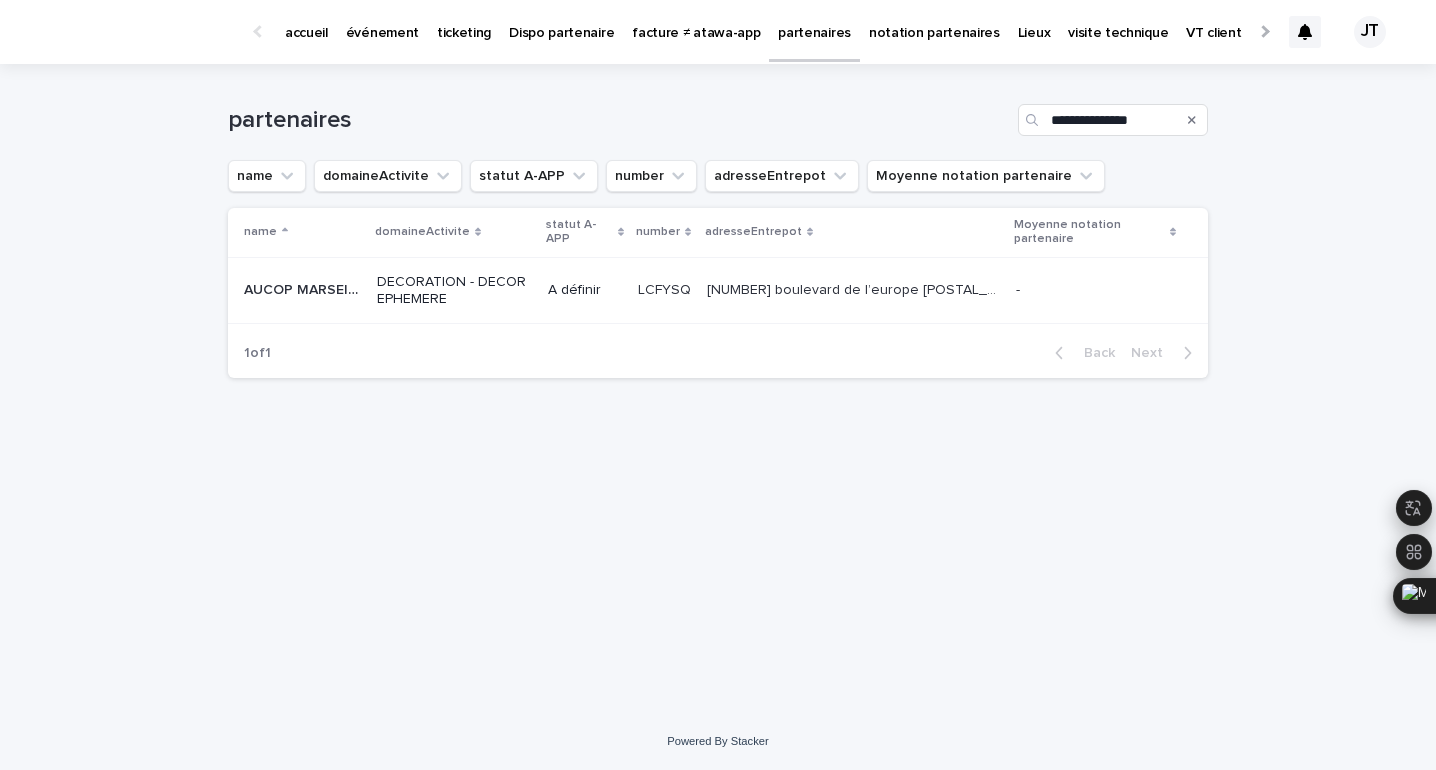 click on "DECORATION - DECOR EPHEMERE" at bounding box center (454, 290) 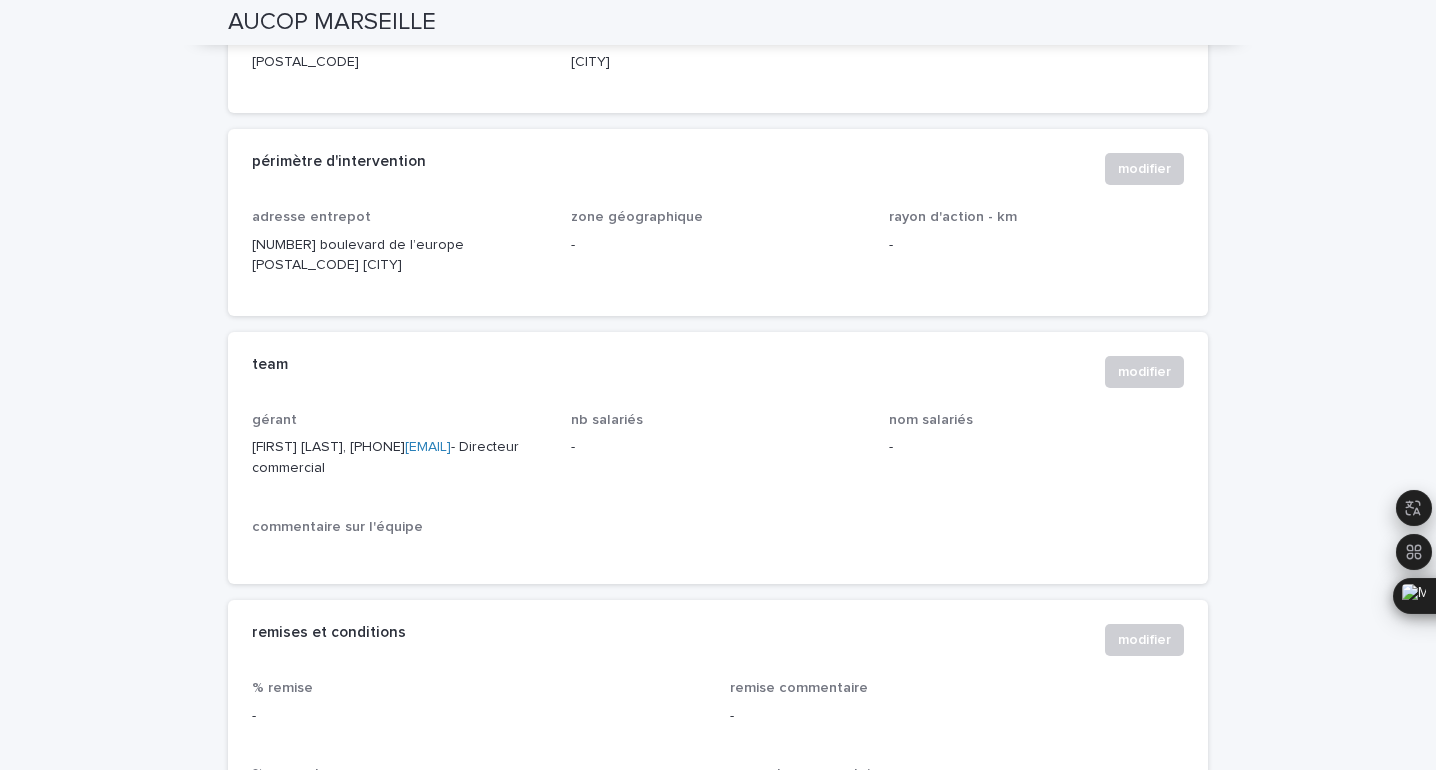 scroll, scrollTop: 1093, scrollLeft: 0, axis: vertical 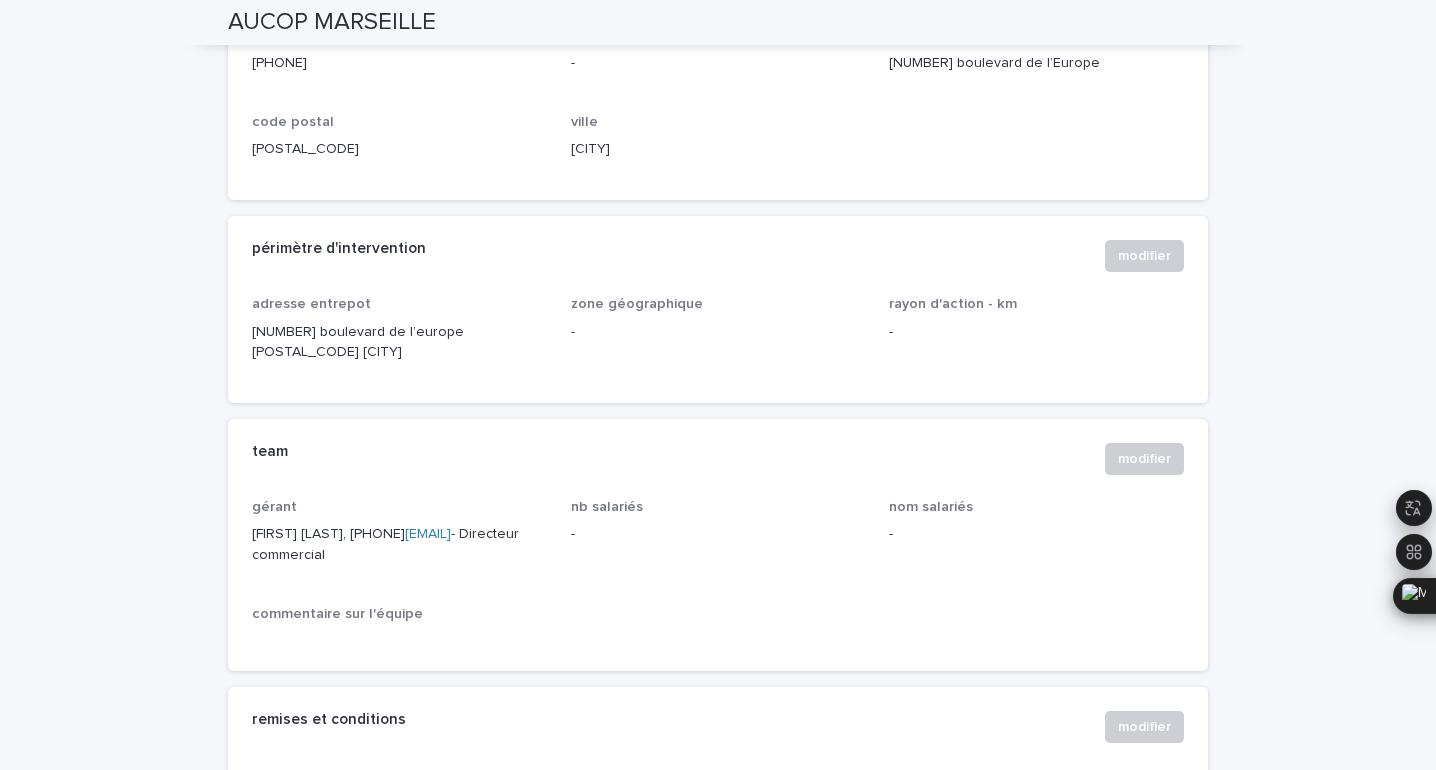 click on "AUCOP MARSEILLE" at bounding box center [332, 22] 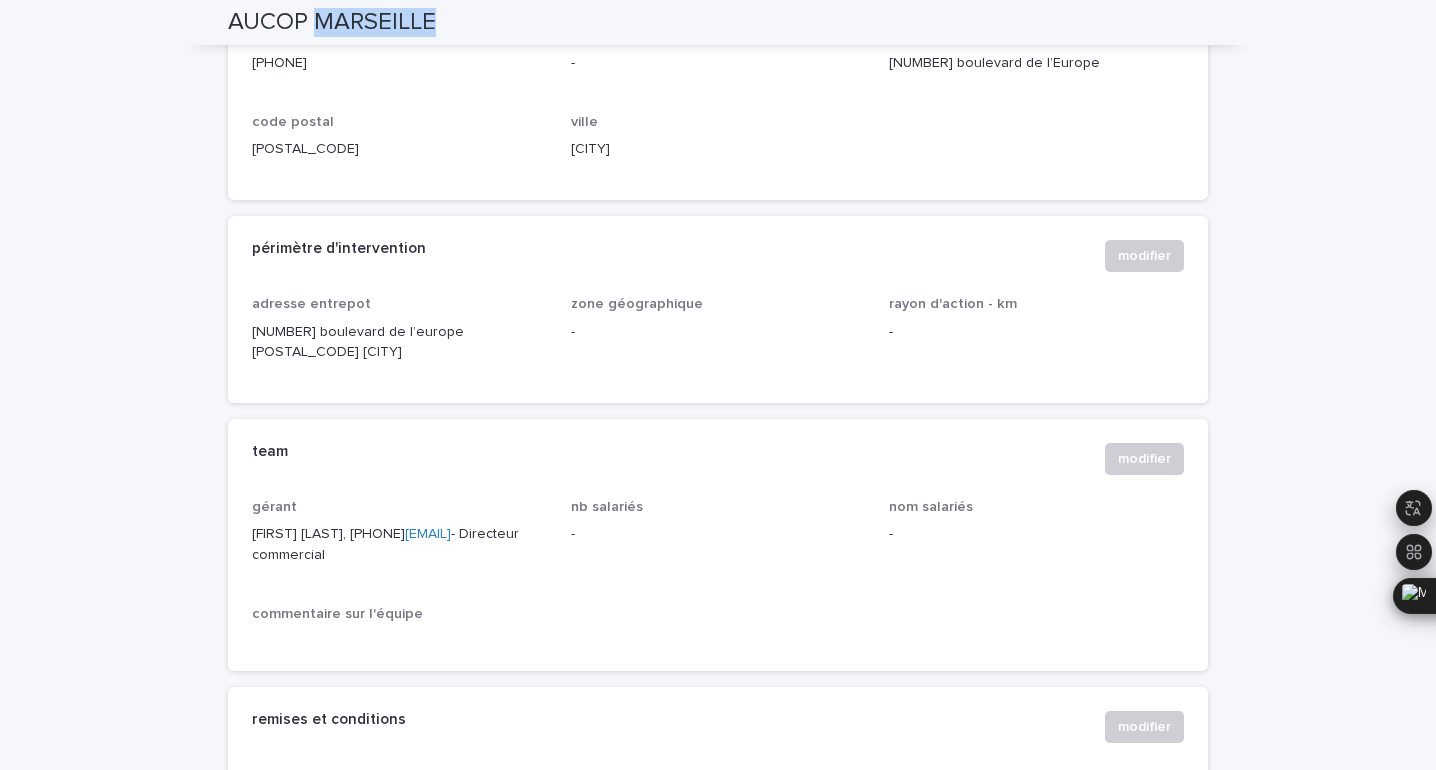 click on "AUCOP MARSEILLE" at bounding box center (332, 22) 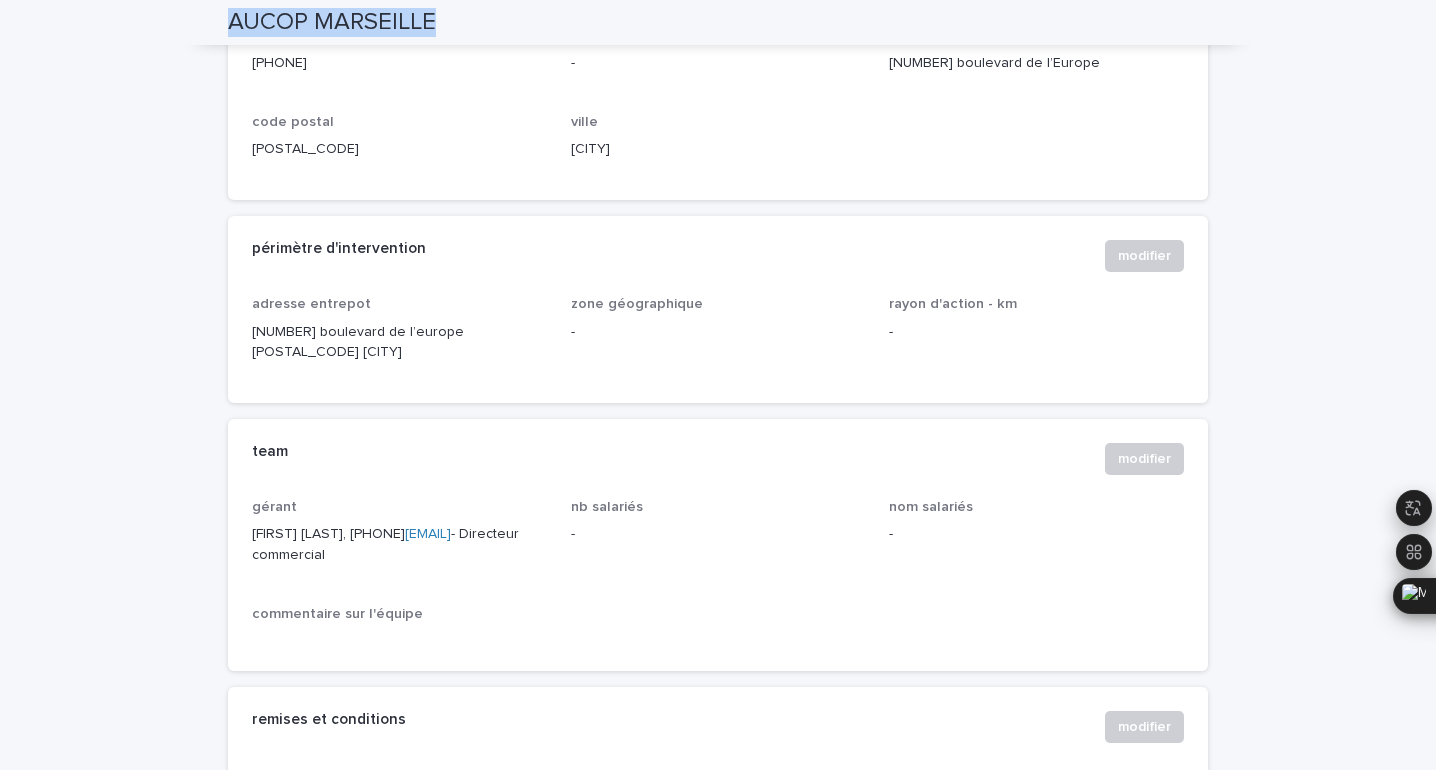 click on "AUCOP MARSEILLE" at bounding box center (332, 22) 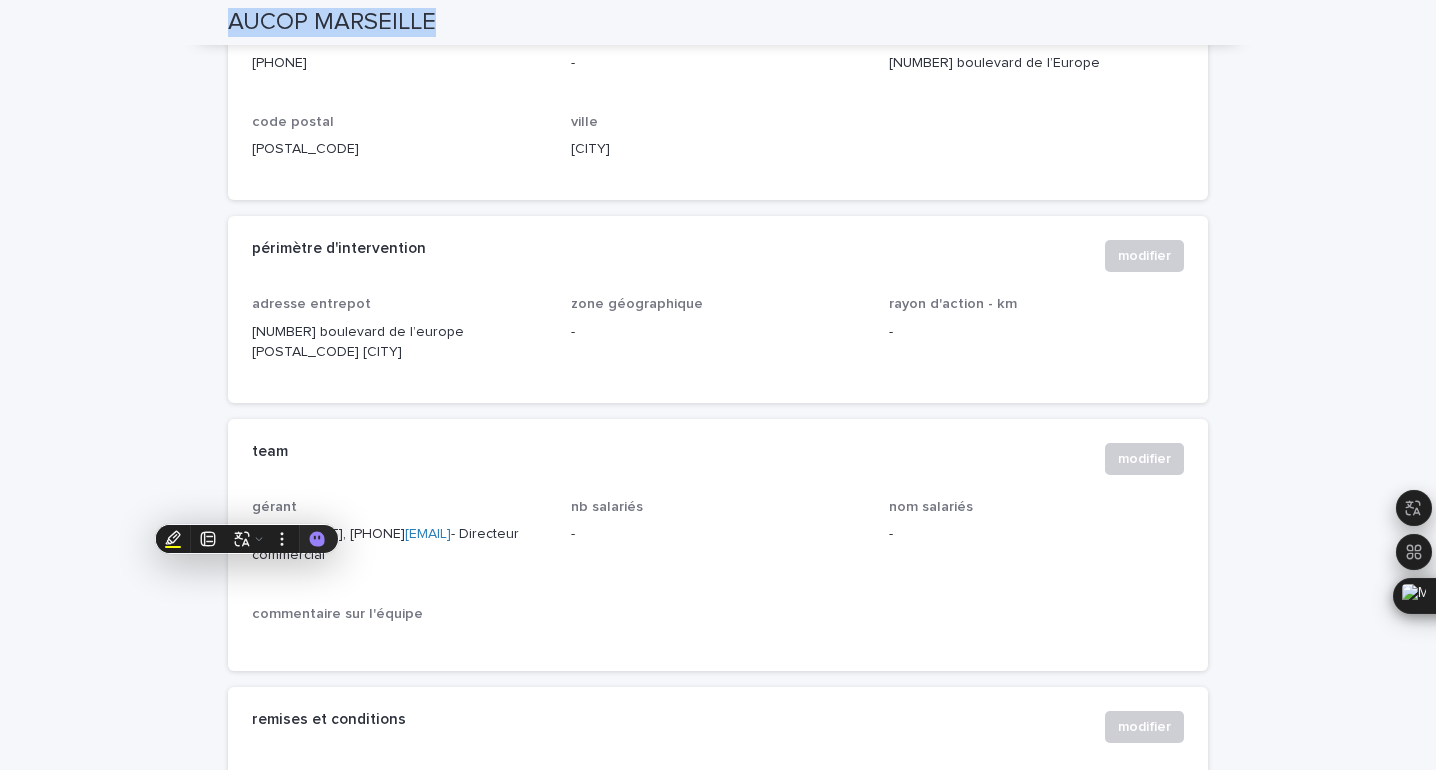 copy on "[EMAIL]" 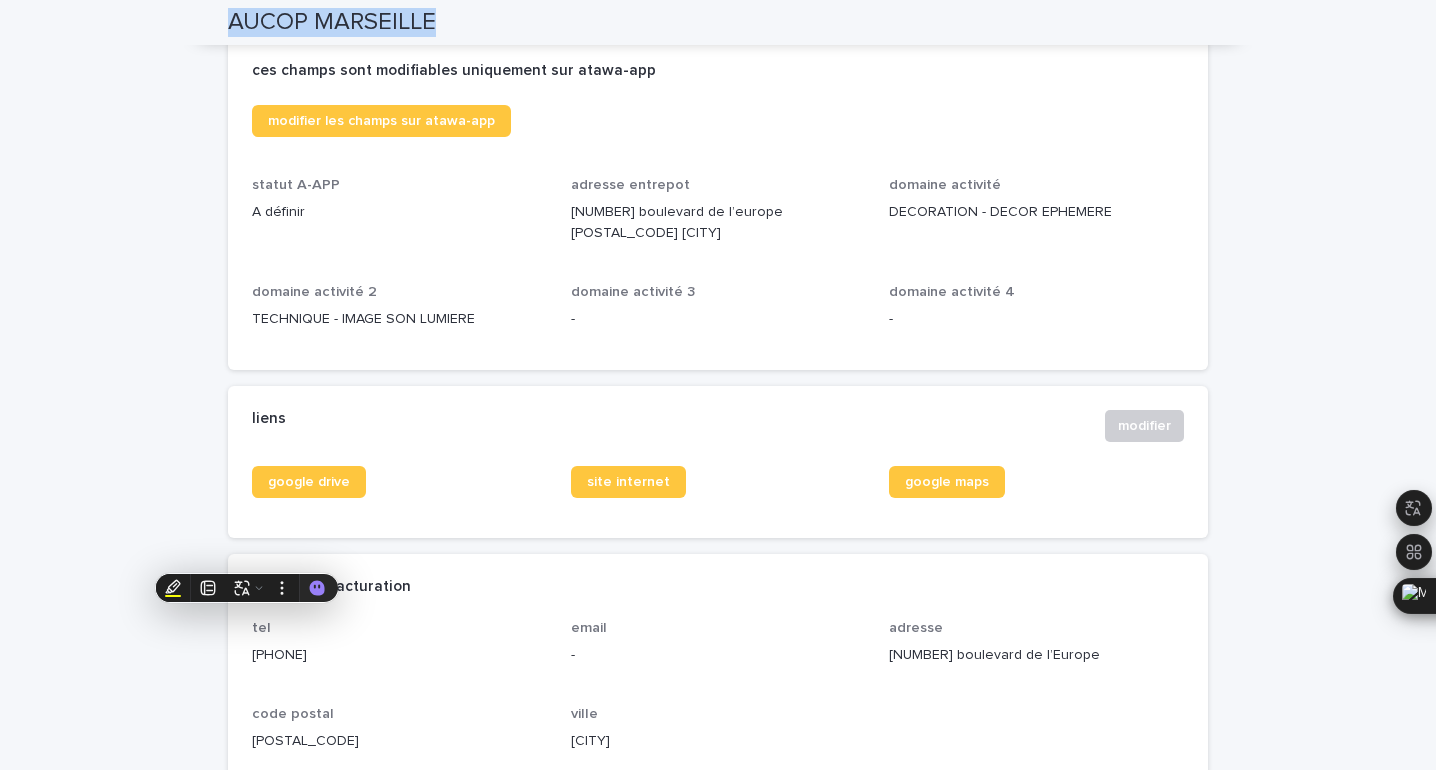 scroll, scrollTop: 0, scrollLeft: 0, axis: both 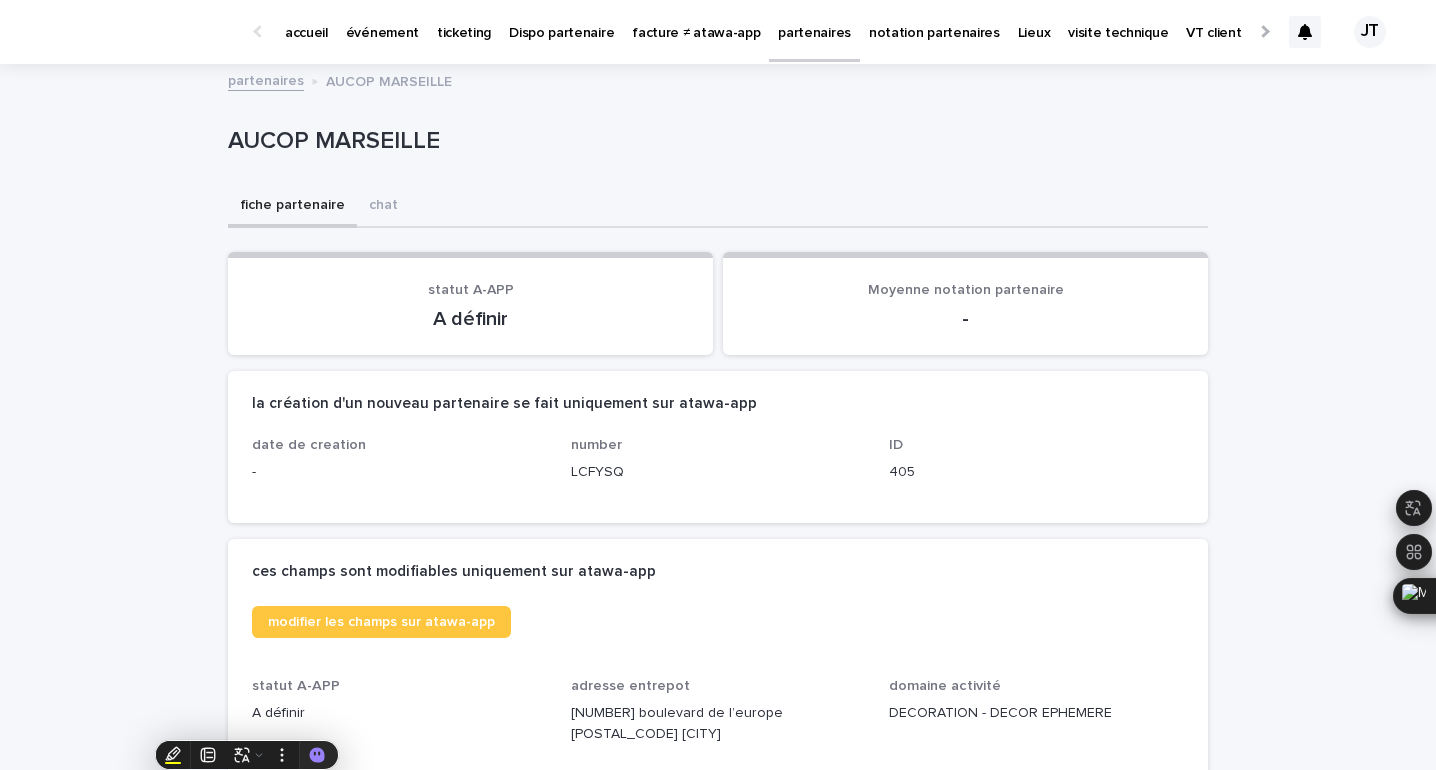 click 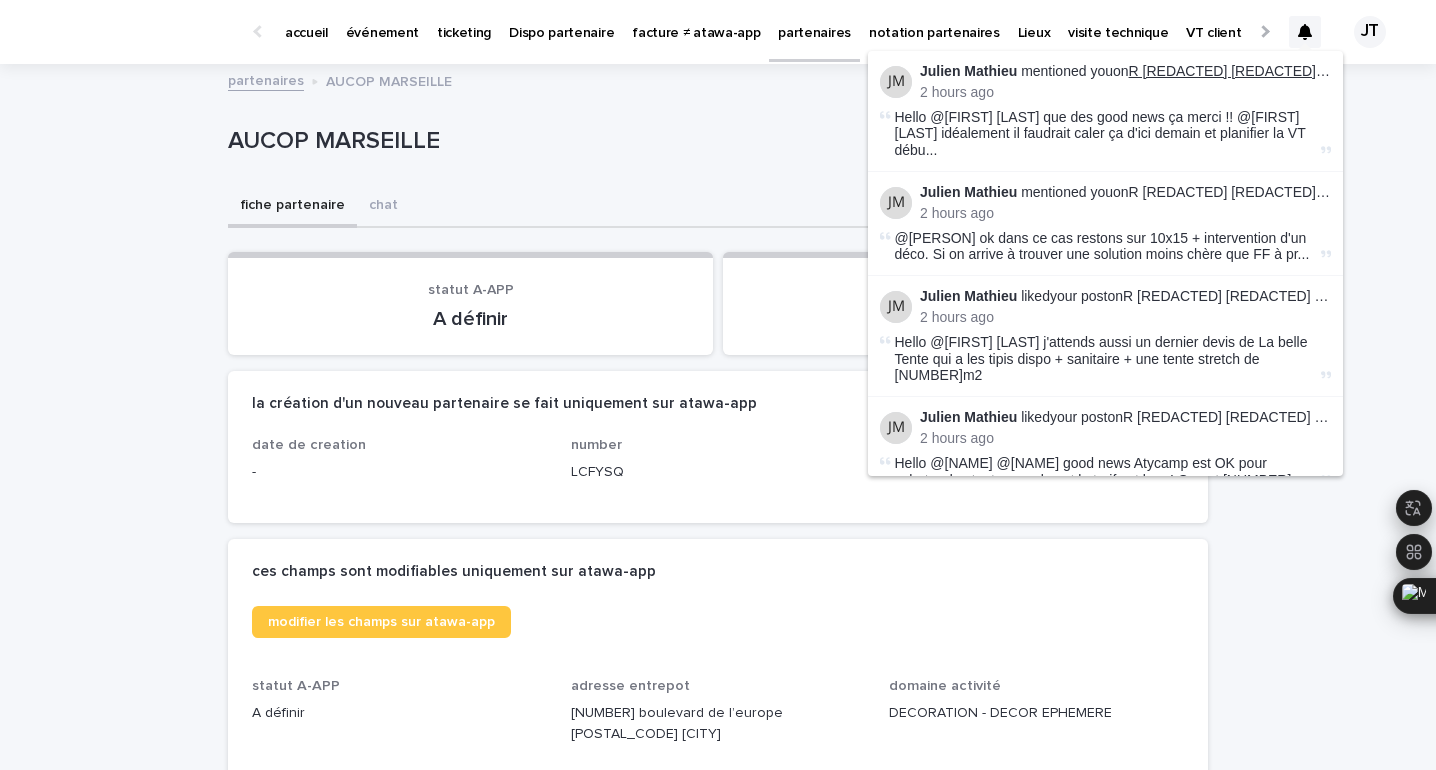click on "R [REDACTED] [REDACTED] [REDACTED]" at bounding box center (1267, 71) 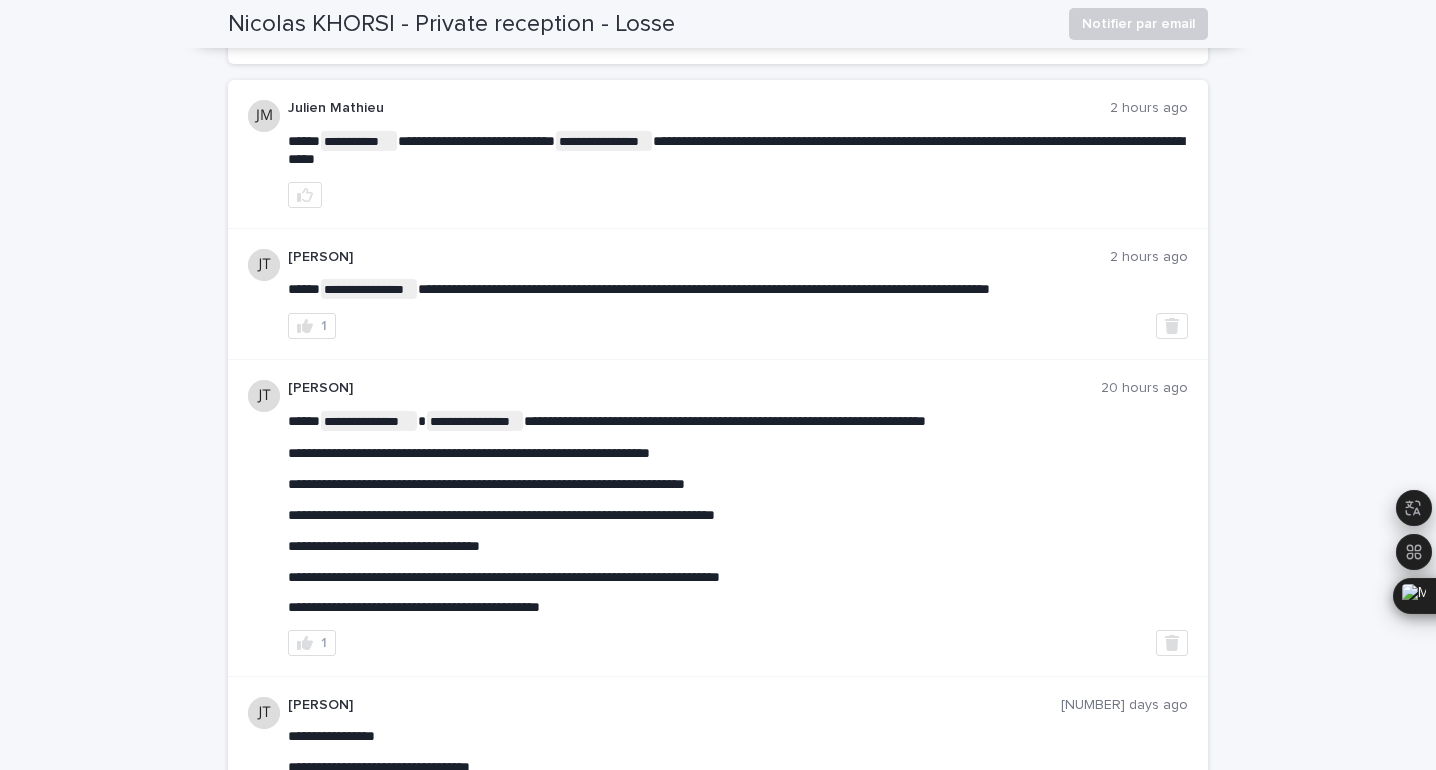 scroll, scrollTop: 0, scrollLeft: 0, axis: both 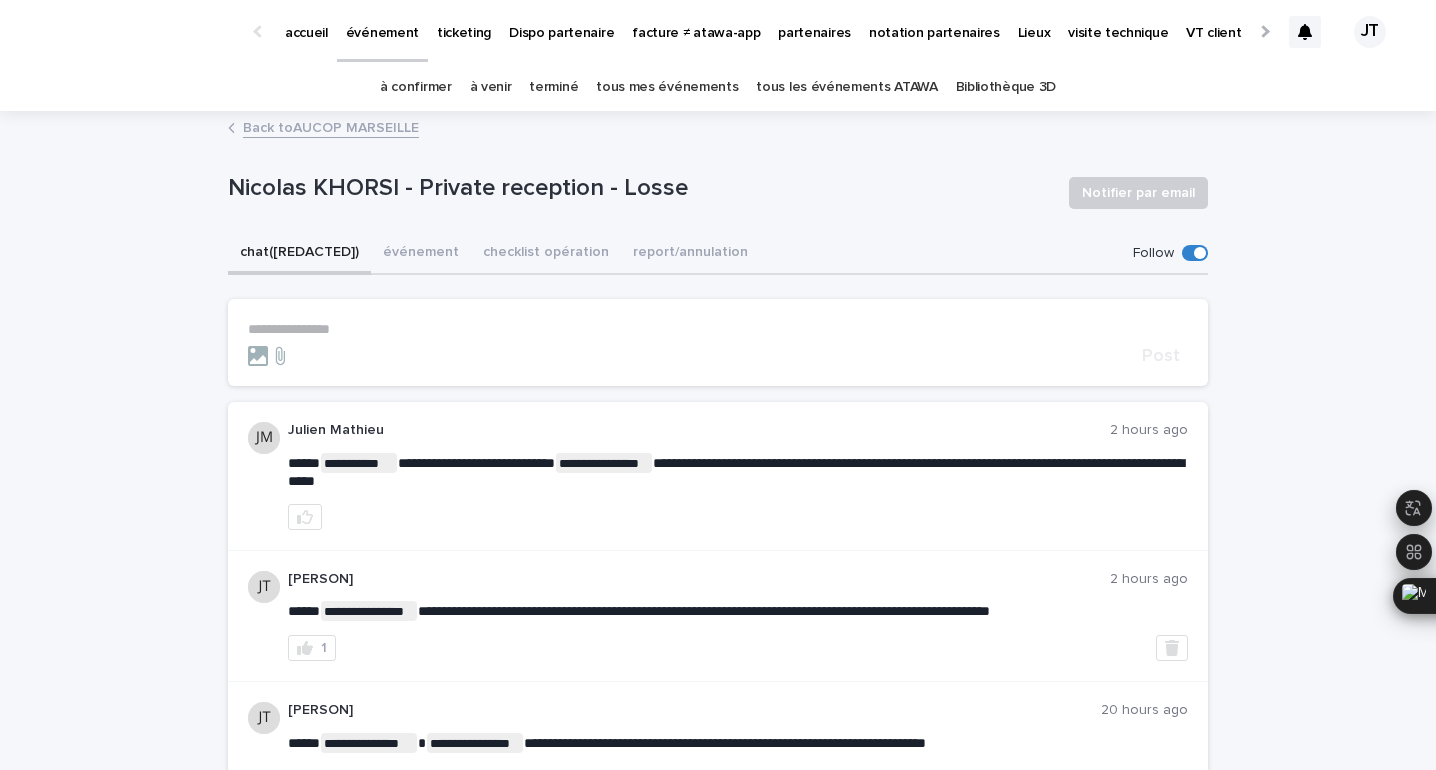 click at bounding box center (1305, 32) 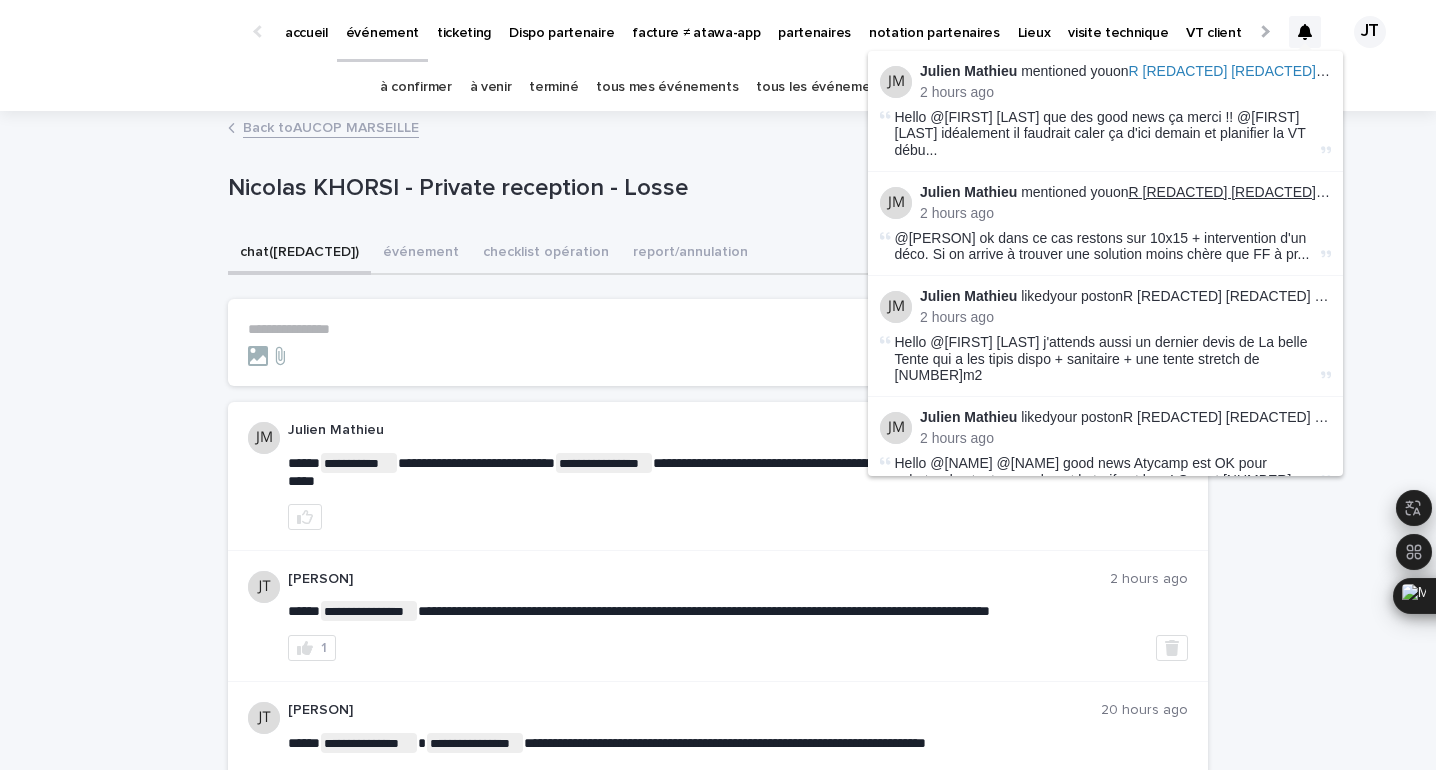 click on "R [REDACTED] [REDACTED] [REDACTED]" at bounding box center [1267, 192] 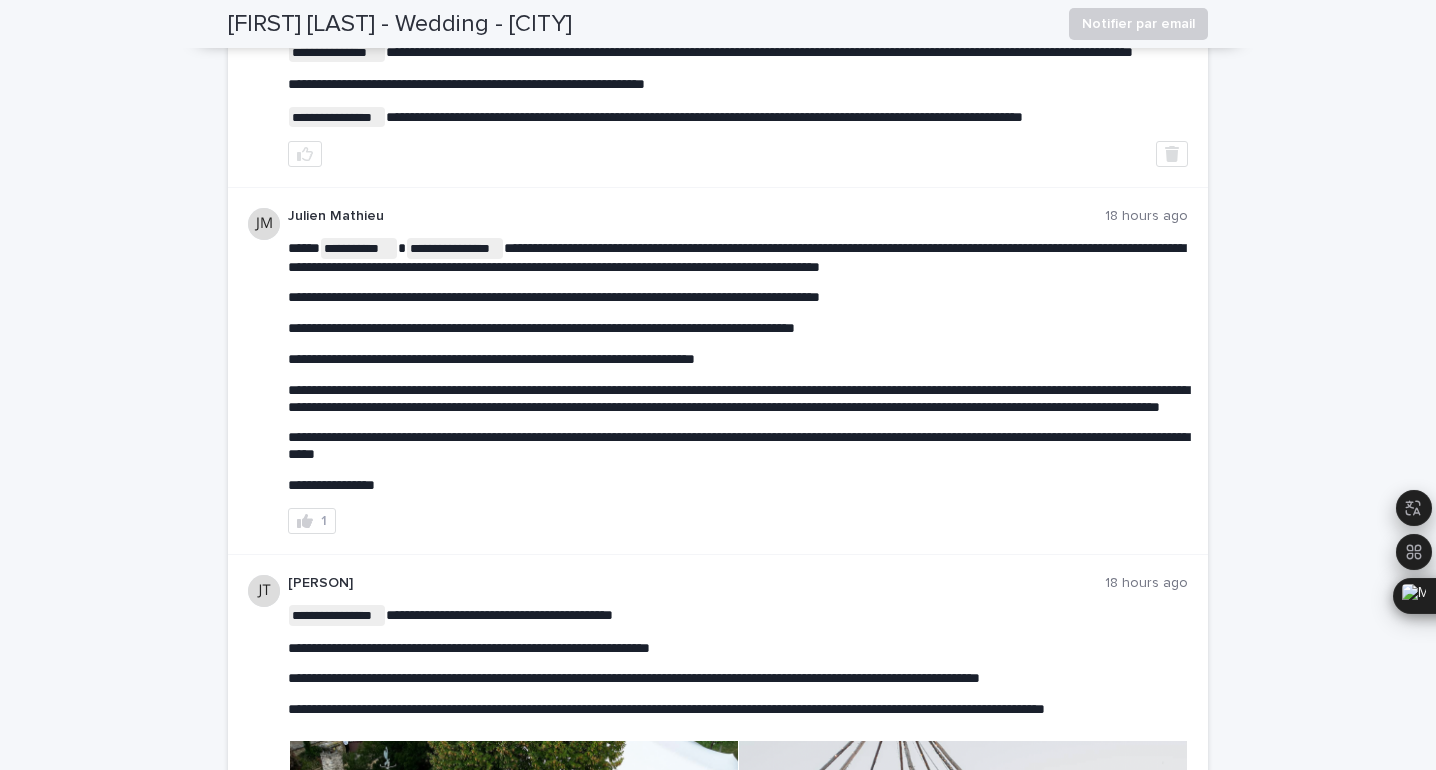 scroll, scrollTop: 771, scrollLeft: 0, axis: vertical 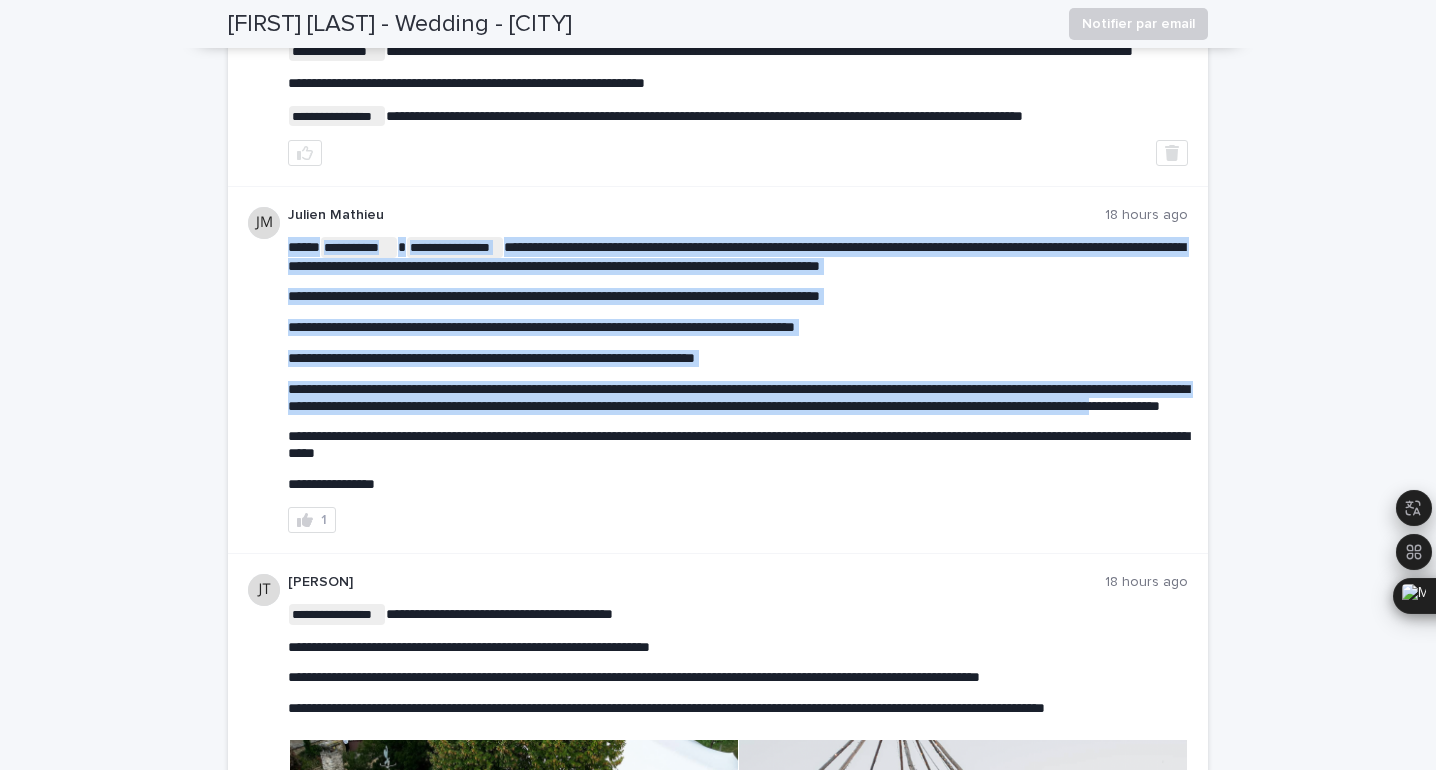 drag, startPoint x: 1080, startPoint y: 421, endPoint x: 558, endPoint y: 434, distance: 522.16187 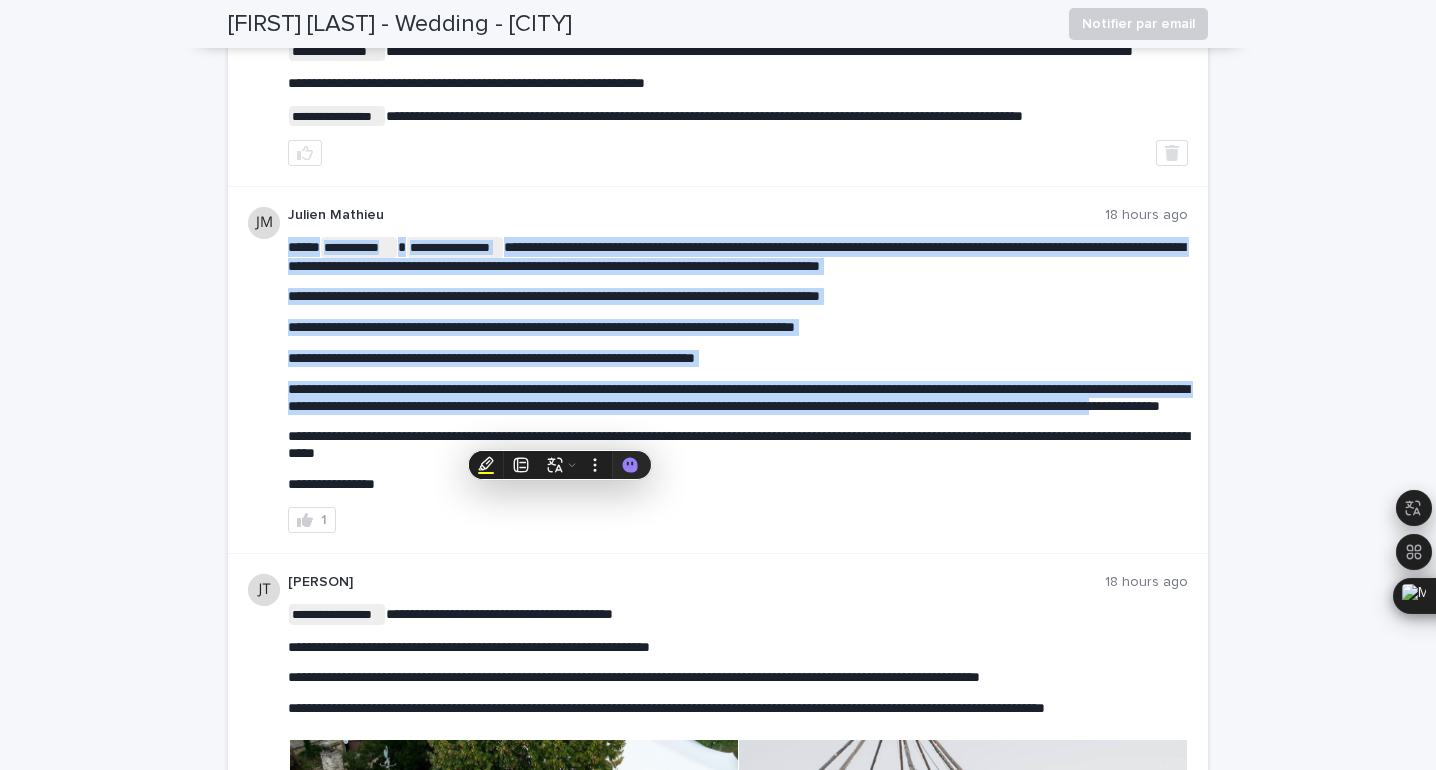 click on "**********" at bounding box center (738, 397) 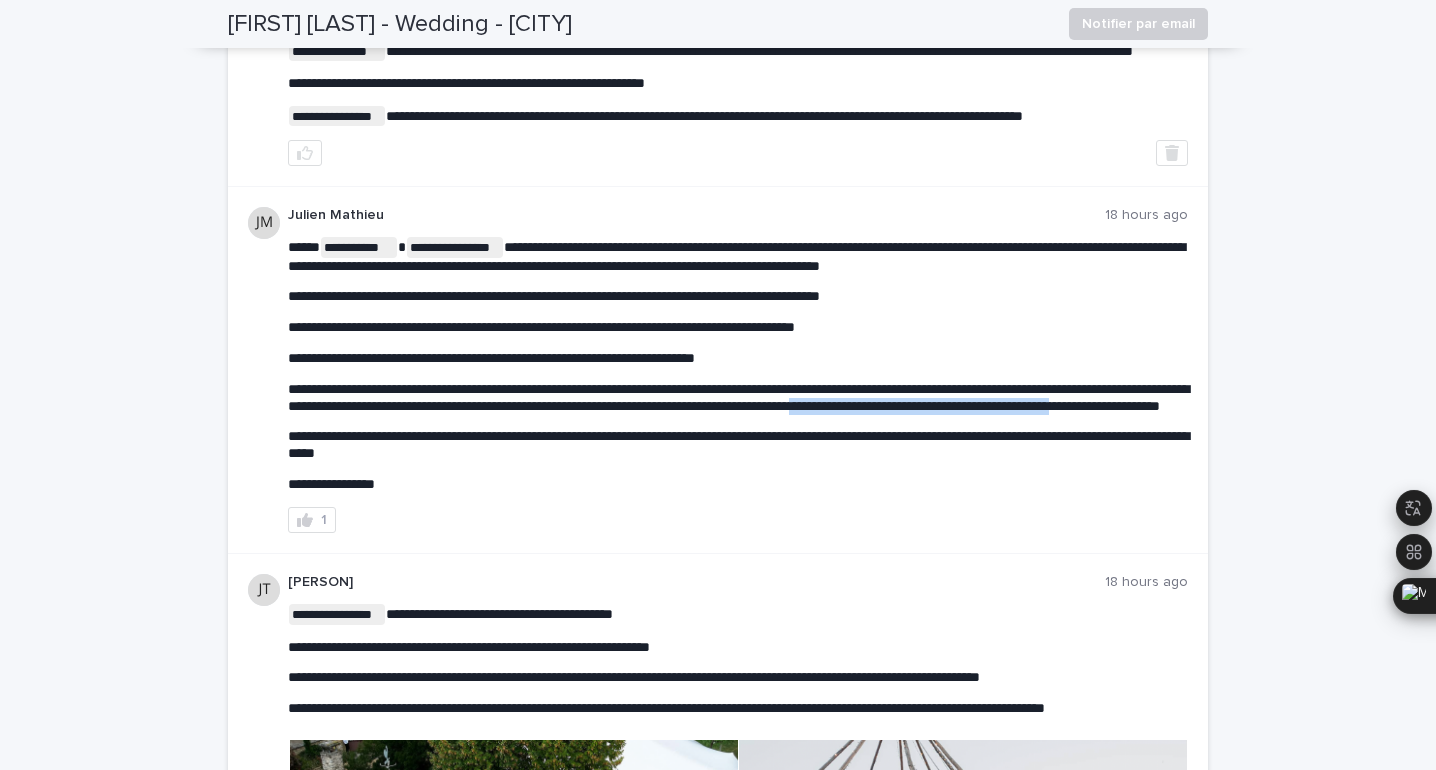 drag, startPoint x: 1081, startPoint y: 426, endPoint x: 509, endPoint y: 443, distance: 572.25256 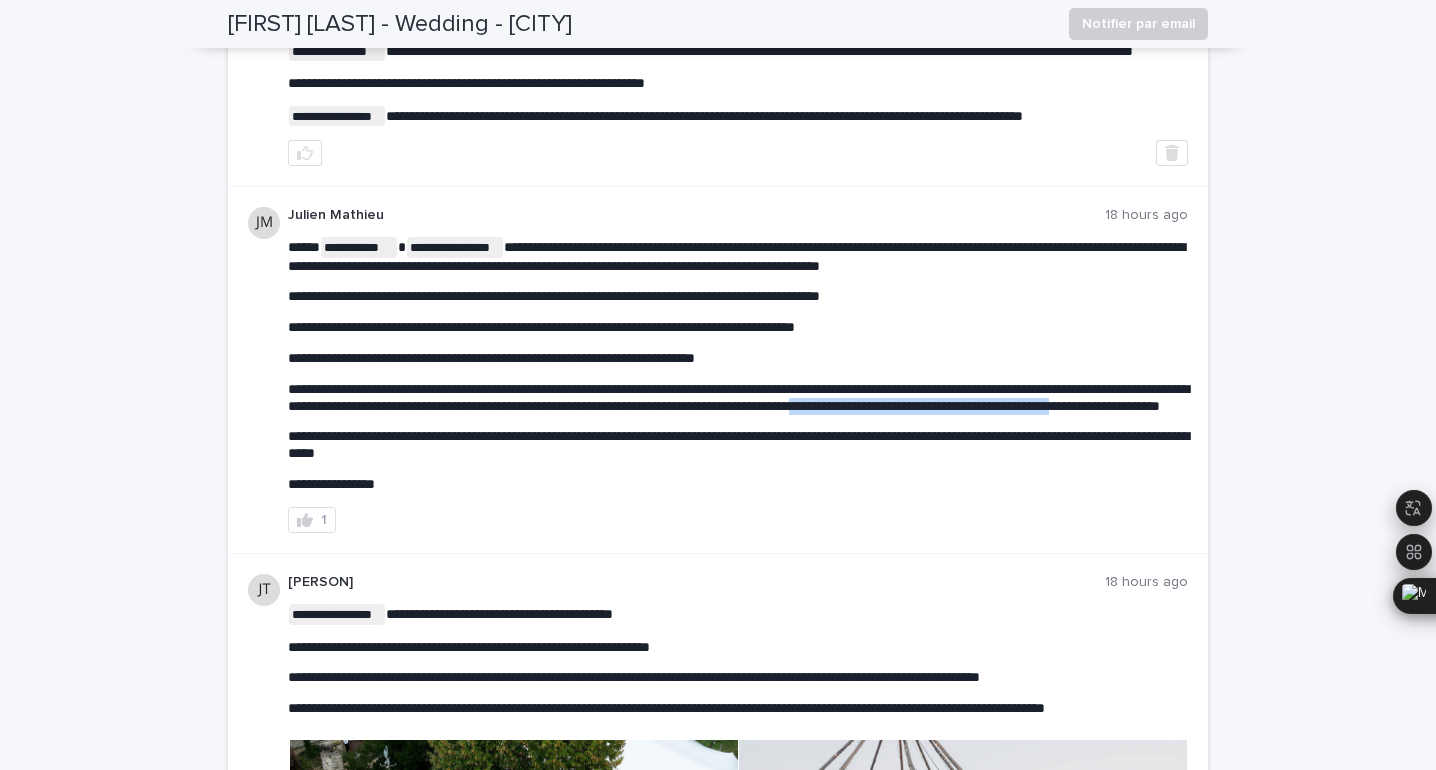 click on "**********" at bounding box center [738, 397] 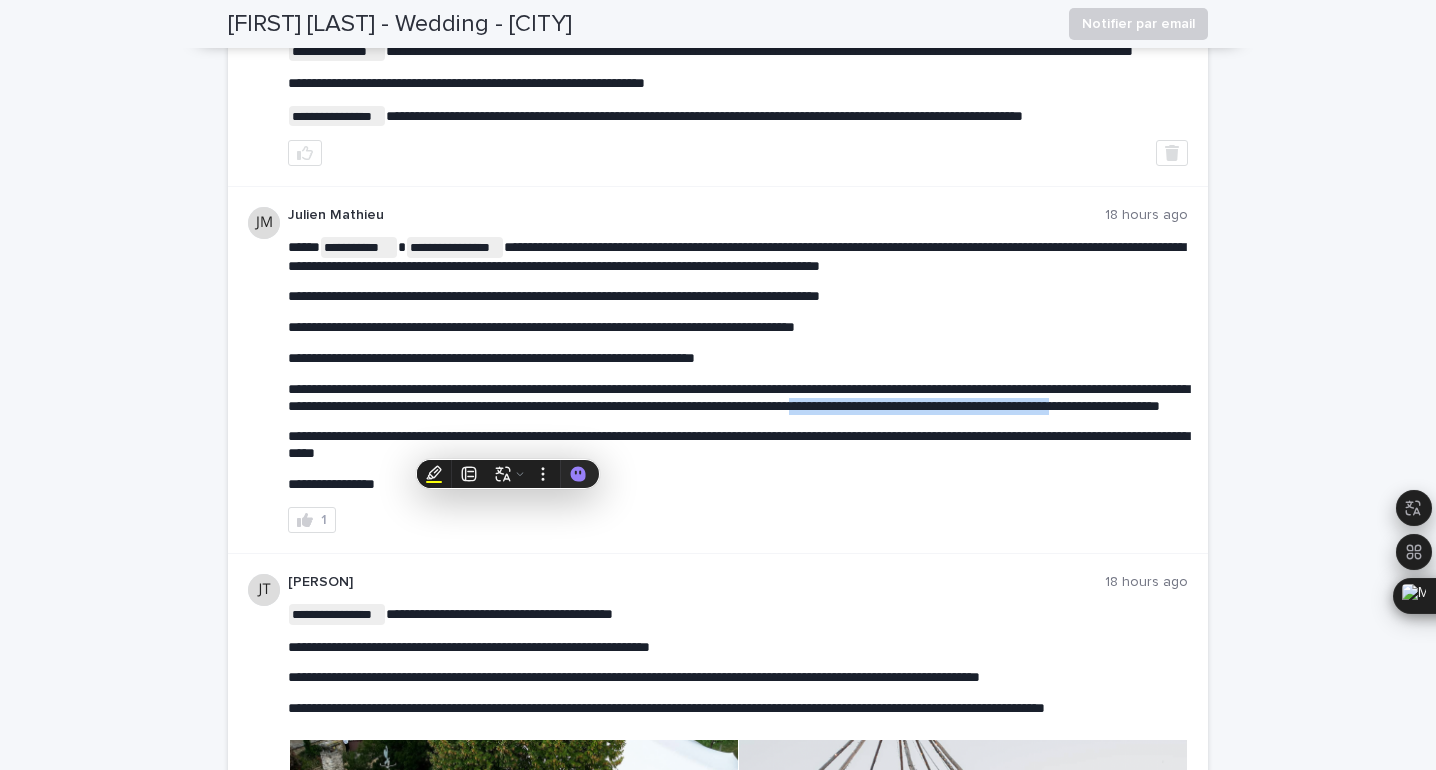 copy on "**********" 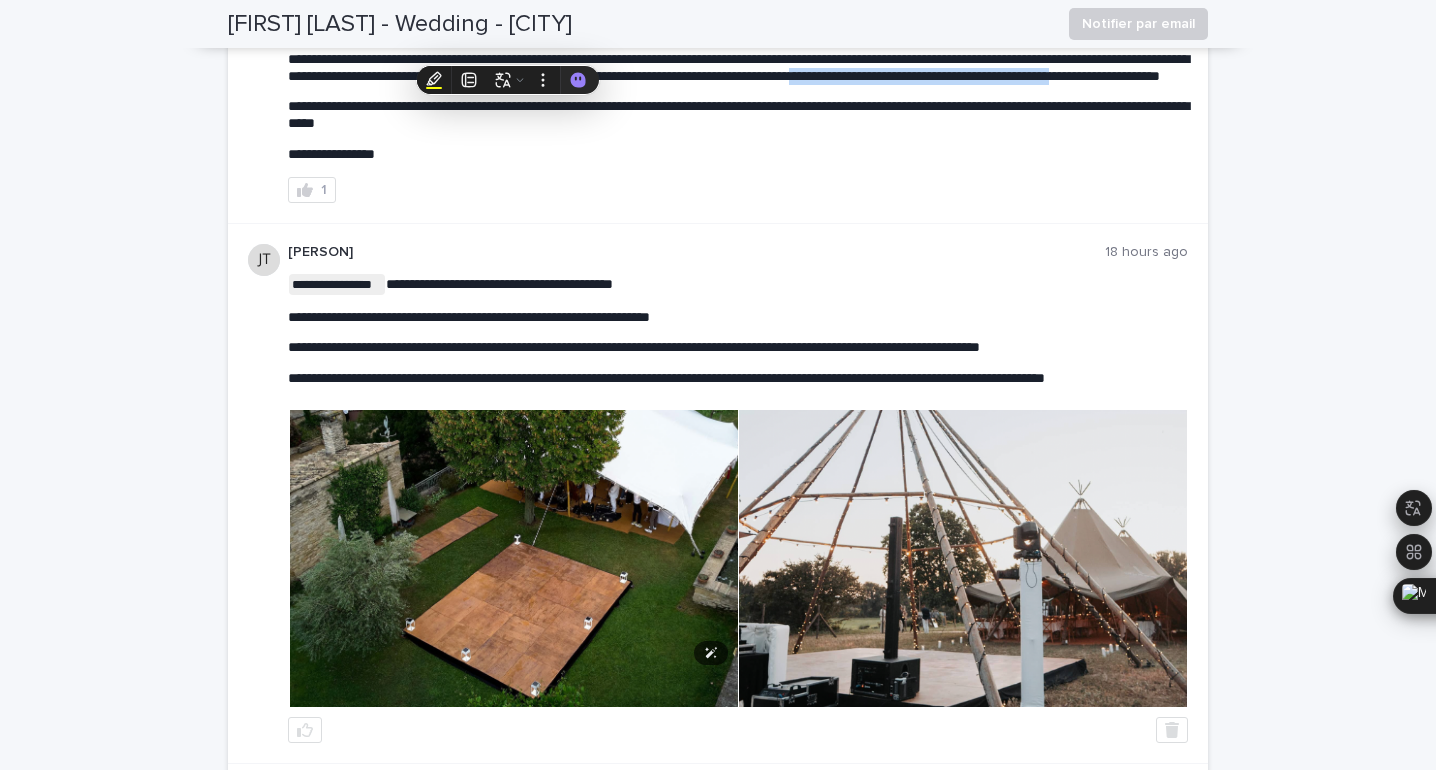 scroll, scrollTop: 1192, scrollLeft: 0, axis: vertical 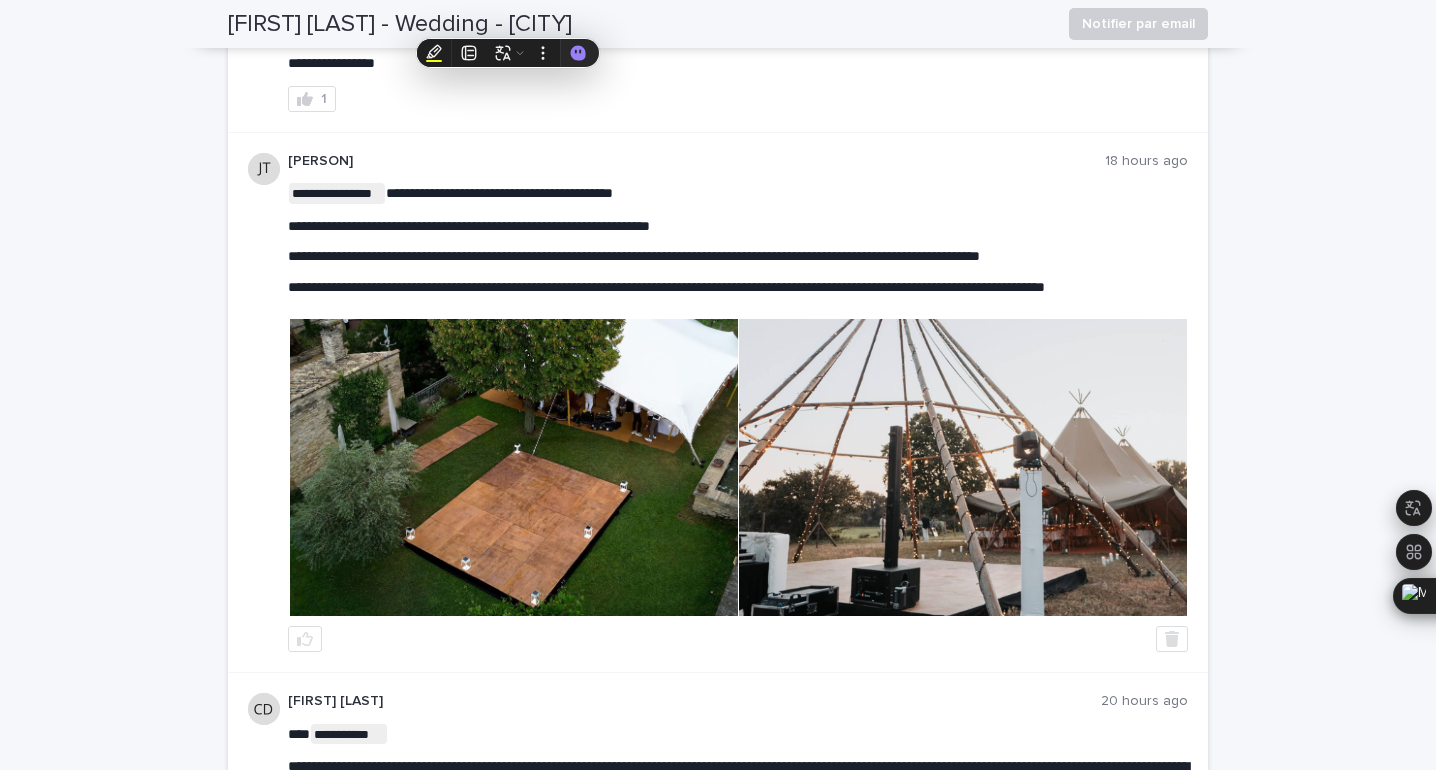 click on "**********" at bounding box center (718, 759) 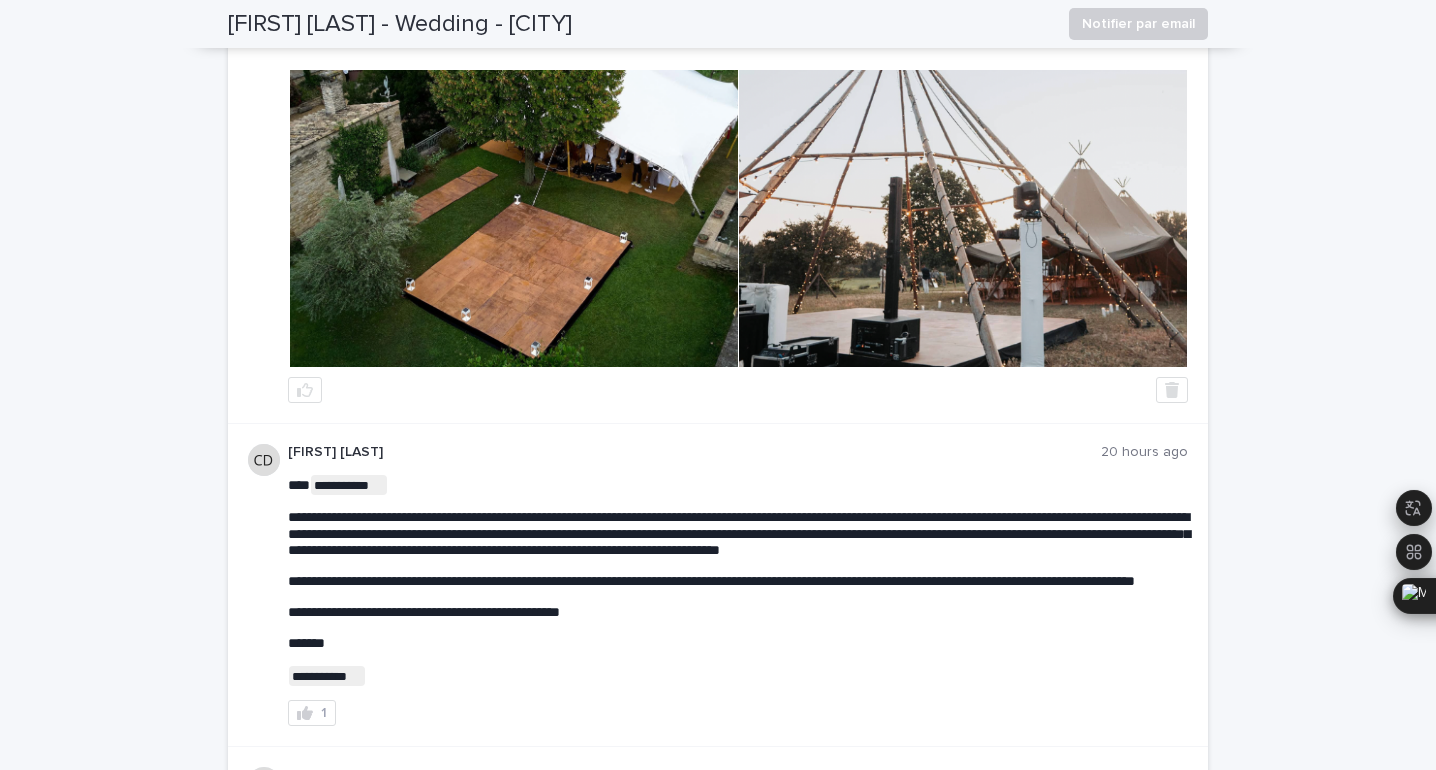 scroll, scrollTop: 1462, scrollLeft: 0, axis: vertical 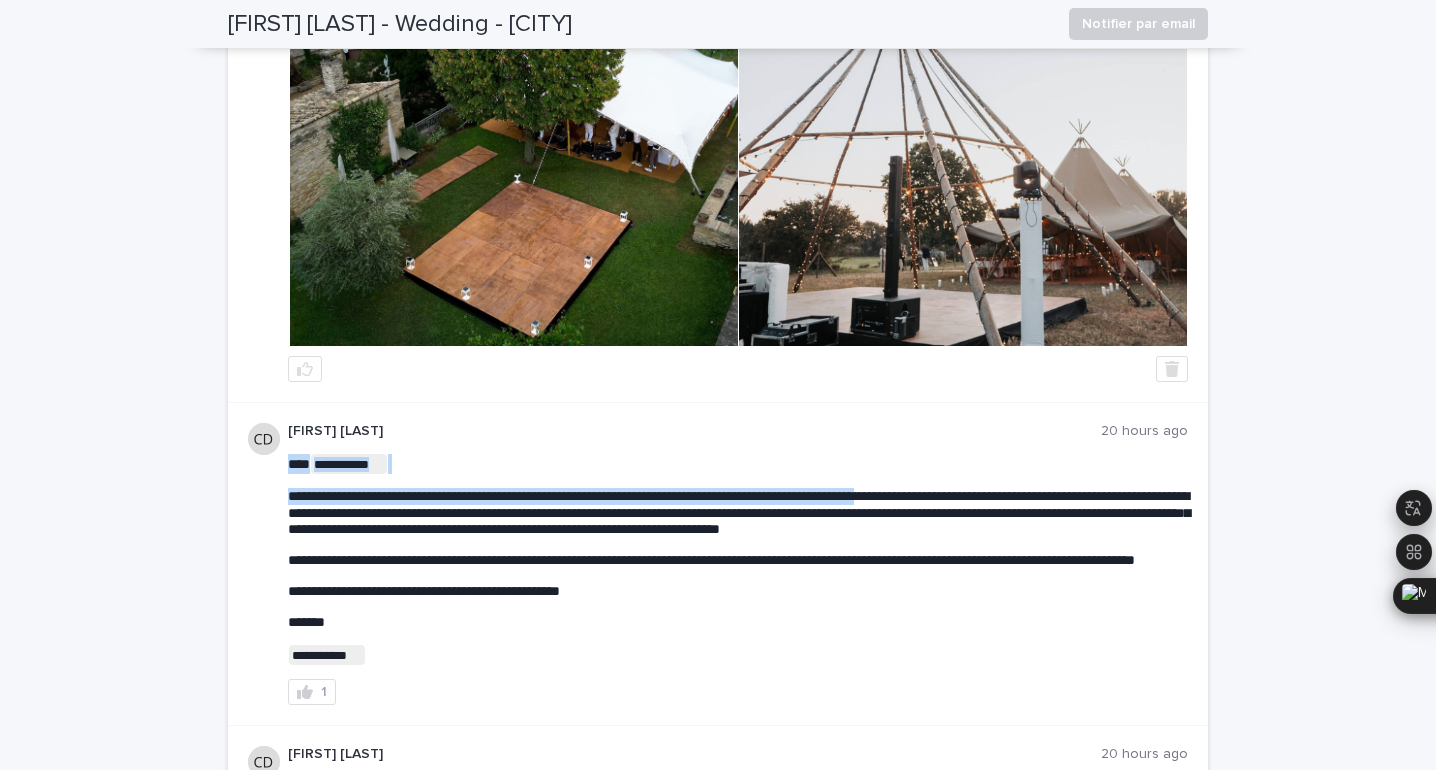 drag, startPoint x: 895, startPoint y: 529, endPoint x: 958, endPoint y: 526, distance: 63.07139 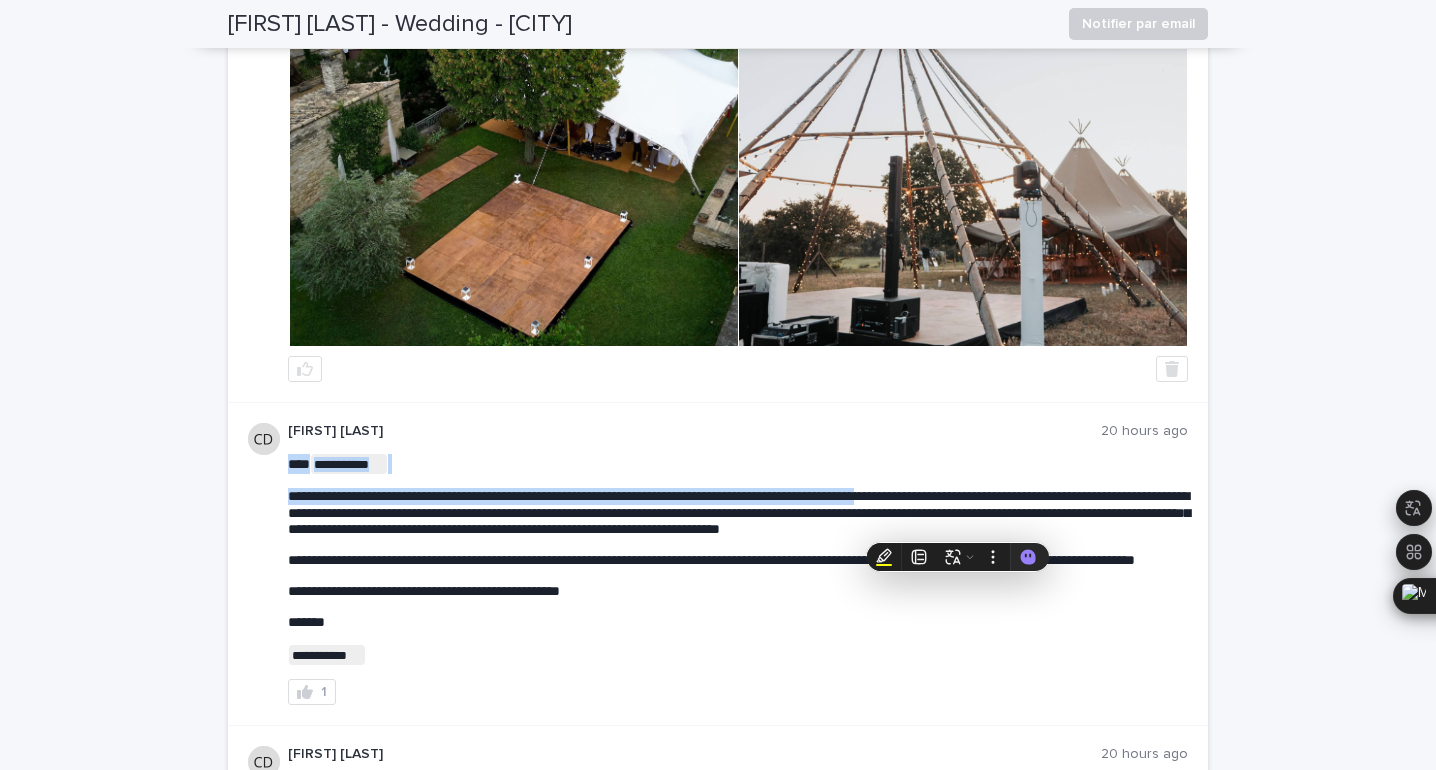 click on "**********" at bounding box center (739, 513) 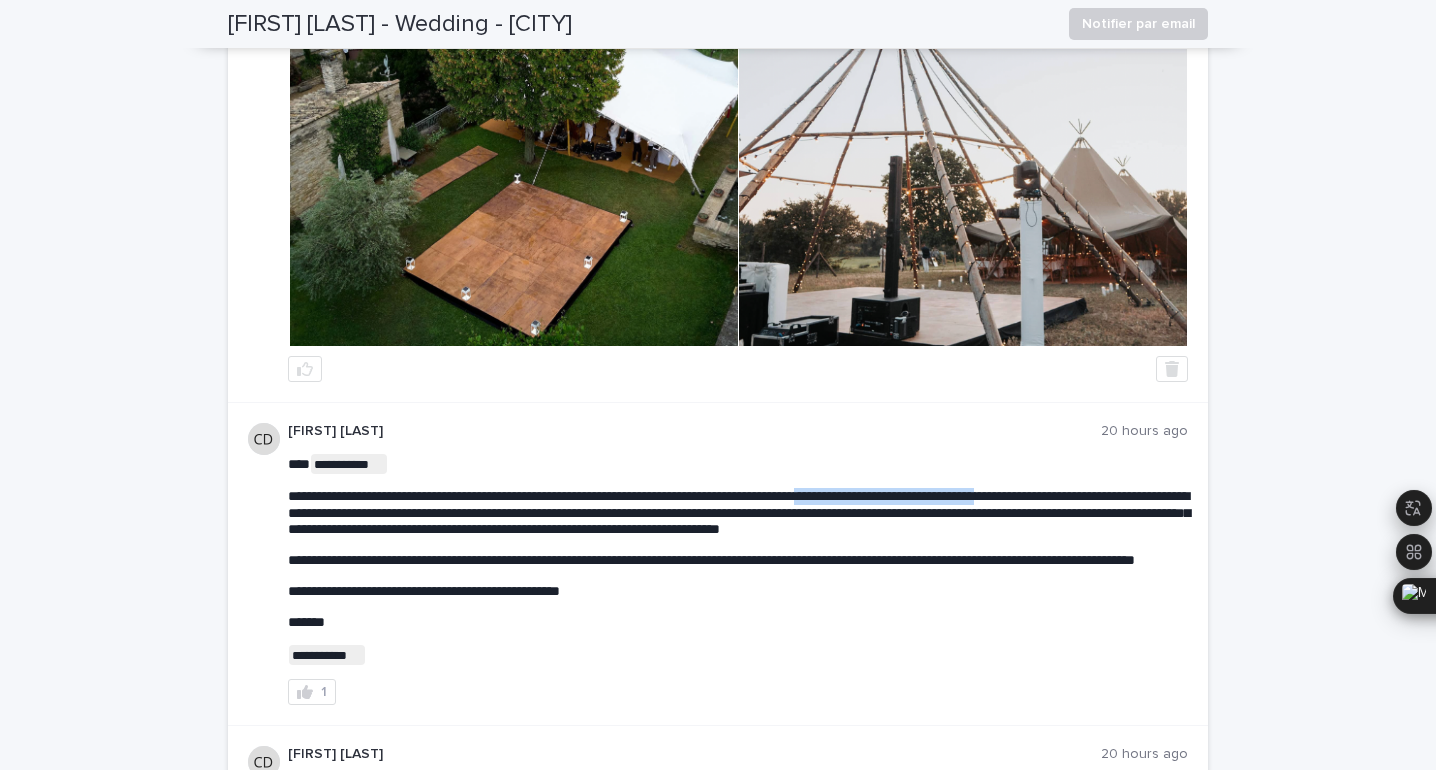 drag, startPoint x: 895, startPoint y: 529, endPoint x: 1102, endPoint y: 524, distance: 207.06038 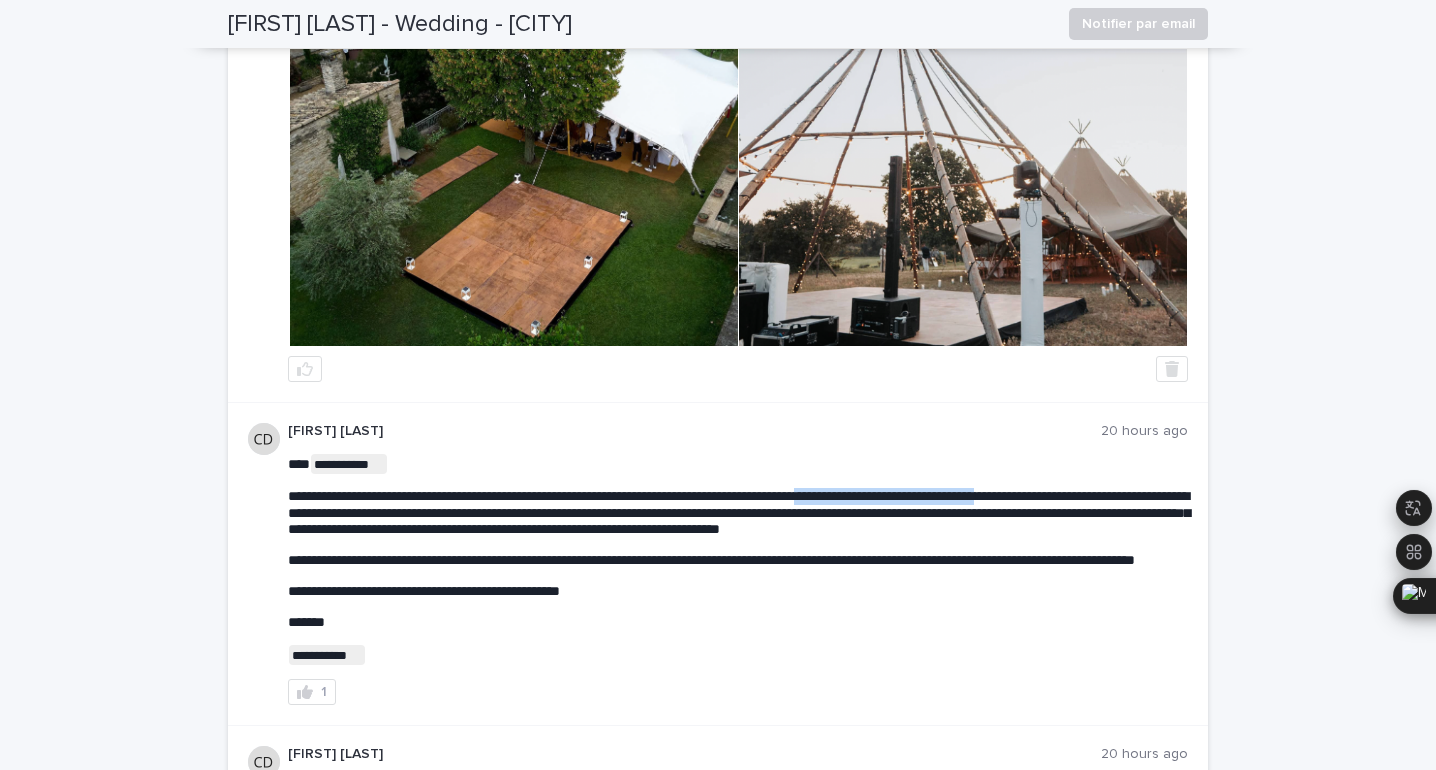 click on "**********" at bounding box center (739, 513) 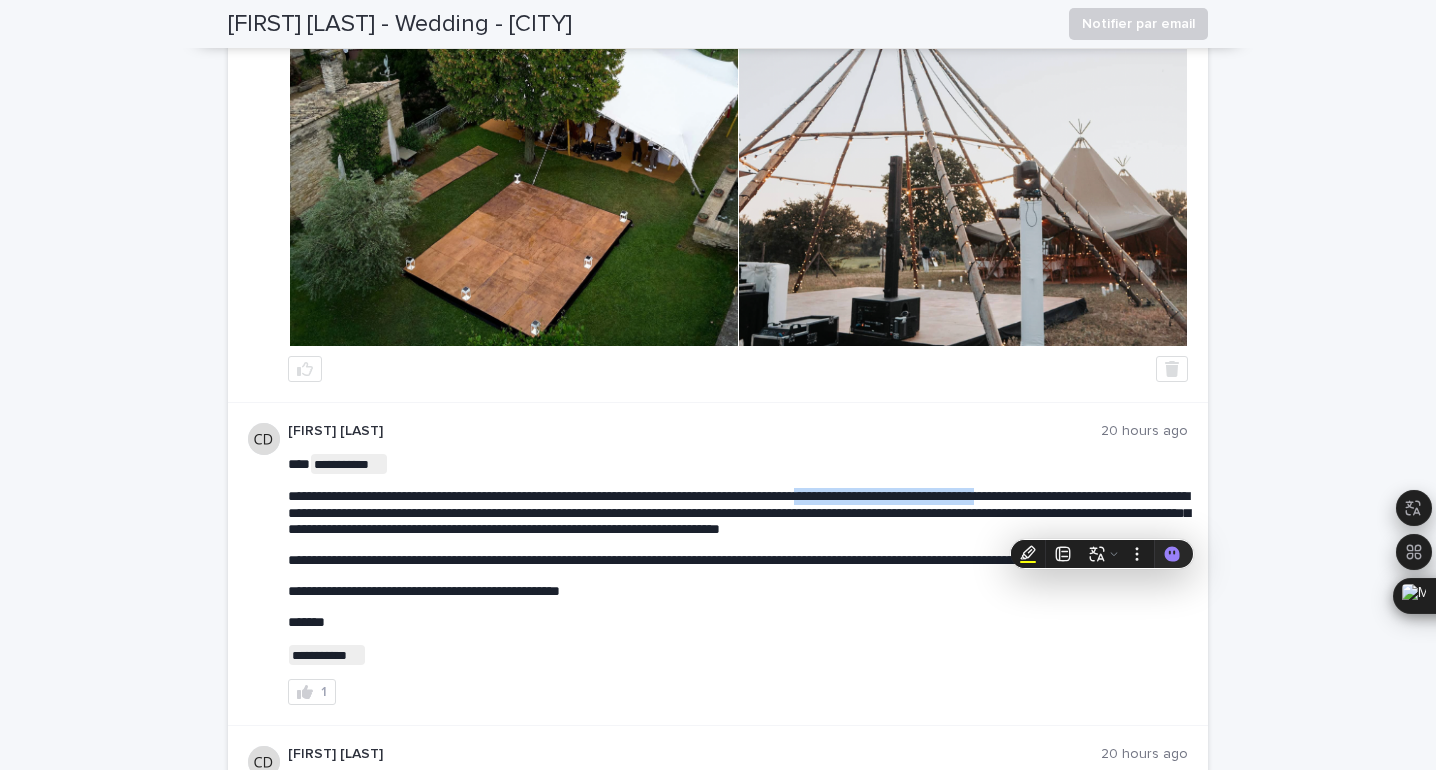 copy on "**********" 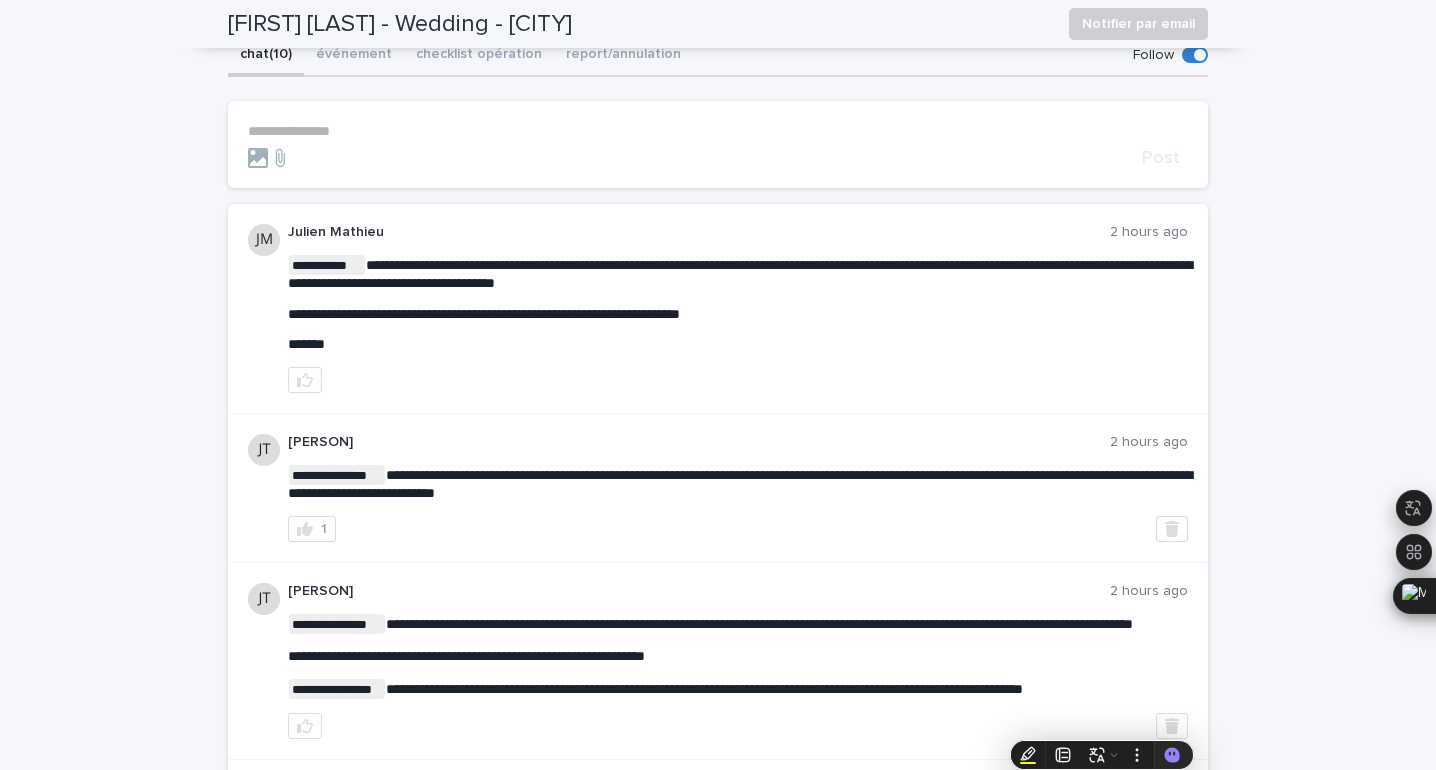 scroll, scrollTop: 0, scrollLeft: 0, axis: both 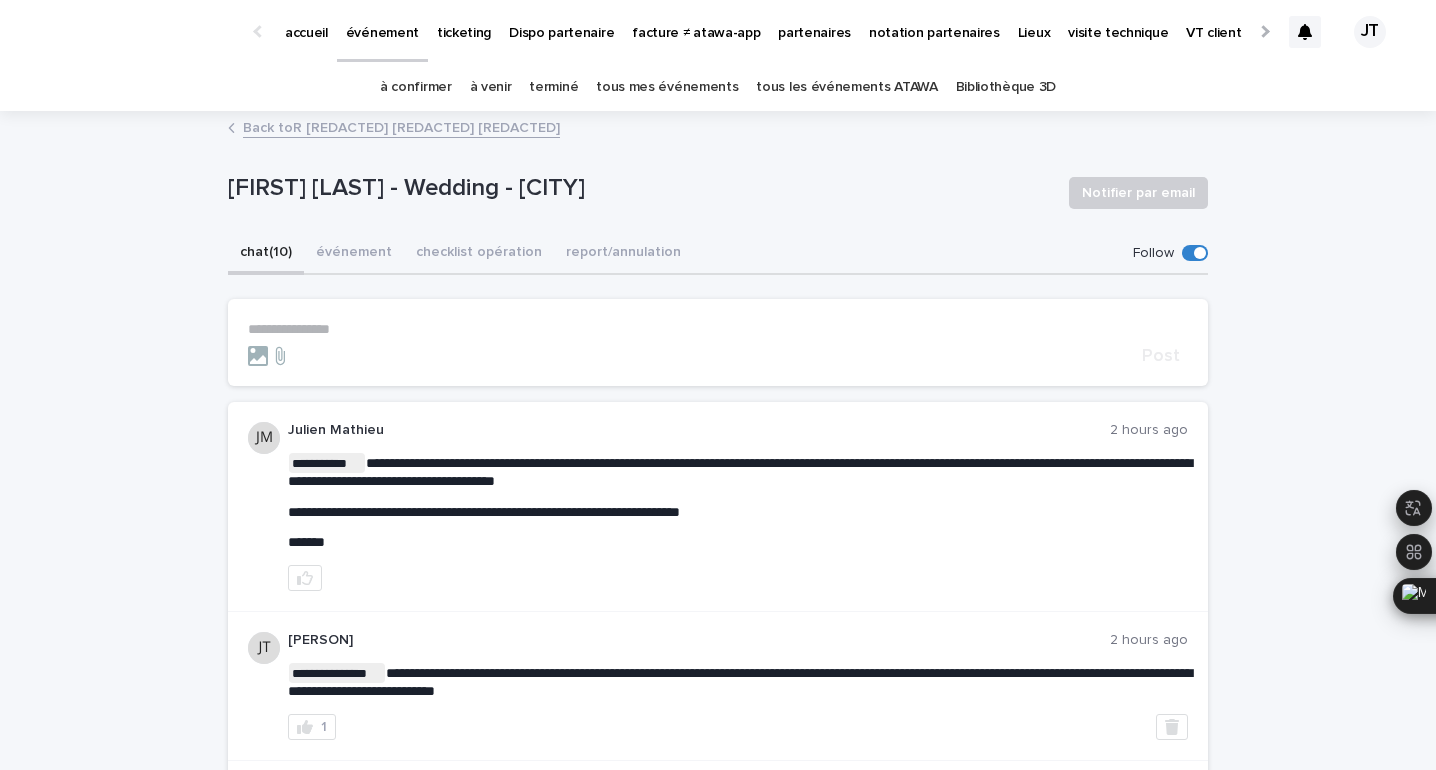 click on "**********" at bounding box center (718, 329) 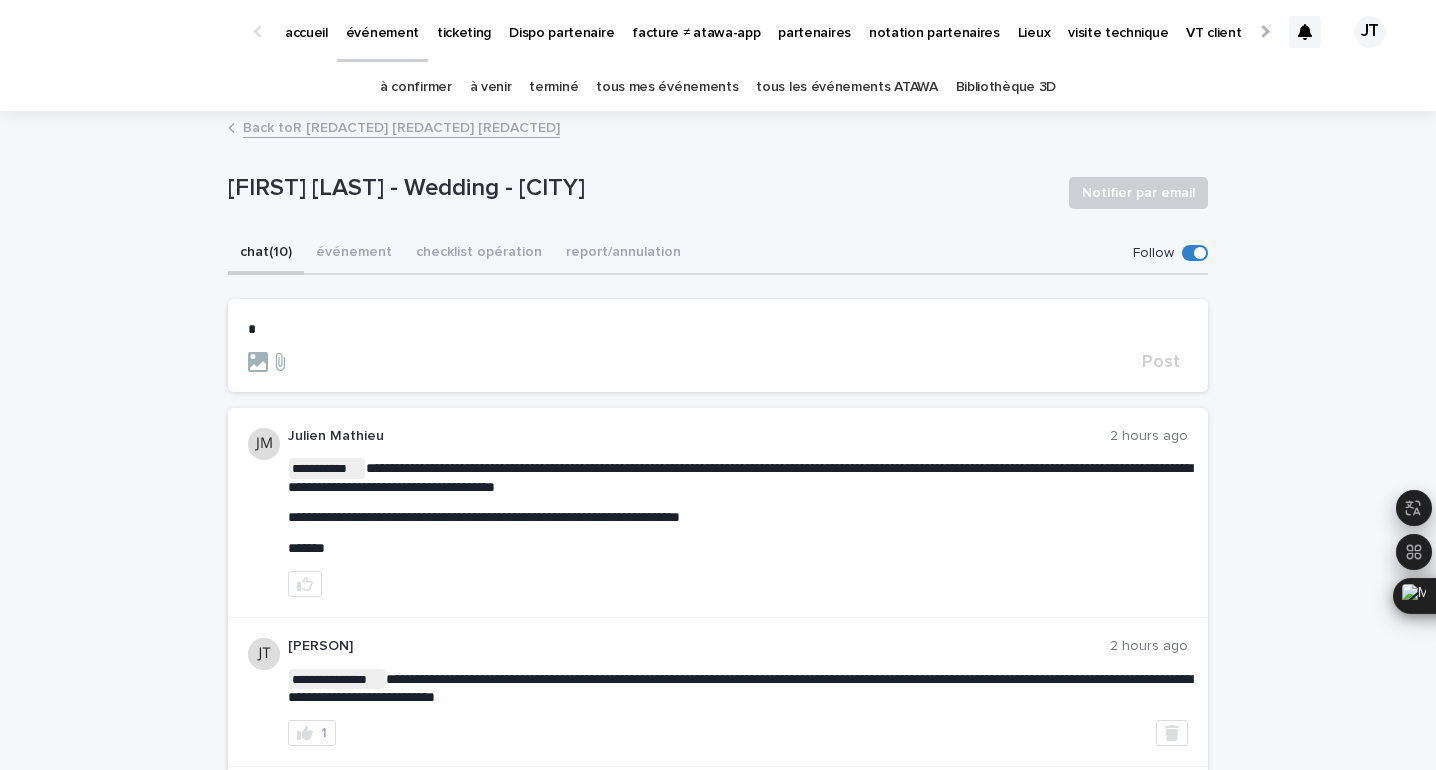 type 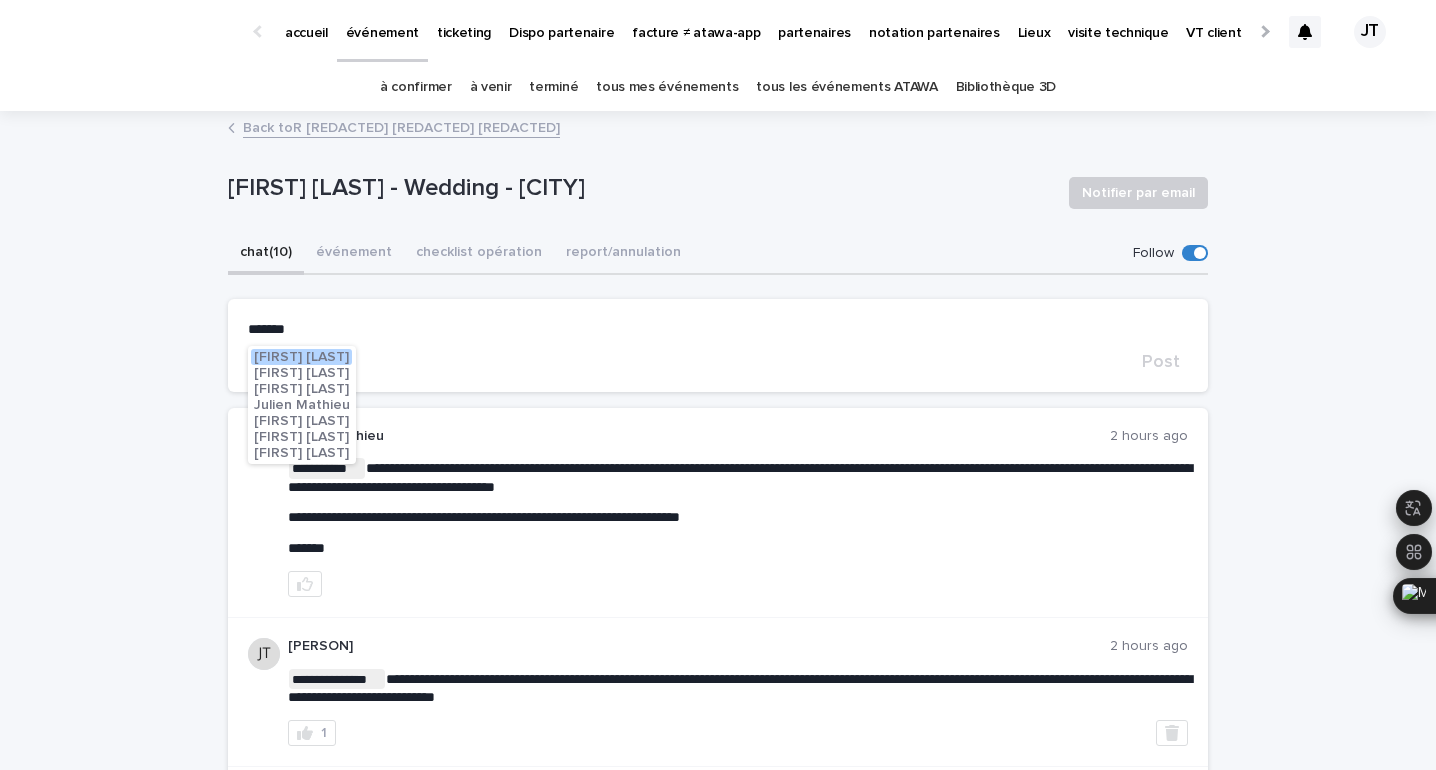 click on "Julien Mathieu" at bounding box center (302, 405) 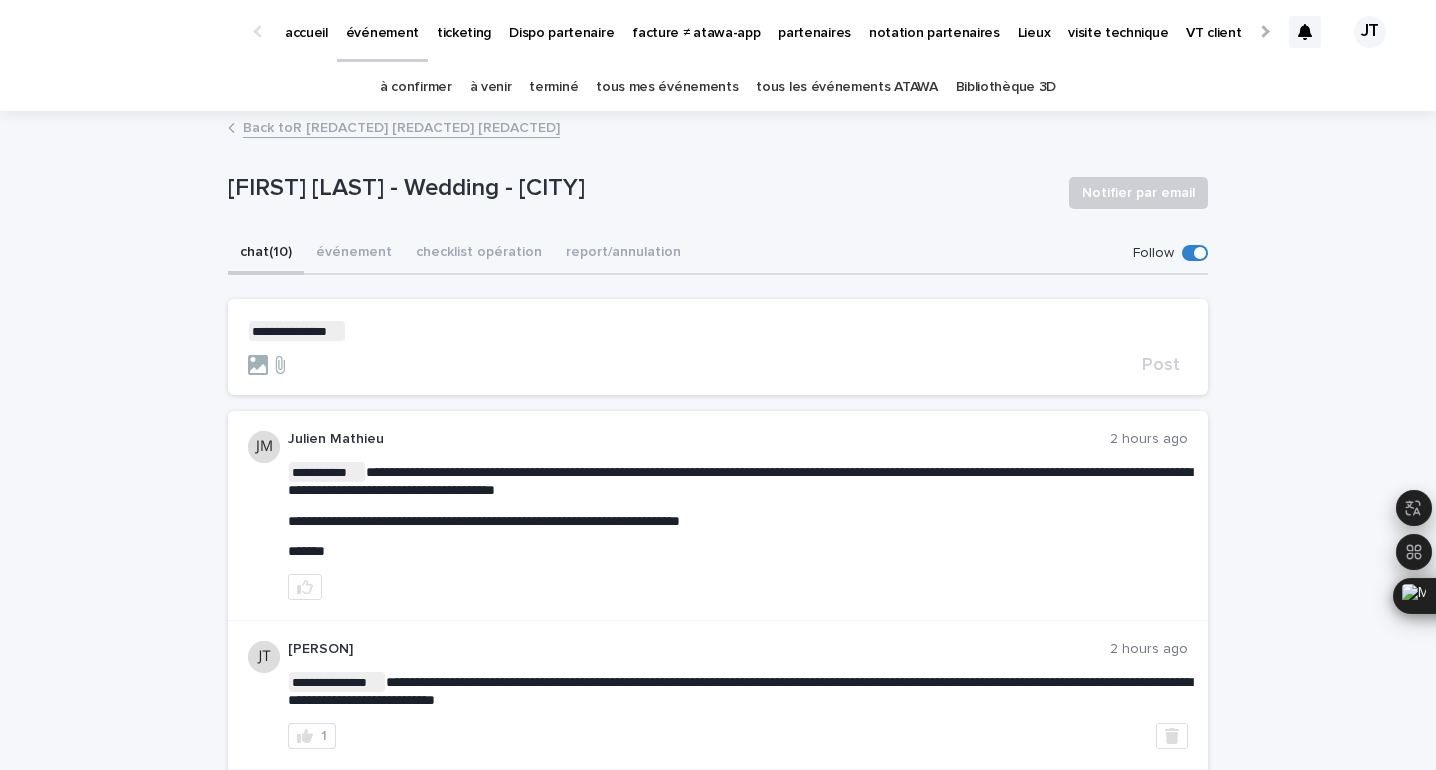 click on "**********" at bounding box center (718, 331) 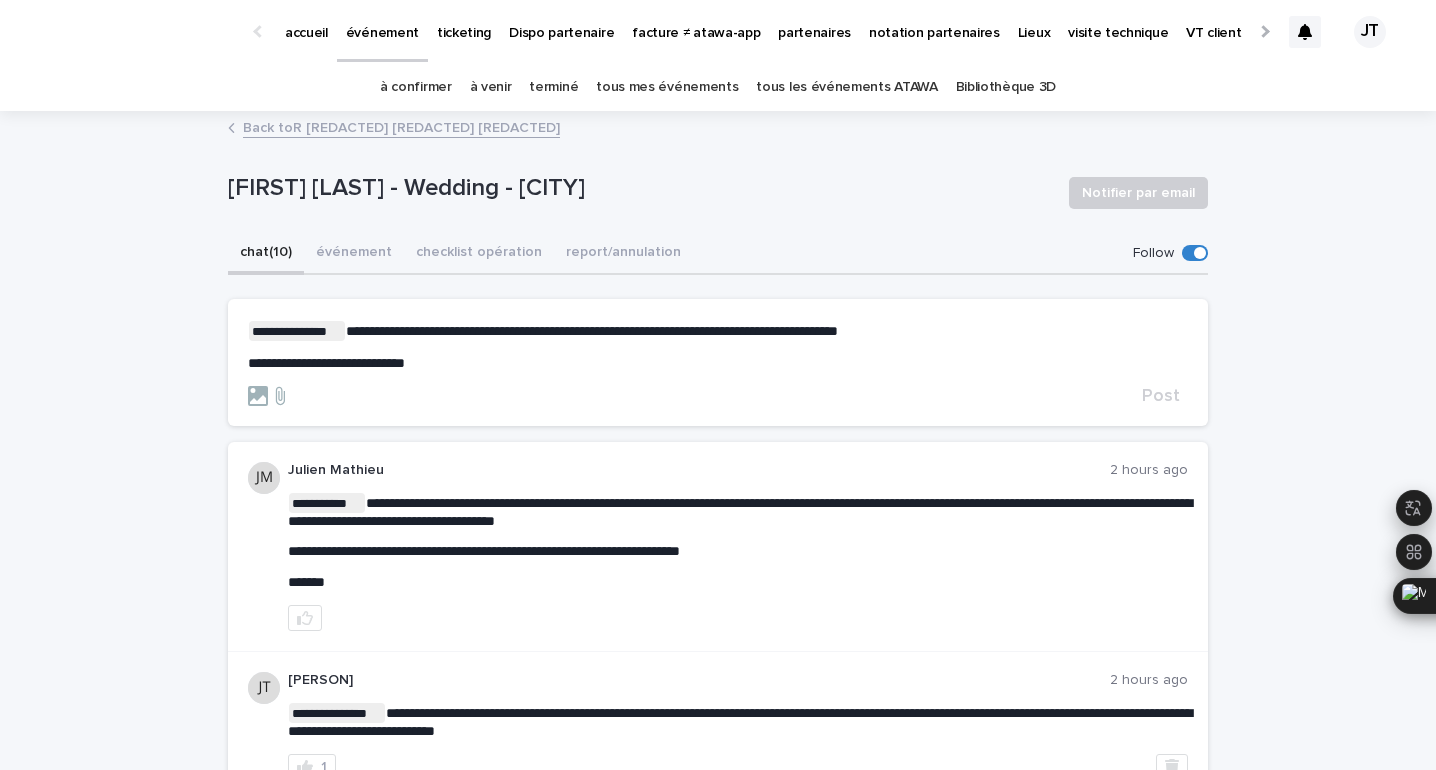 click on "**********" at bounding box center [592, 331] 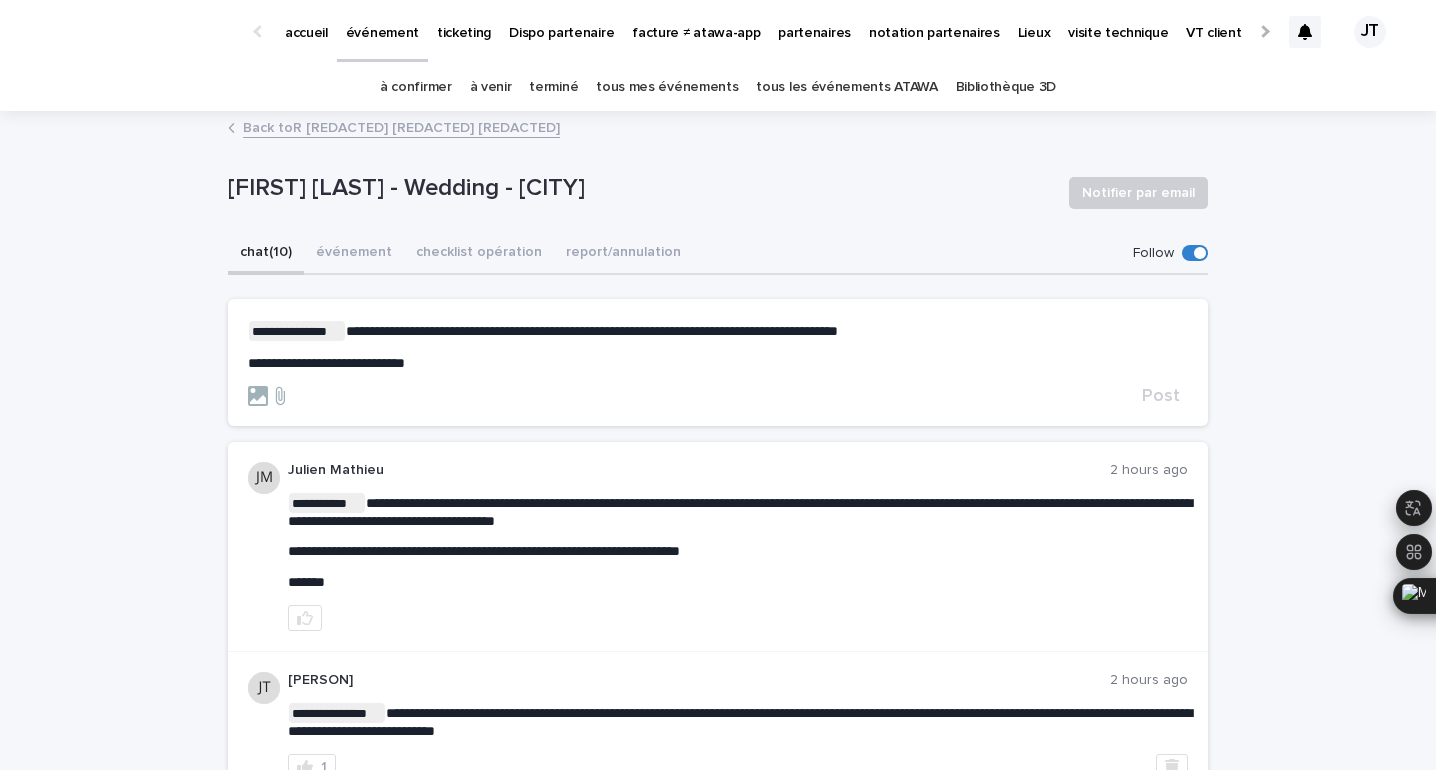 click on "*" 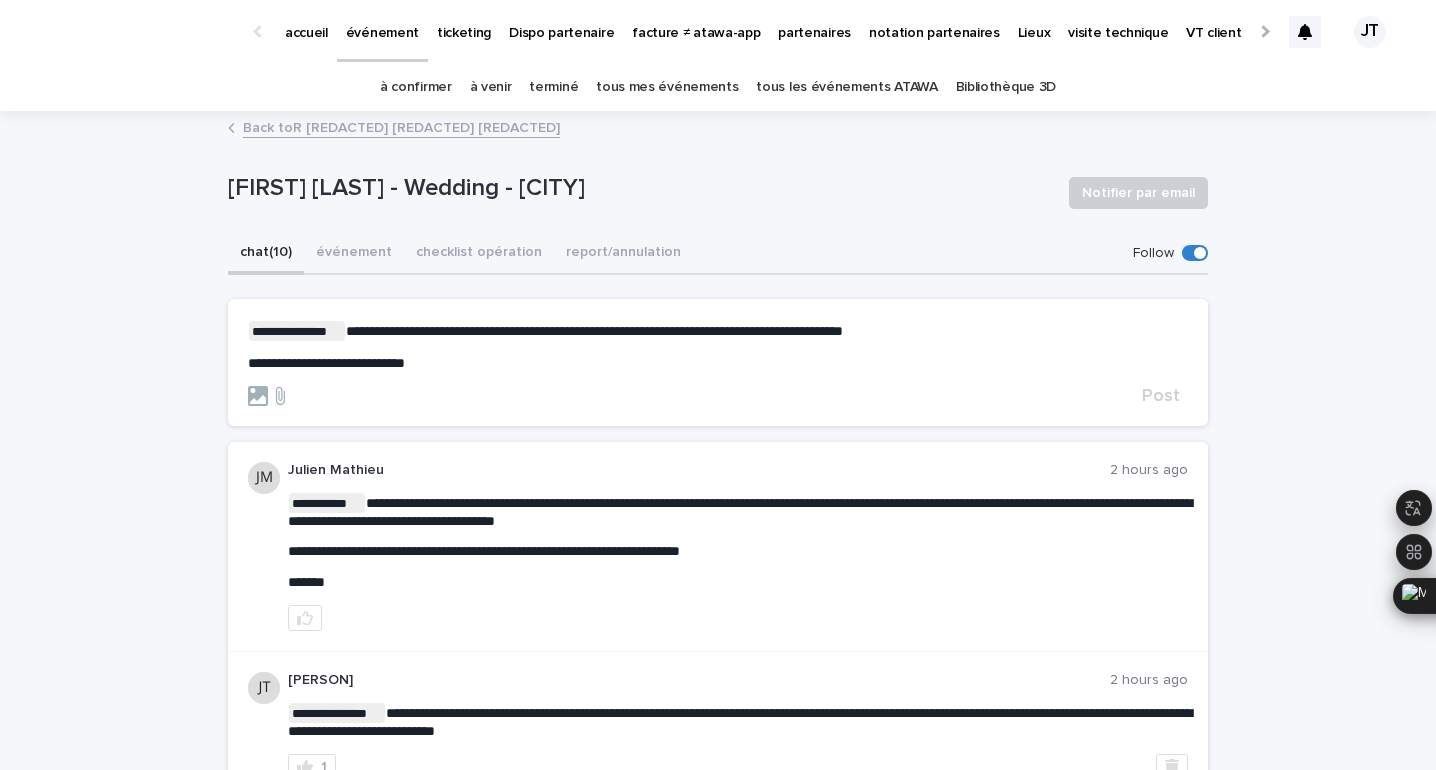 click on "**********" at bounding box center [718, 346] 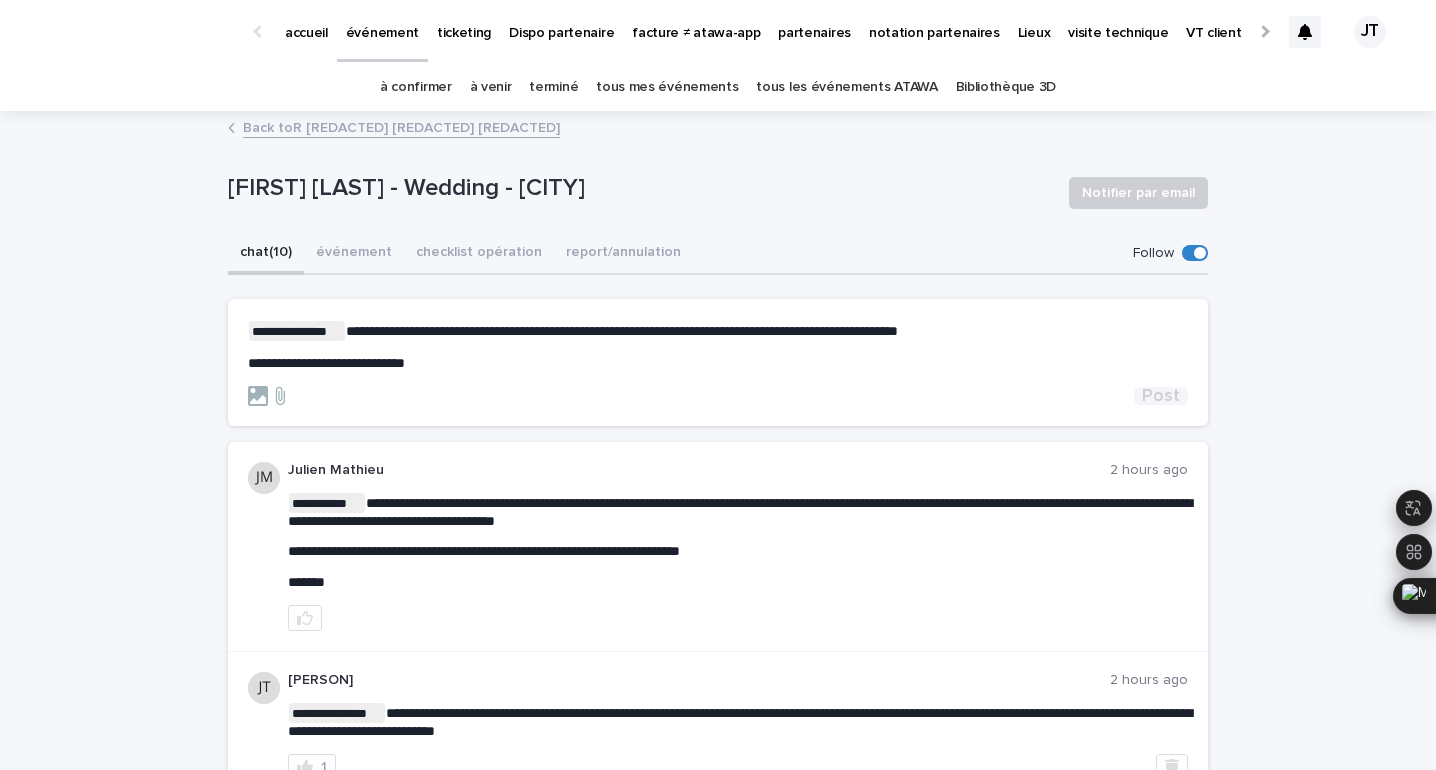 click on "Post" at bounding box center [1161, 396] 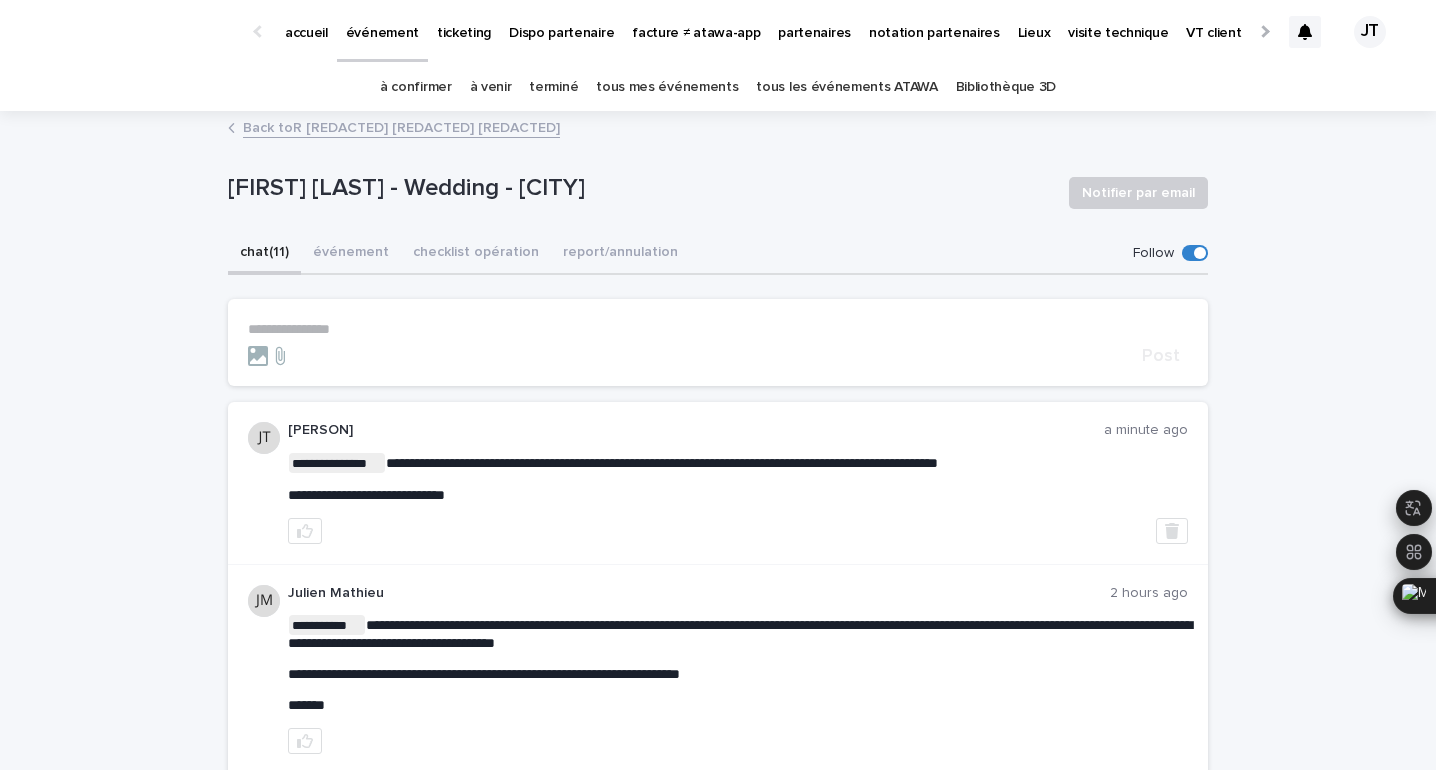 click on "**********" at bounding box center [718, 329] 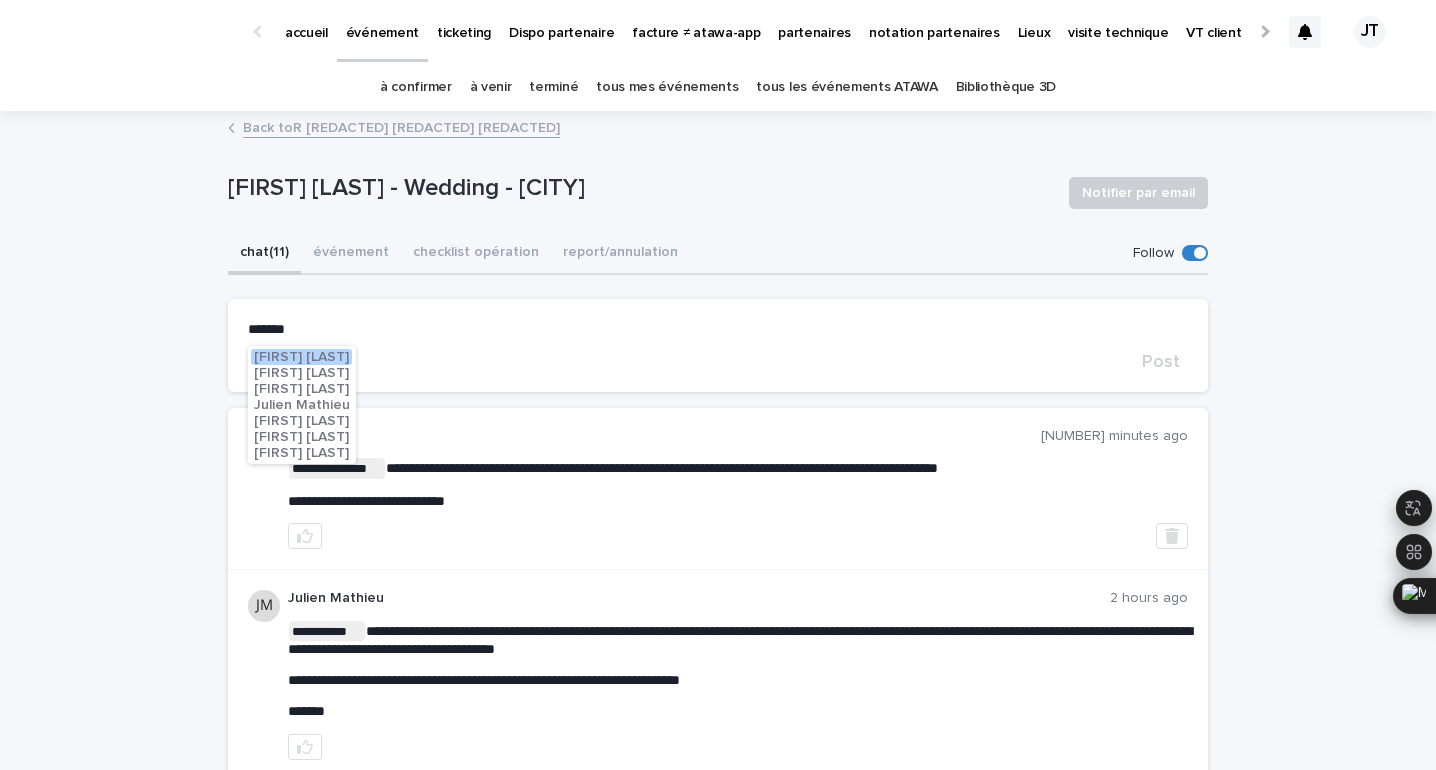 click on "Julien Mathieu" at bounding box center [302, 405] 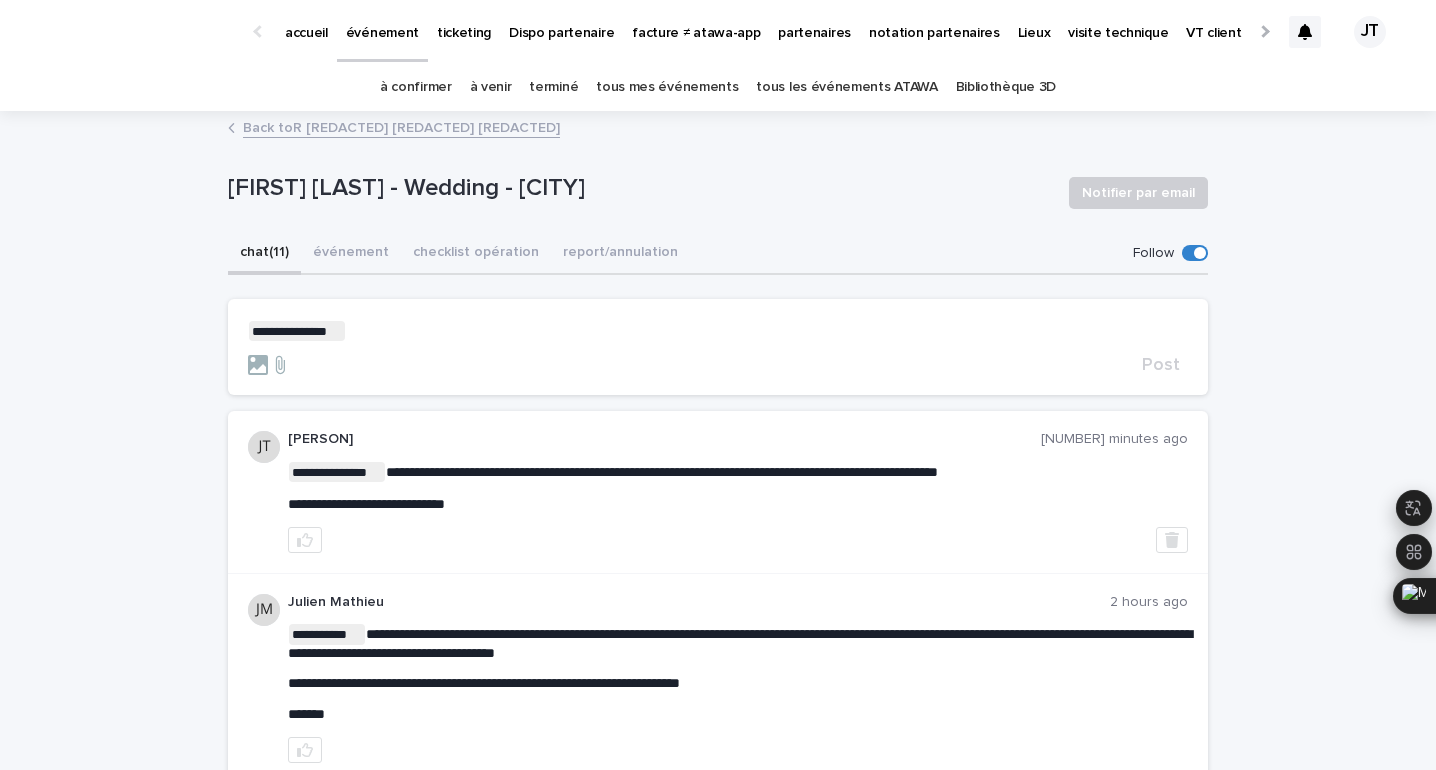 click on "**********" at bounding box center [718, 331] 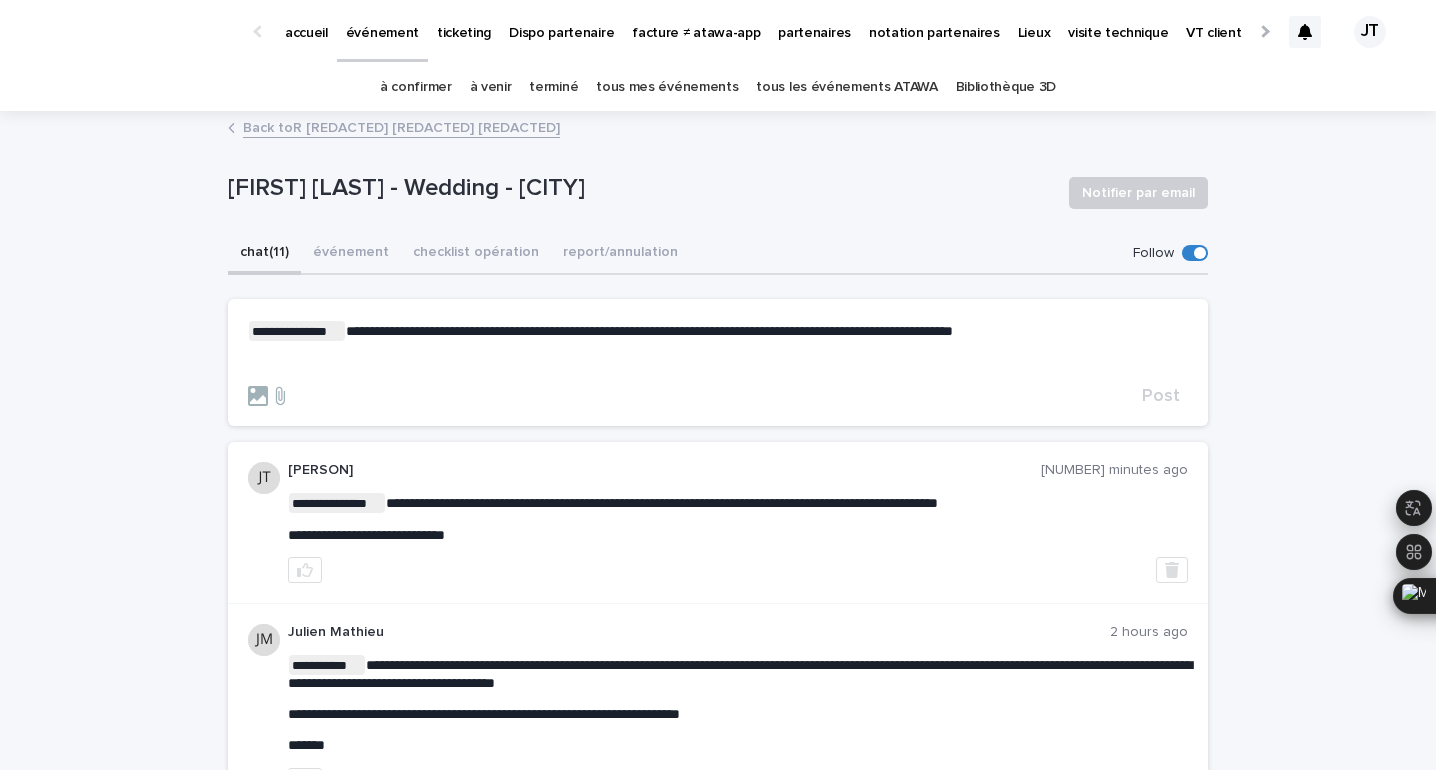 click on "**********" at bounding box center [649, 331] 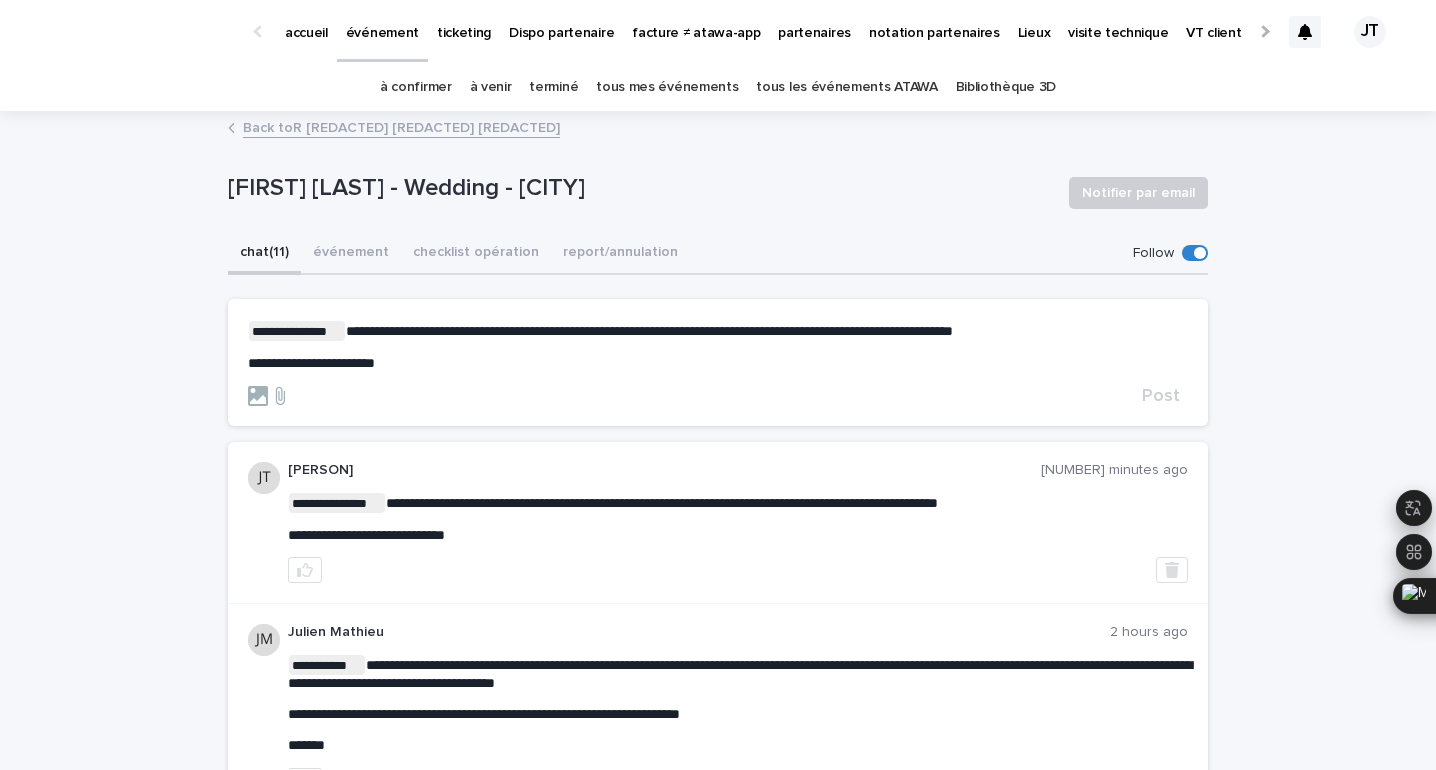 click on "**********" at bounding box center [718, 363] 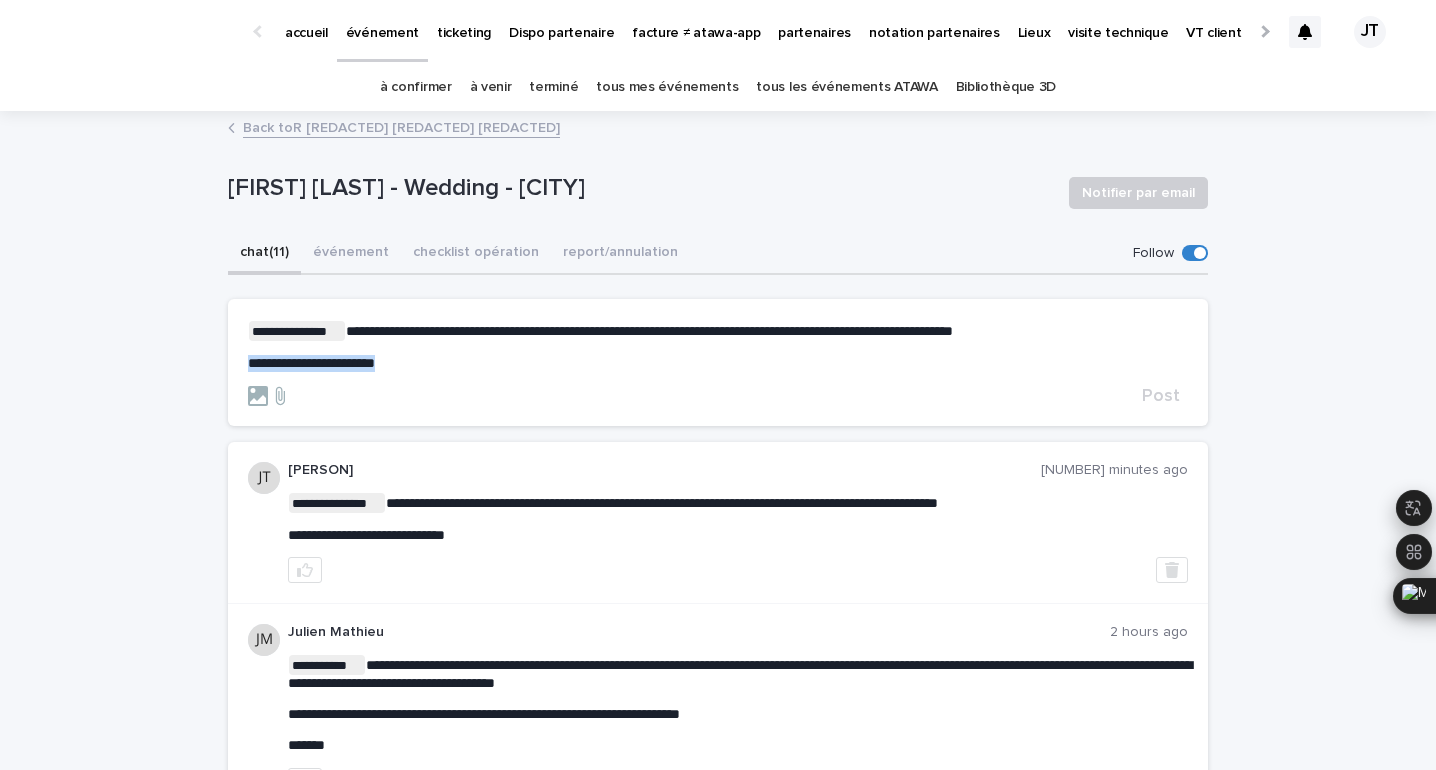 click on "**********" at bounding box center (718, 363) 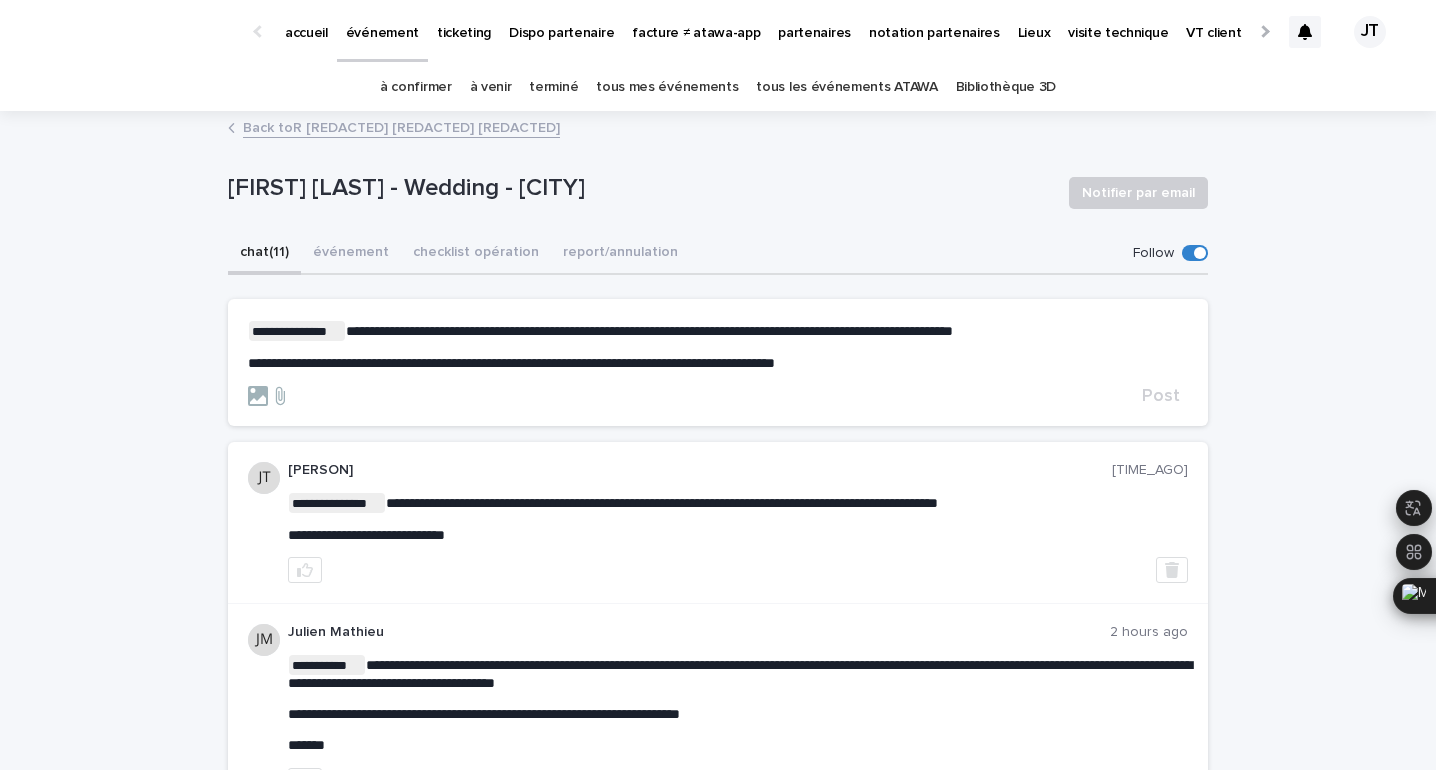 click on "**********" at bounding box center [649, 331] 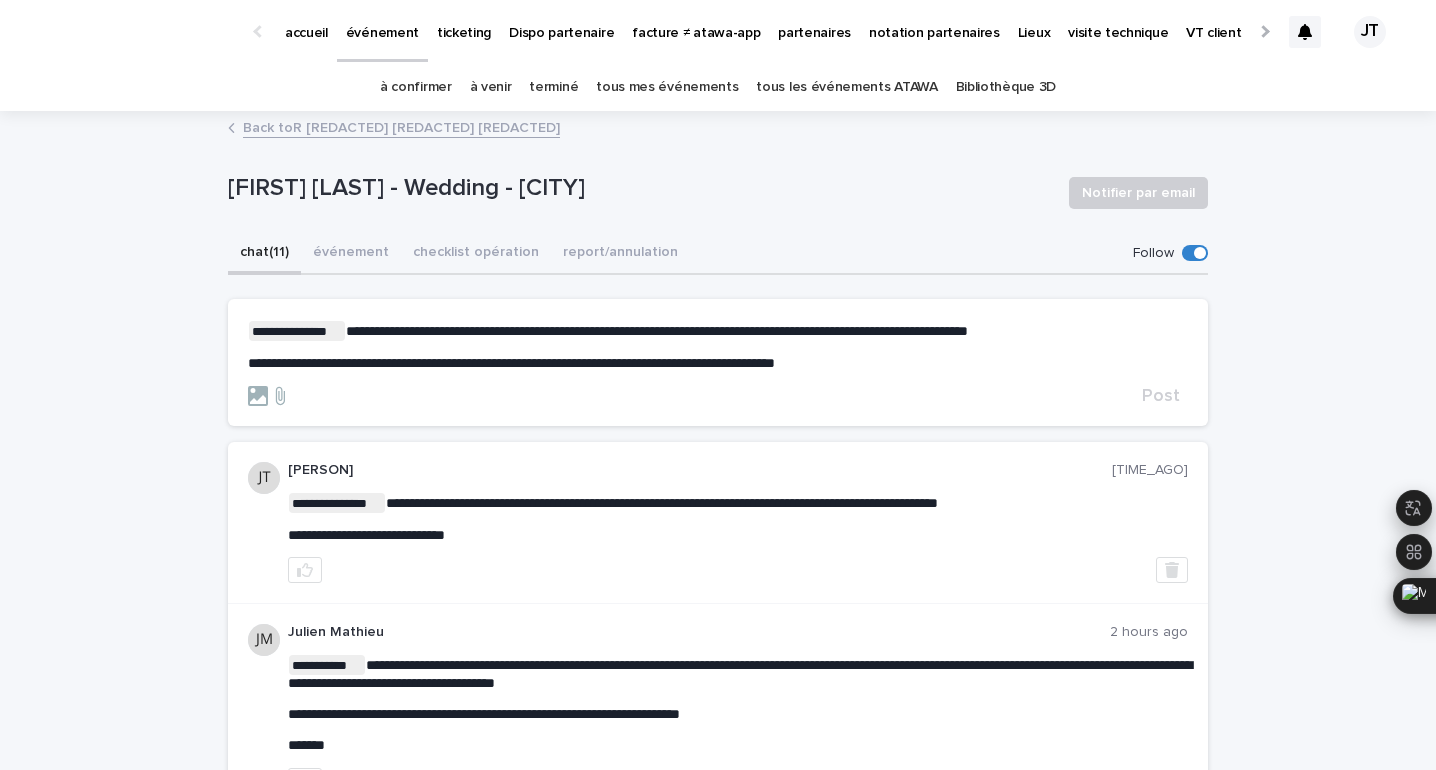 click on "**********" at bounding box center [657, 331] 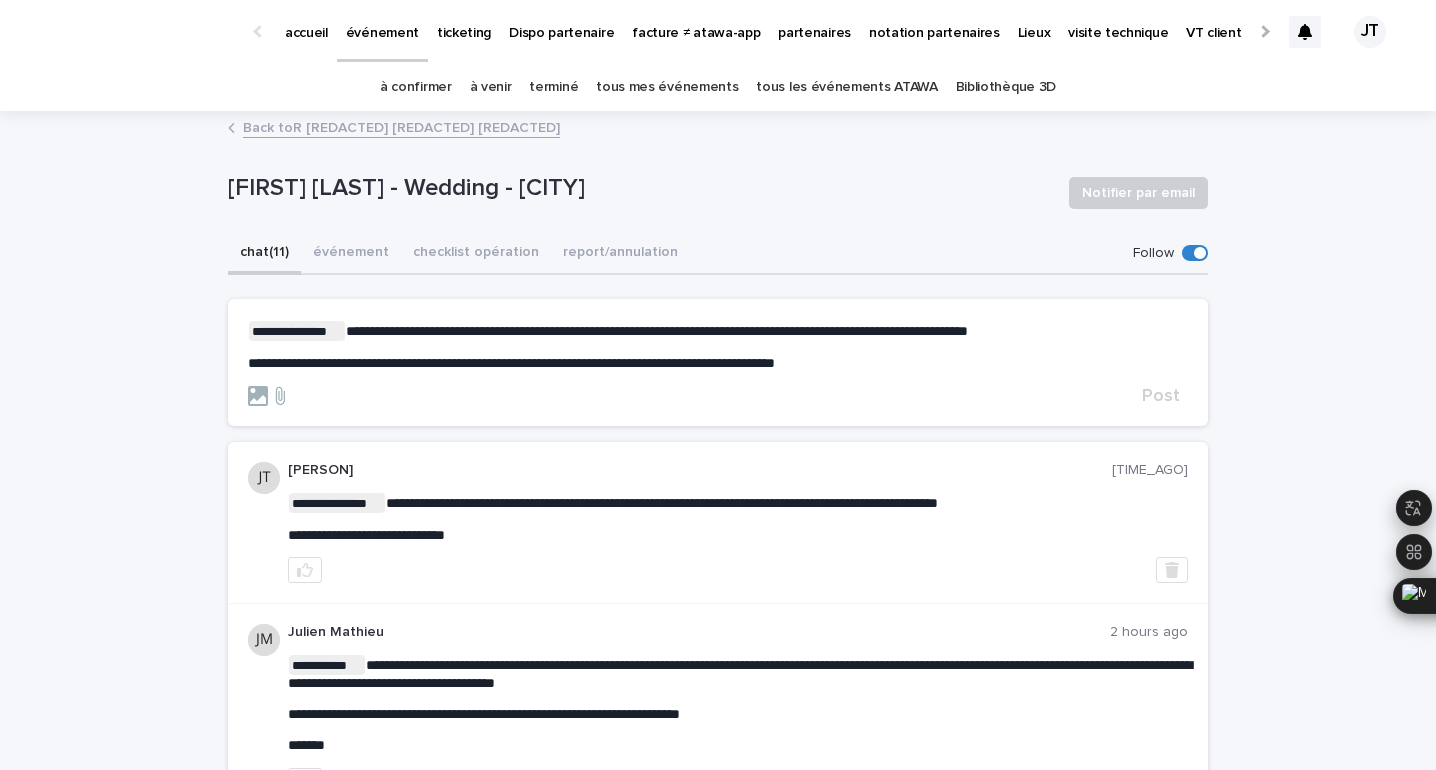 click on "** ****" 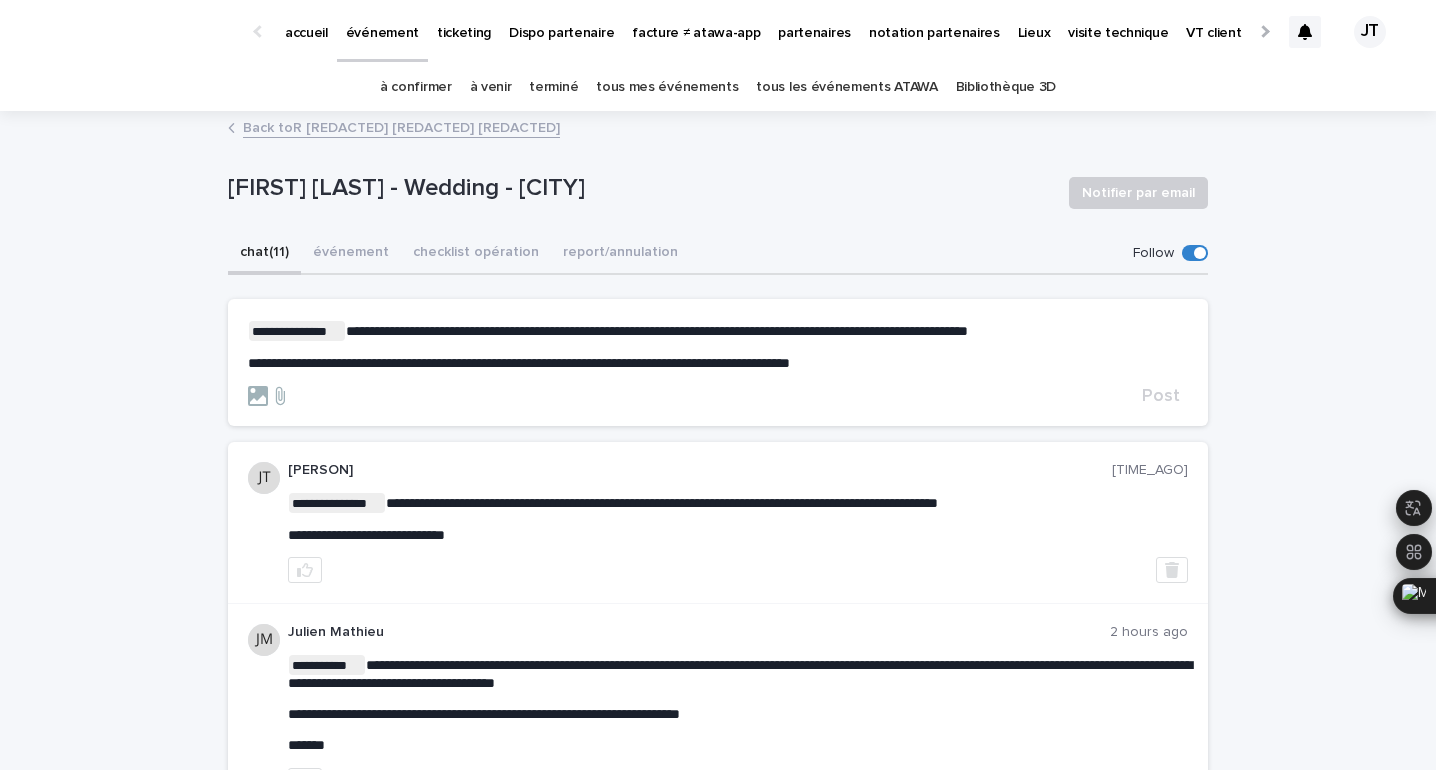 click at bounding box center (691, 396) 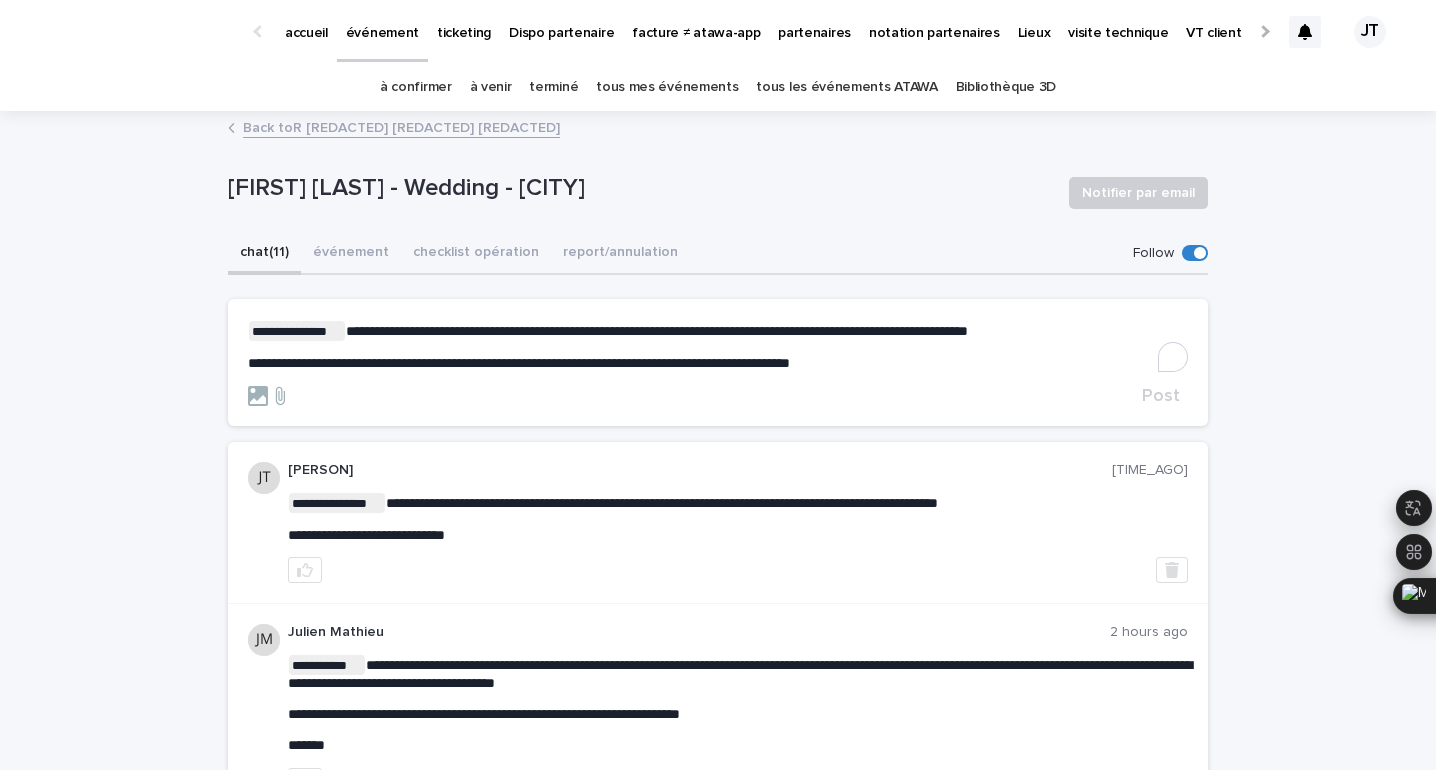 click on "**********" at bounding box center (718, 346) 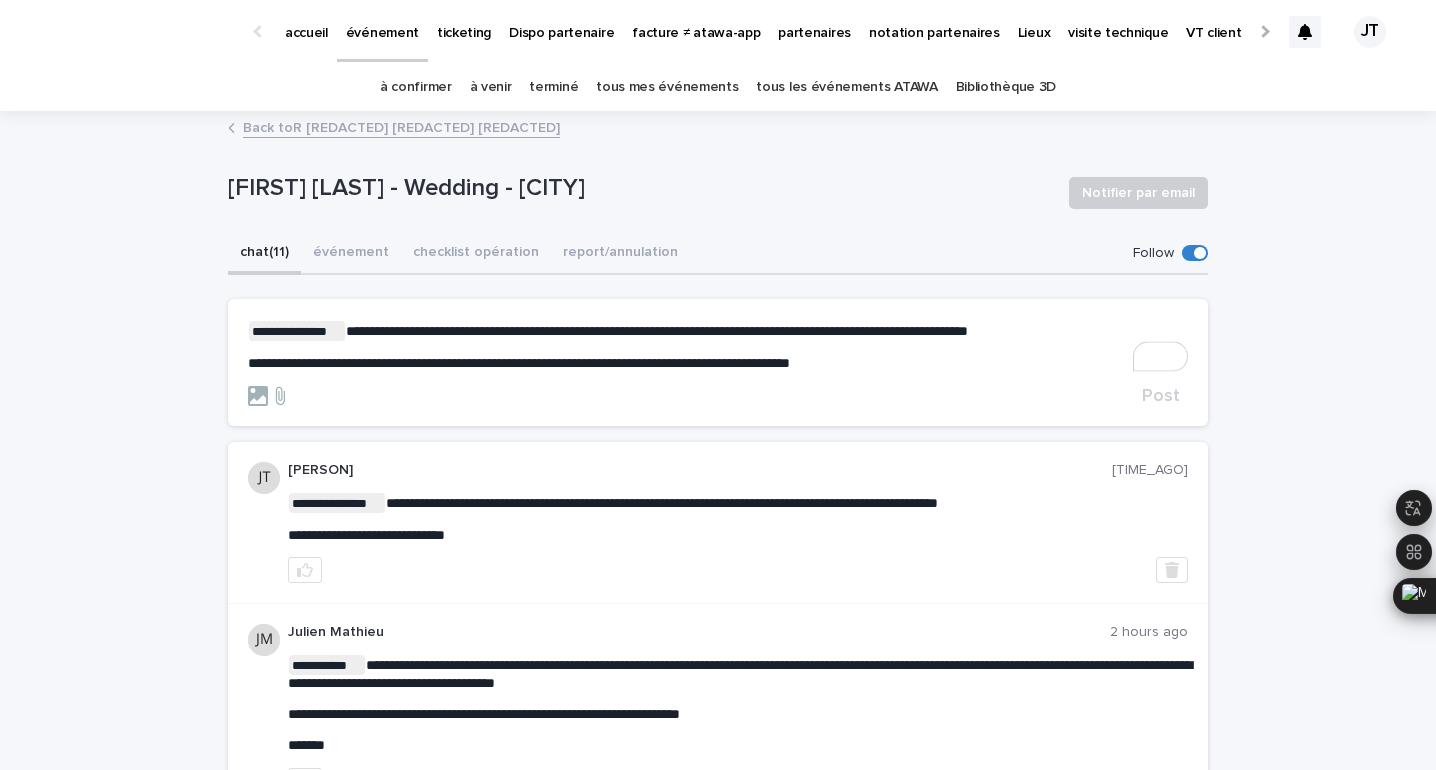 click on "**********" at bounding box center (519, 363) 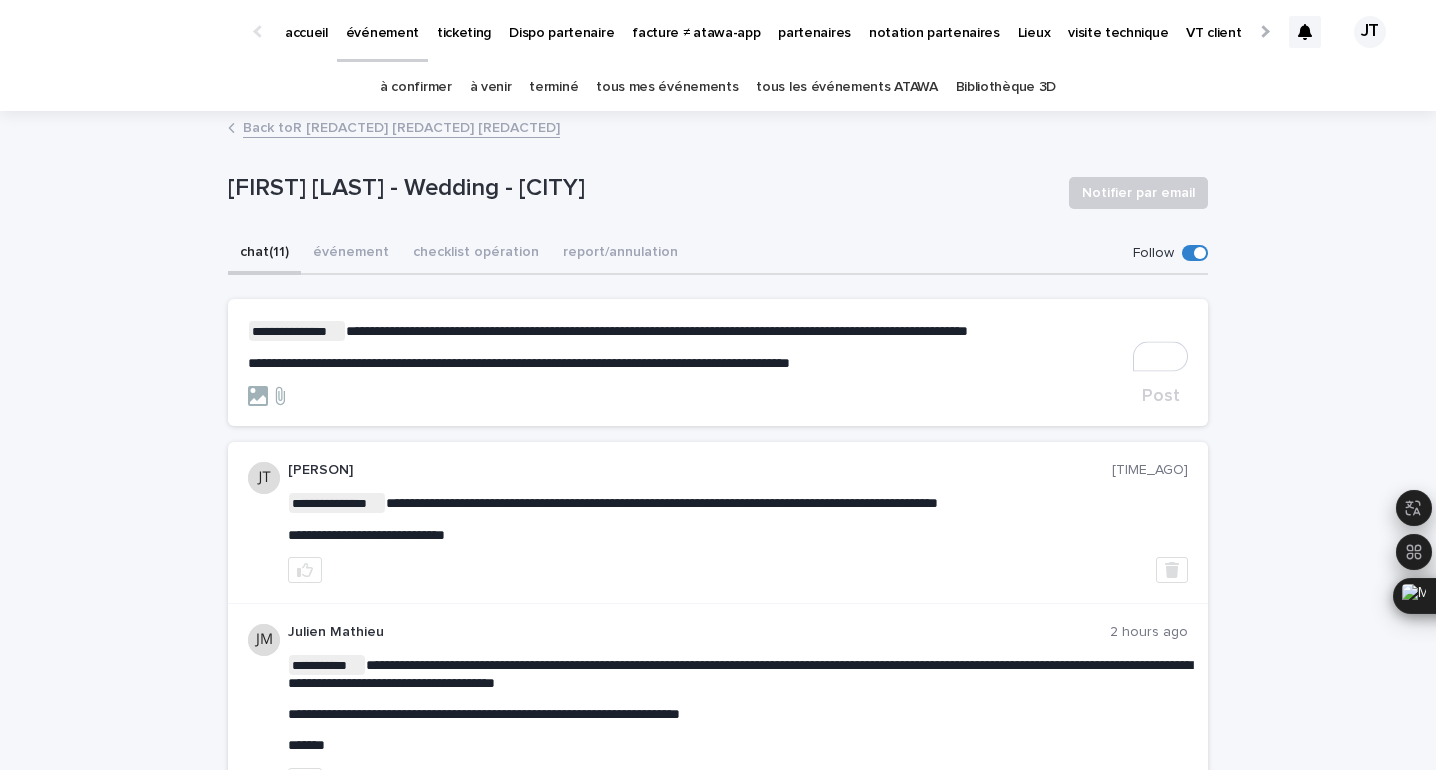 click on "**** *" 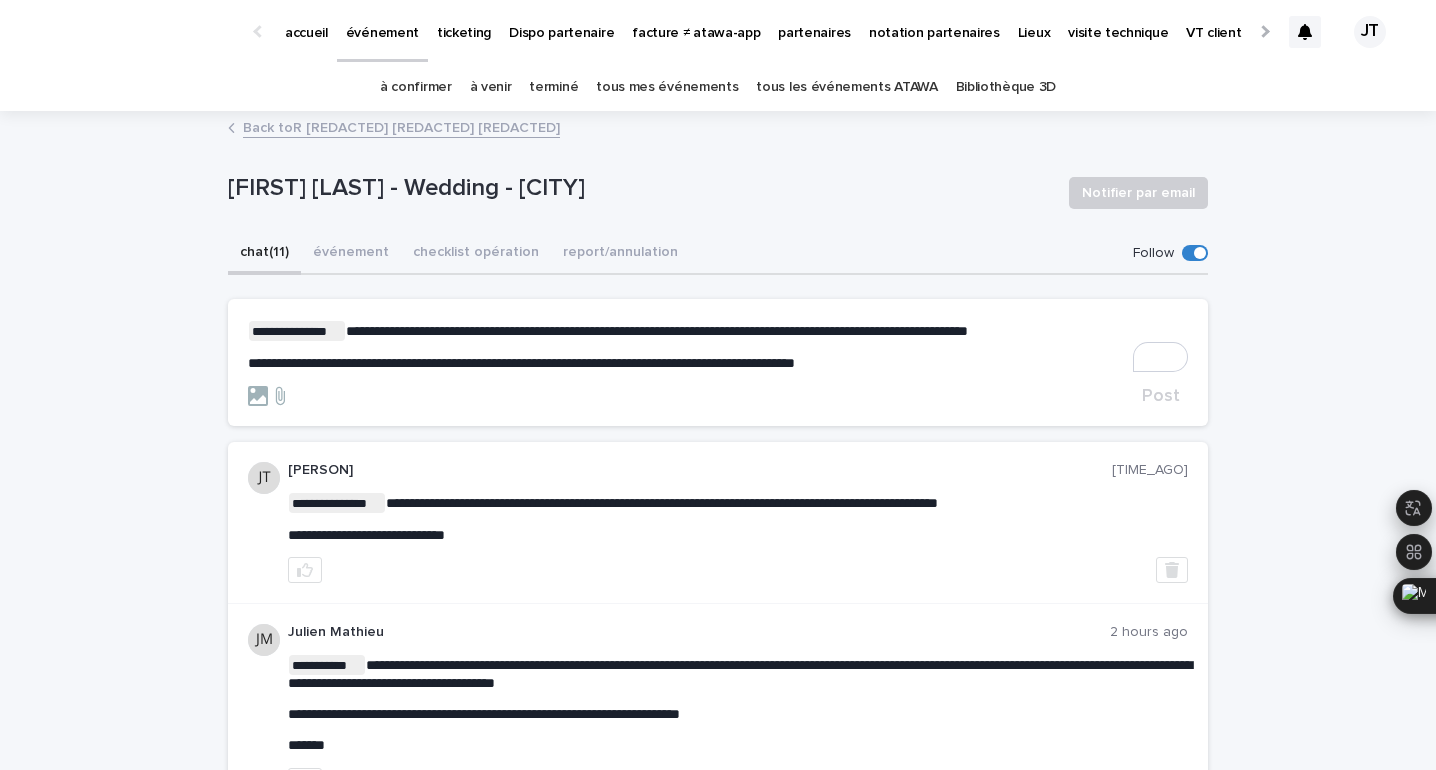 click on "**********" at bounding box center (521, 363) 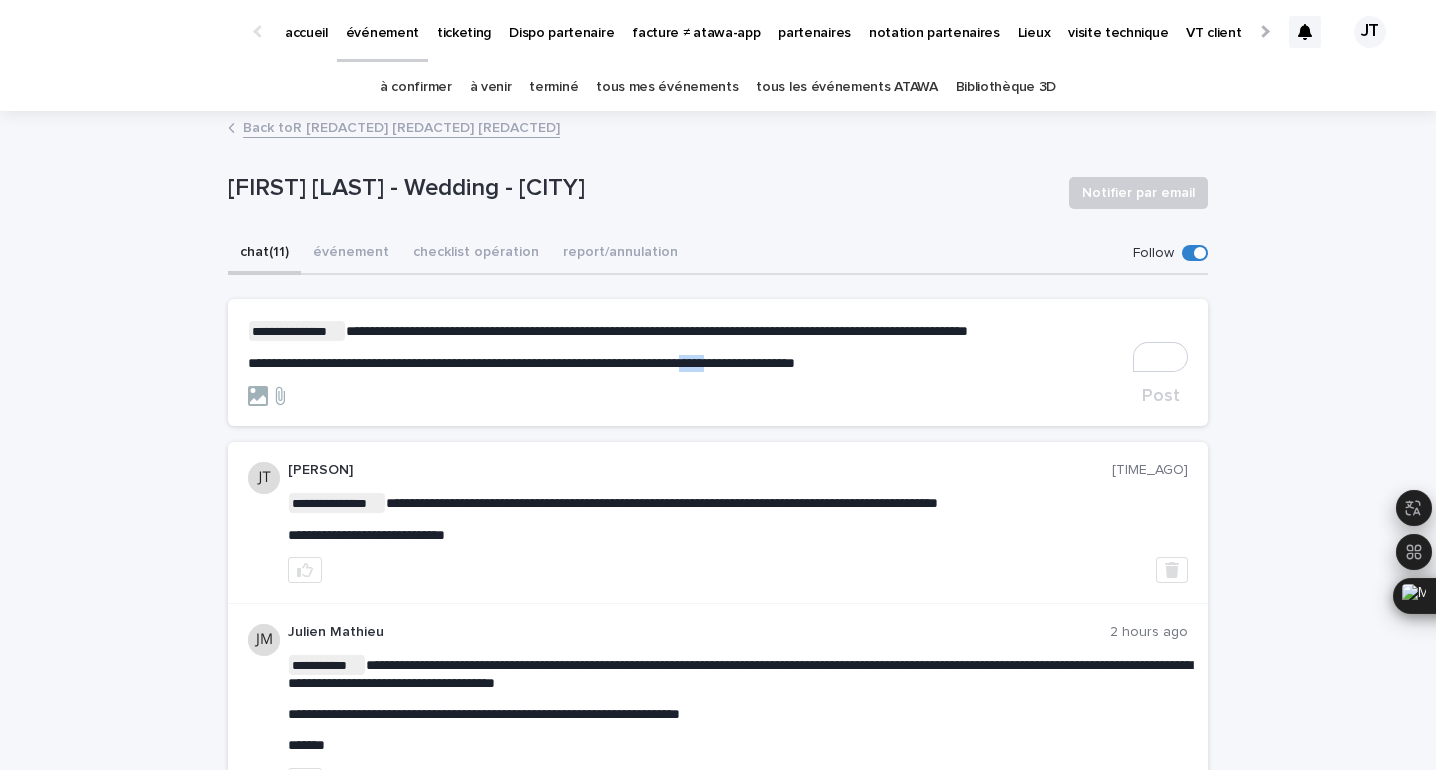 click on "**********" at bounding box center [521, 363] 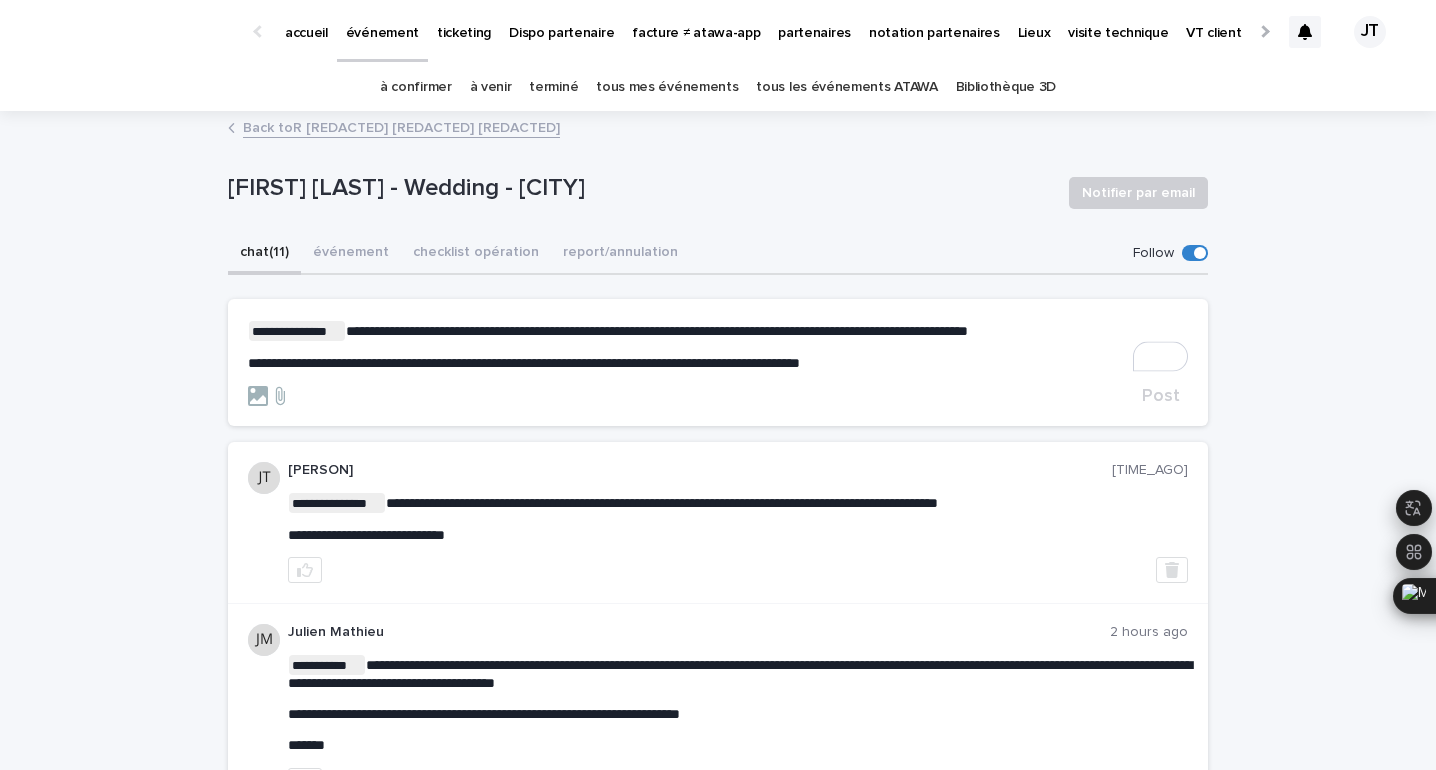 click on "**********" at bounding box center (718, 346) 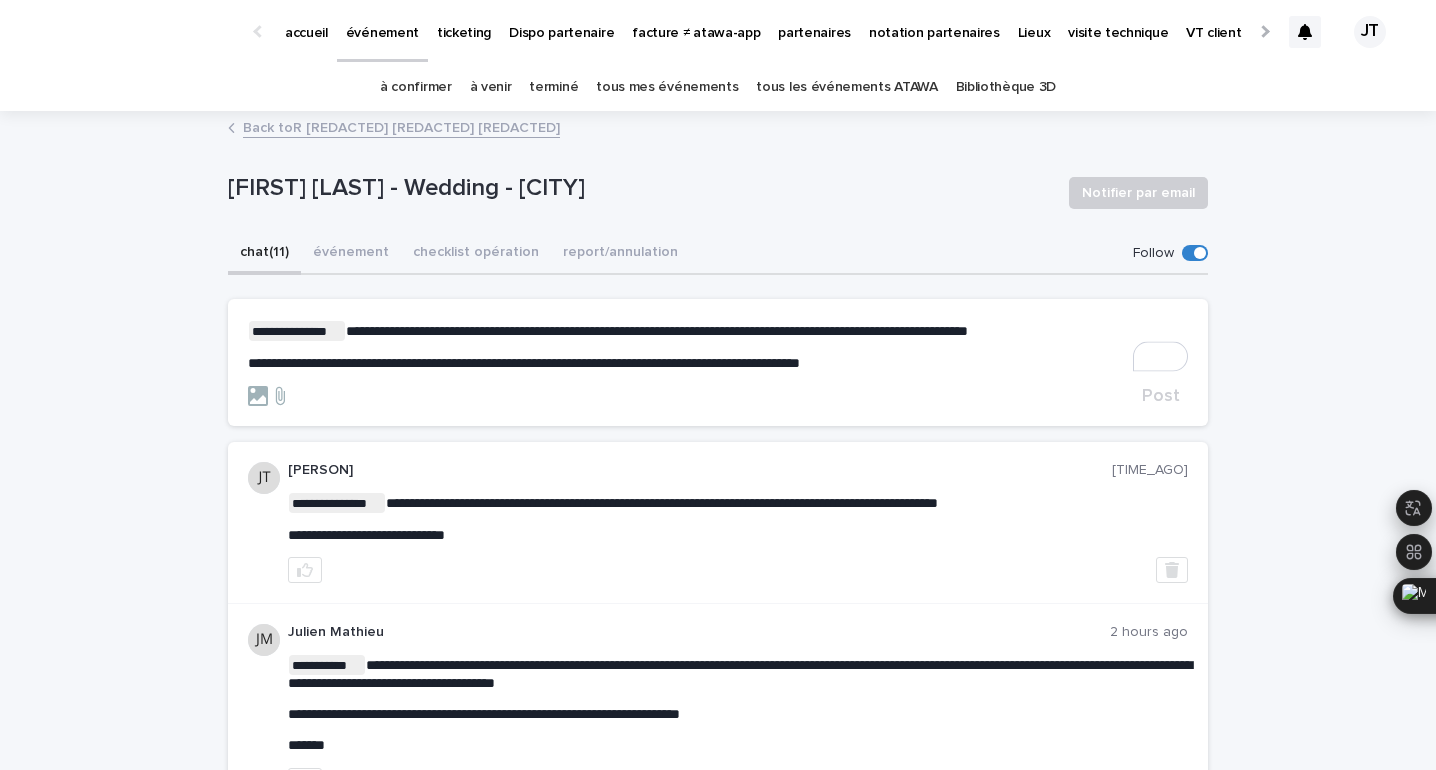 click on "**********" at bounding box center [718, 363] 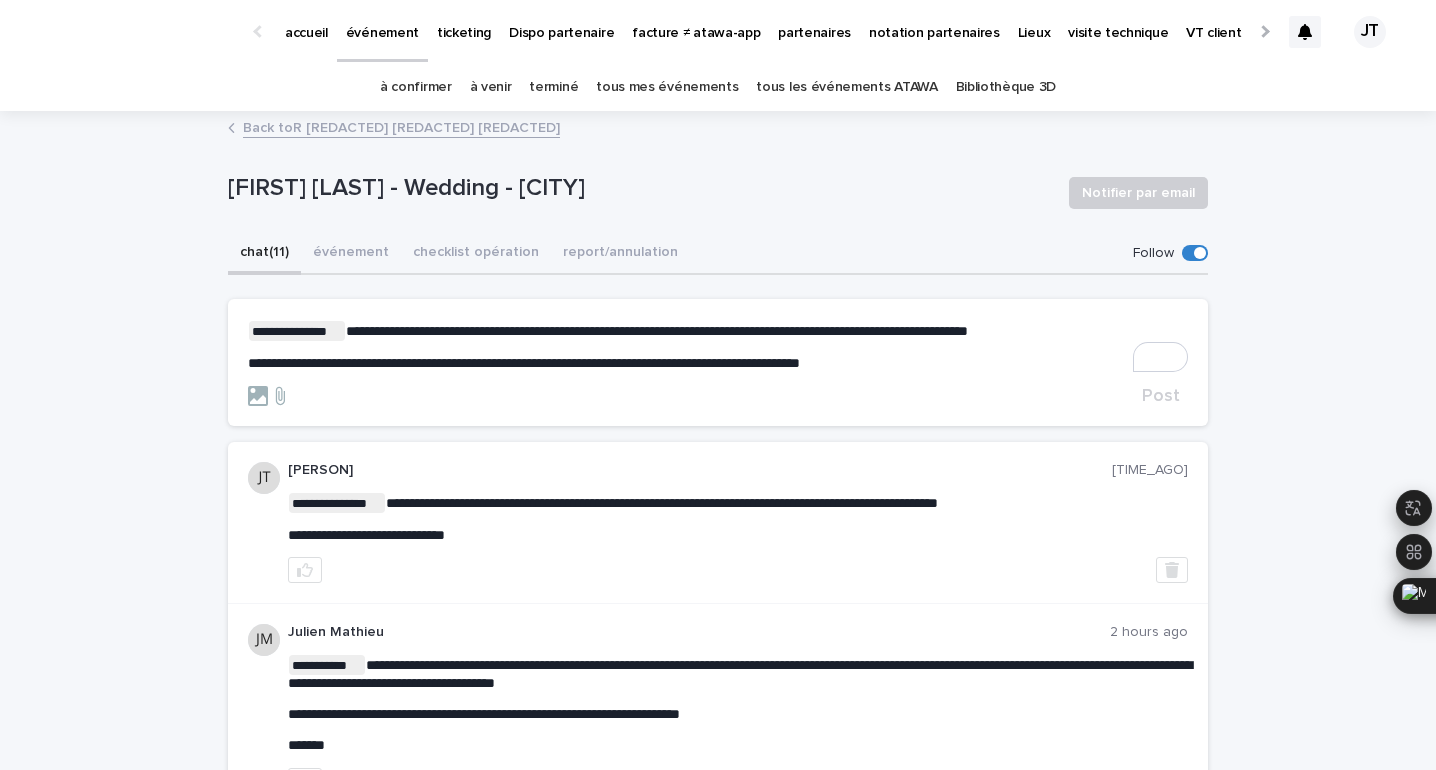 scroll, scrollTop: 165, scrollLeft: 0, axis: vertical 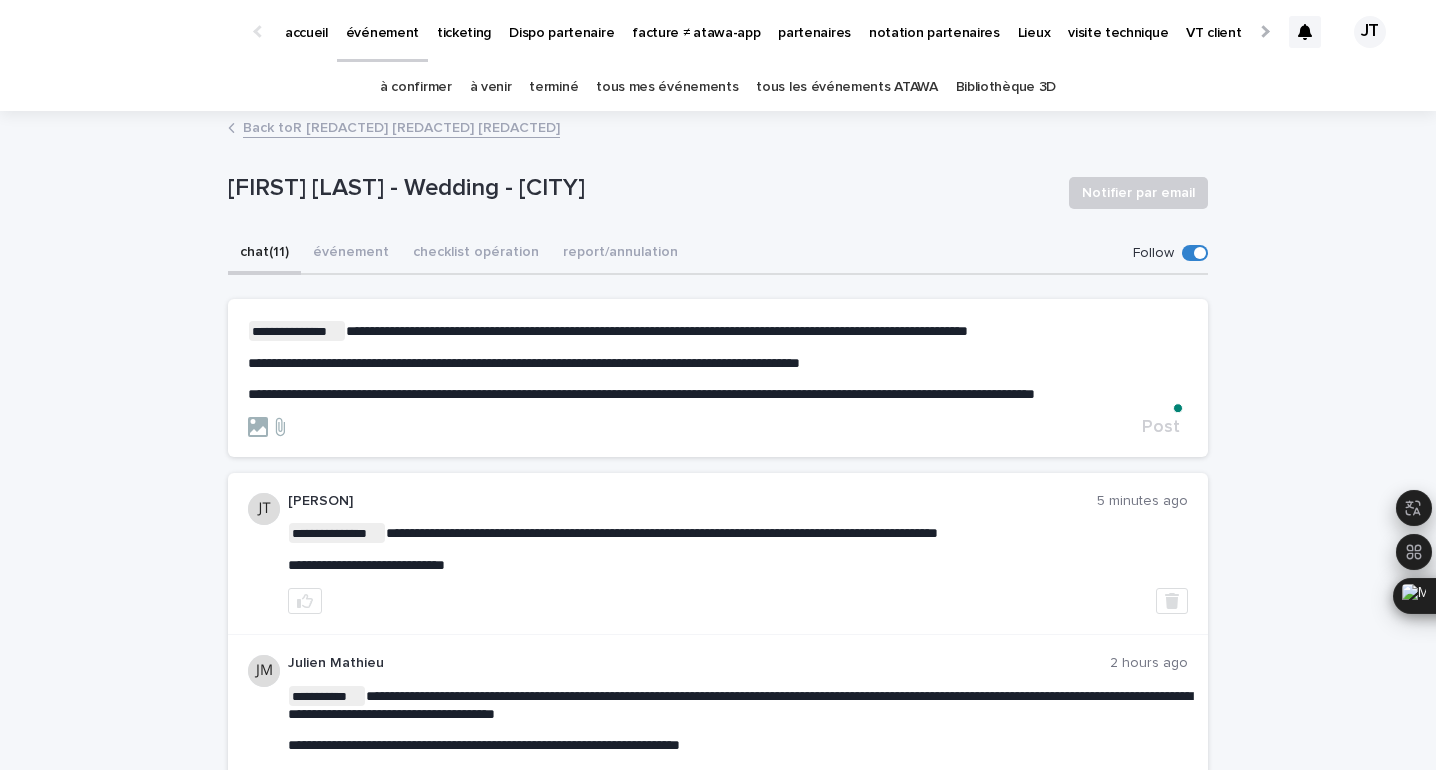 click on "**********" at bounding box center (641, 394) 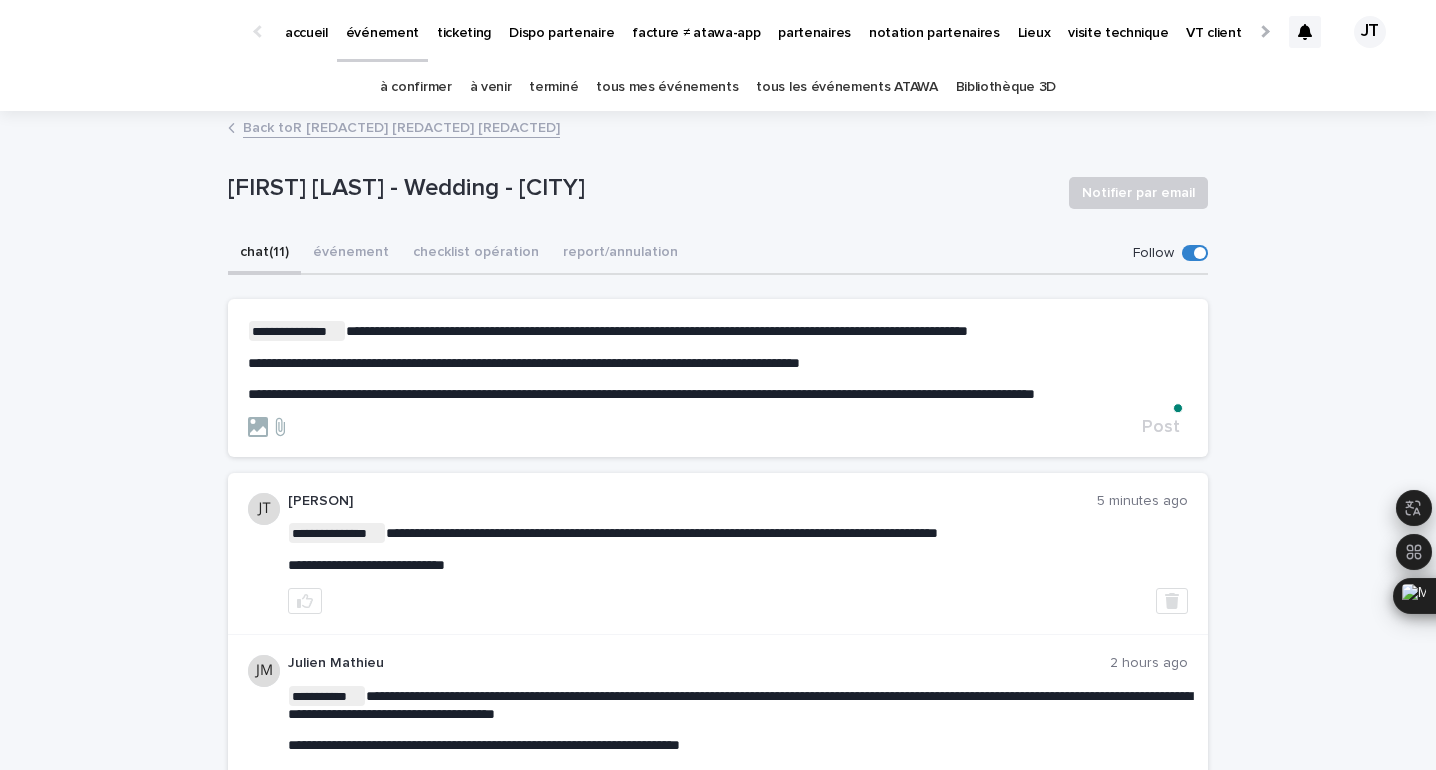 click on "** ******" 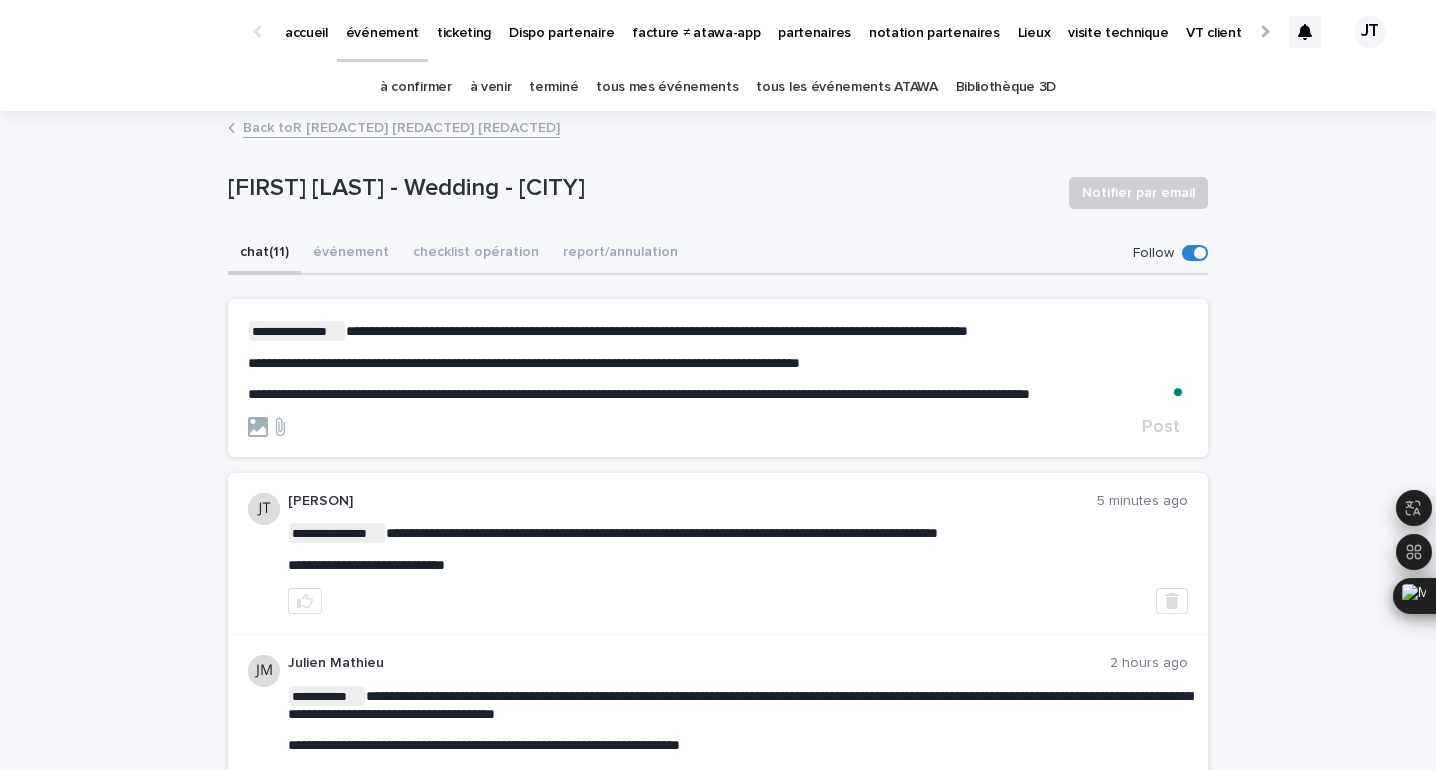 click on "**********" at bounding box center [639, 394] 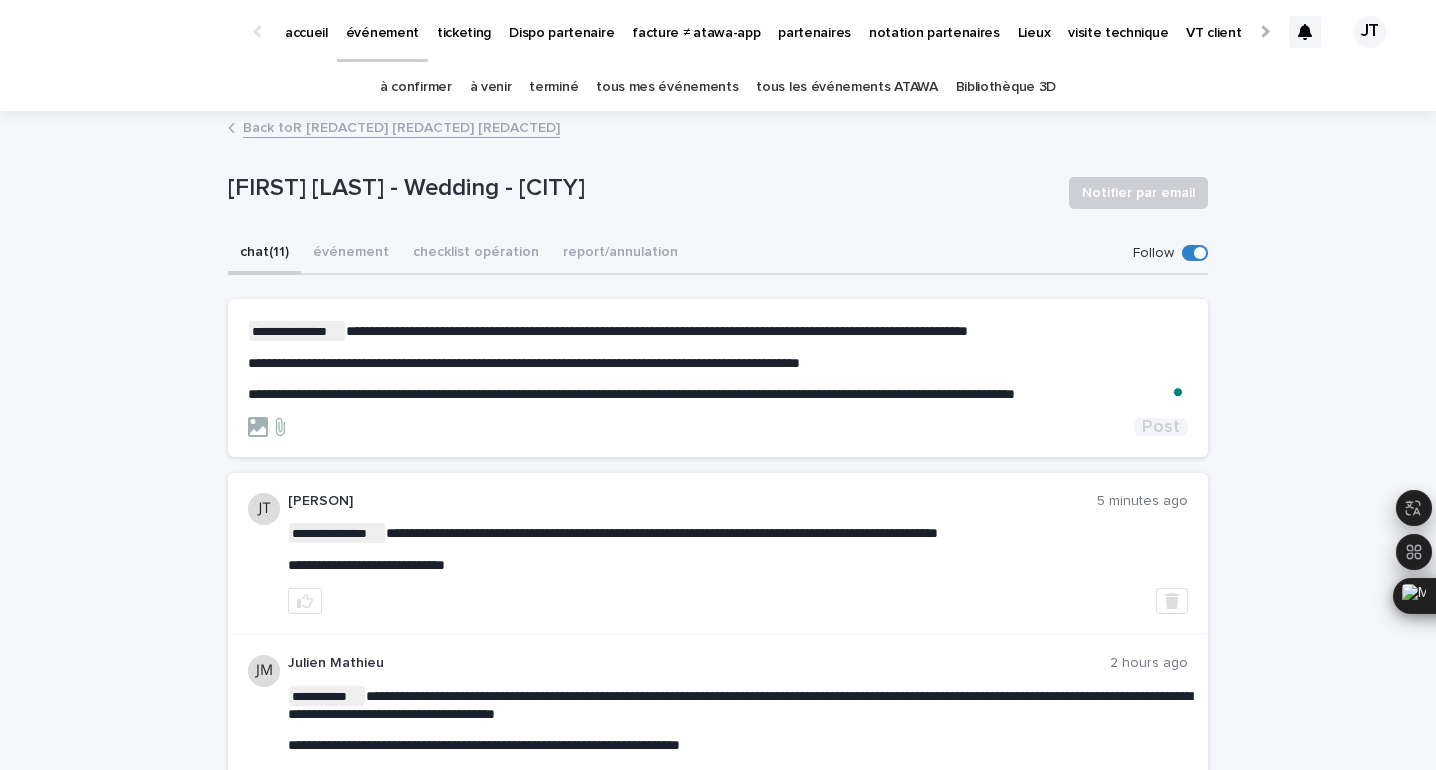 click on "Post" at bounding box center (1161, 427) 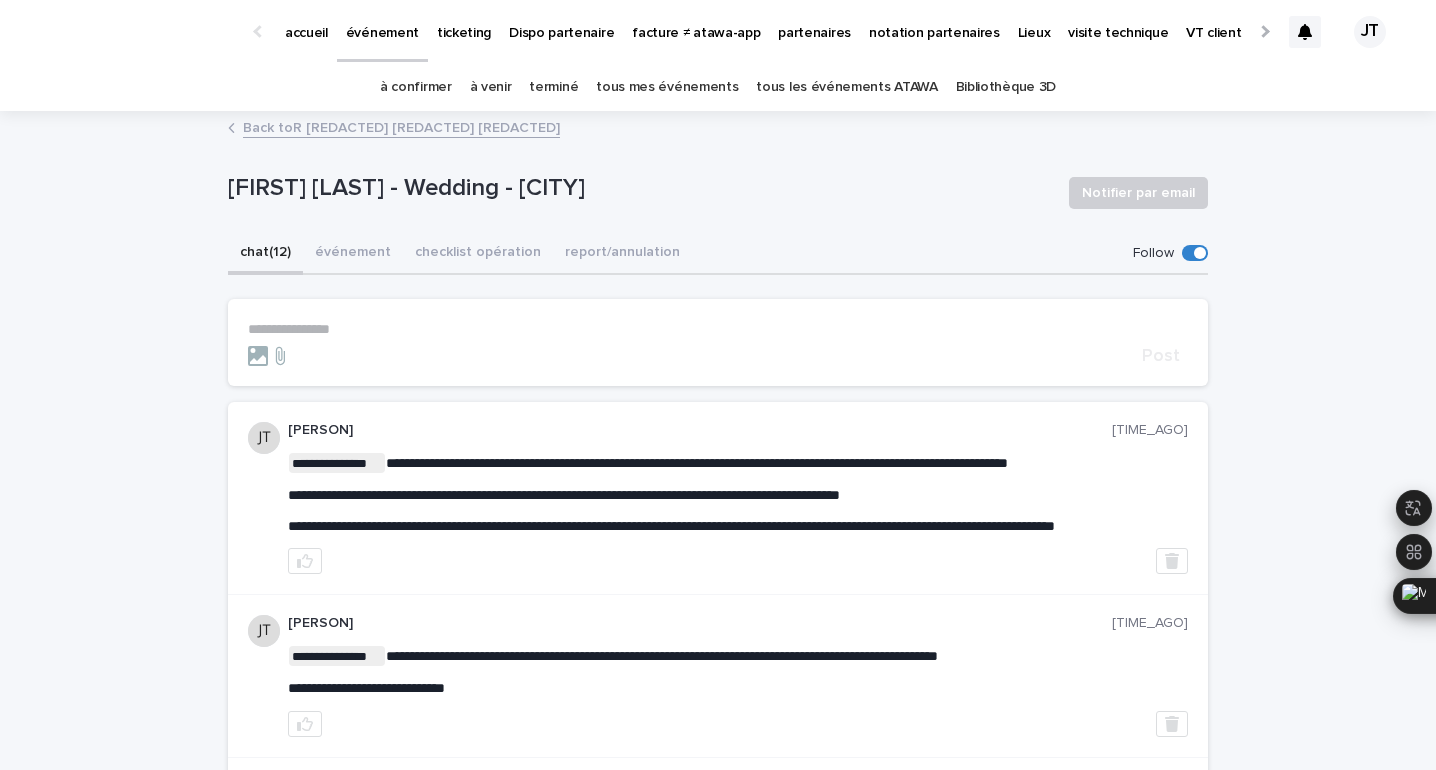 click on "à venir" at bounding box center [491, 87] 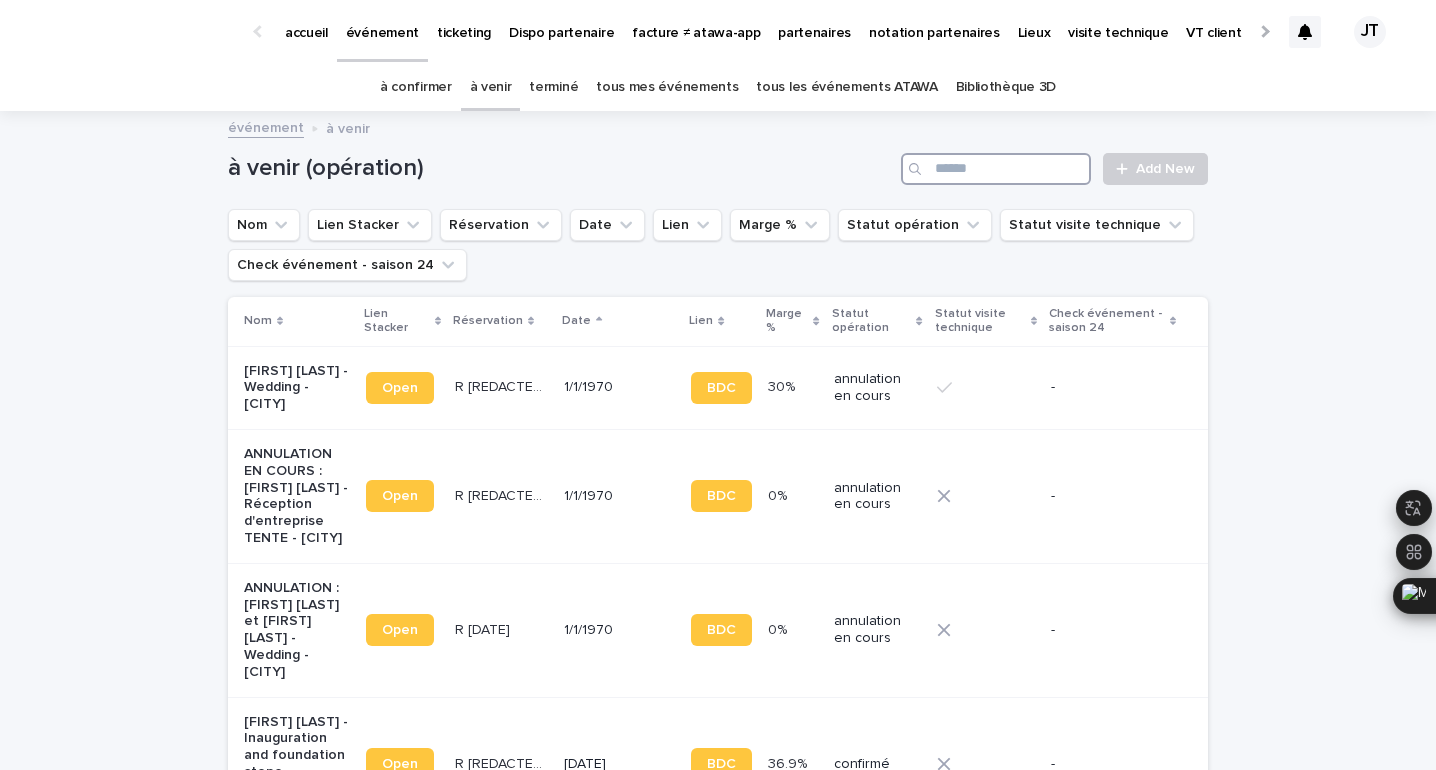 click at bounding box center [996, 169] 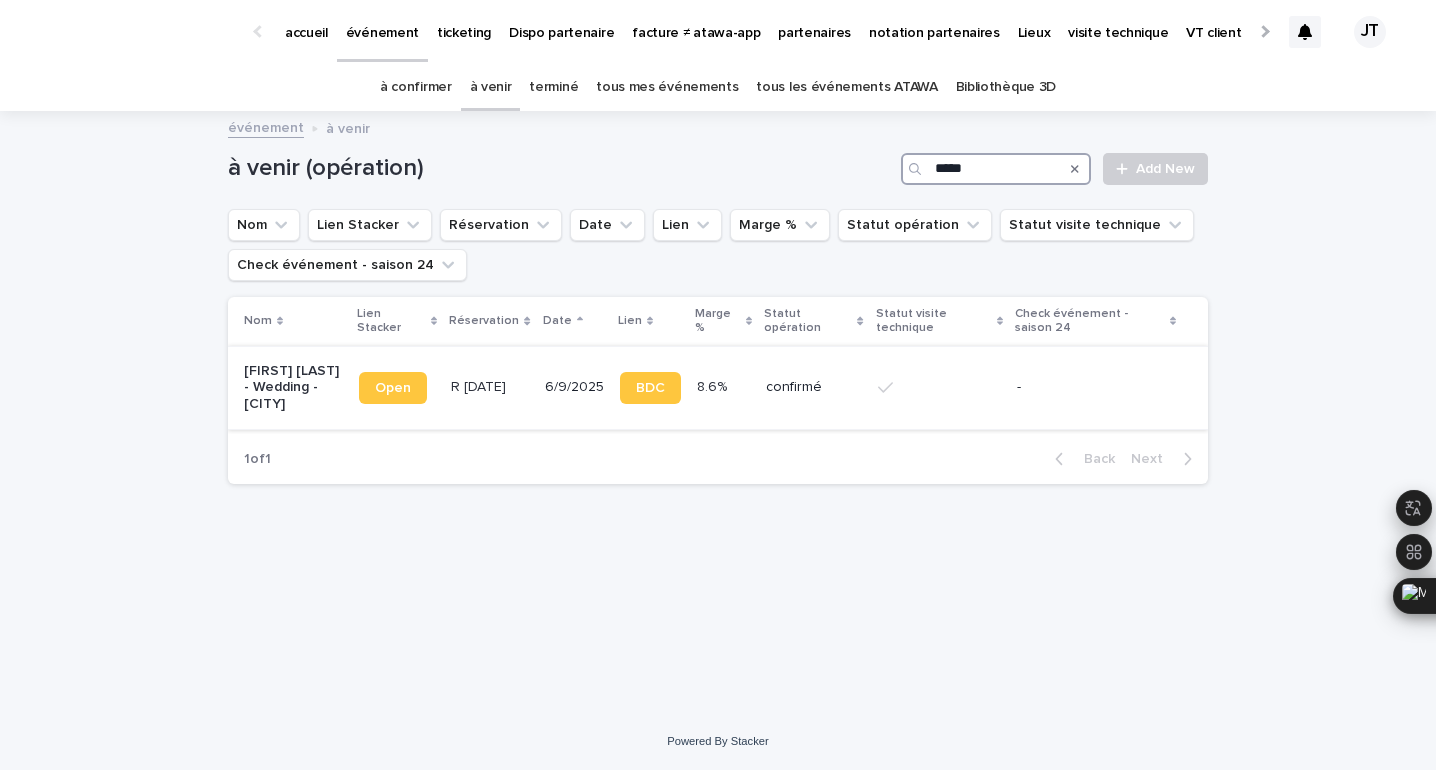 type on "*****" 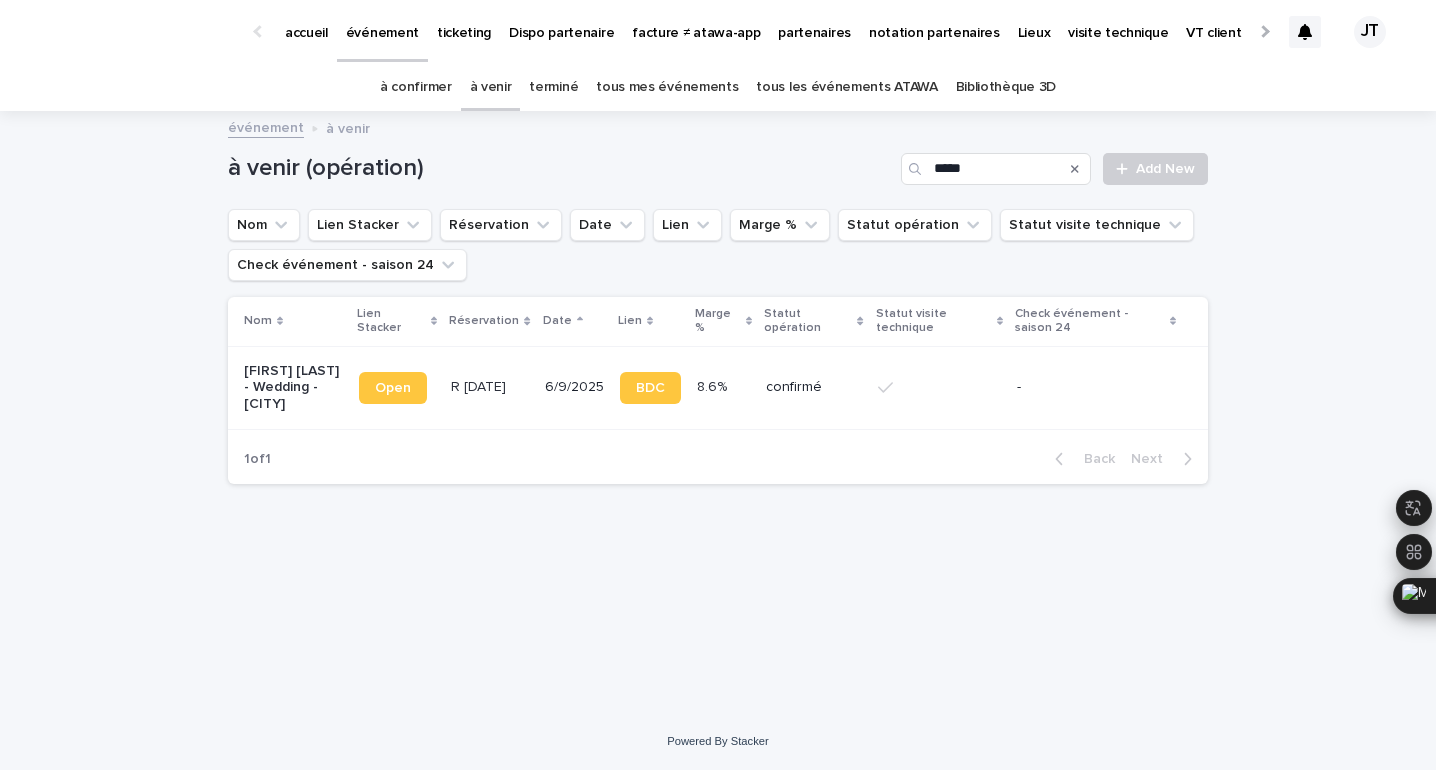 click on "6/9/2025" at bounding box center (574, 387) 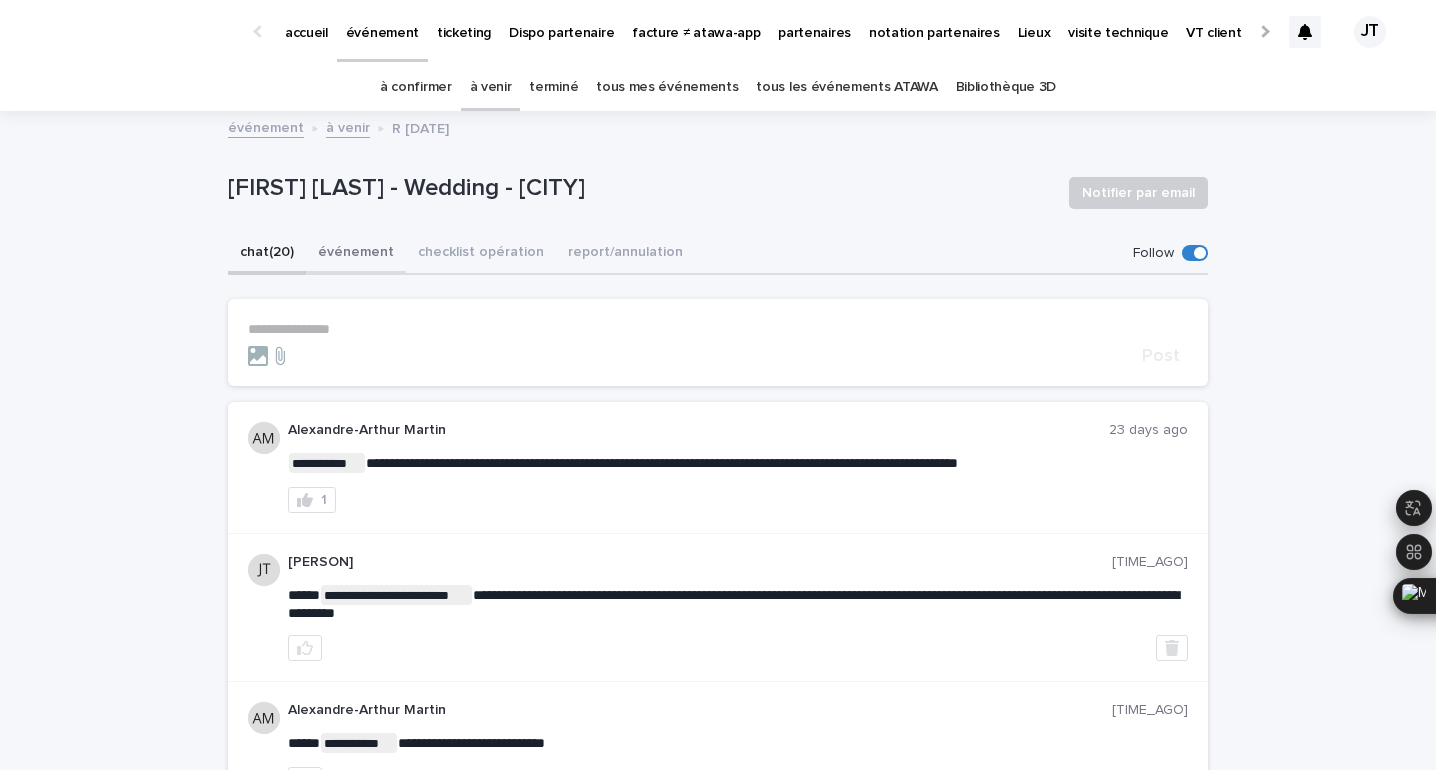 click on "événement" at bounding box center [356, 254] 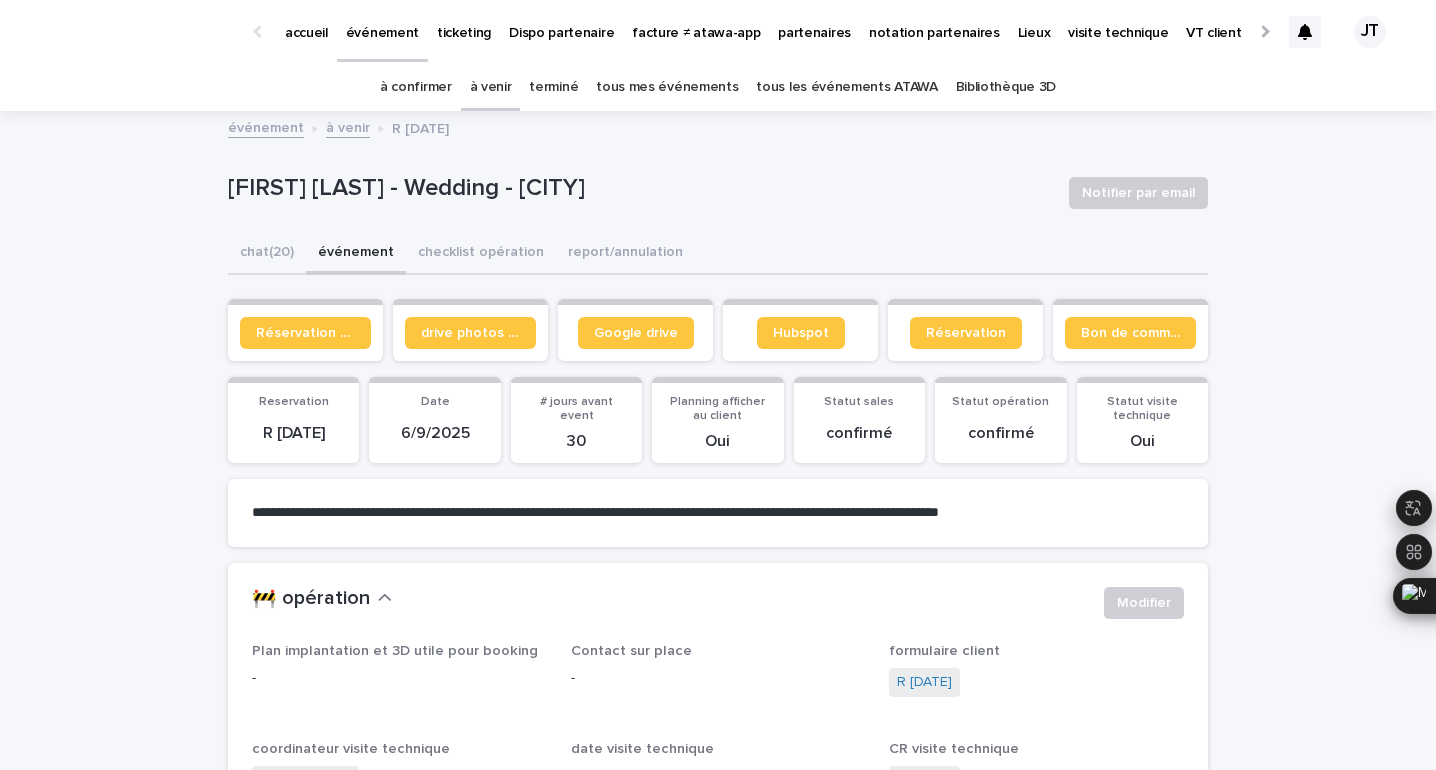 click on "Bon de commande" at bounding box center [1130, 330] 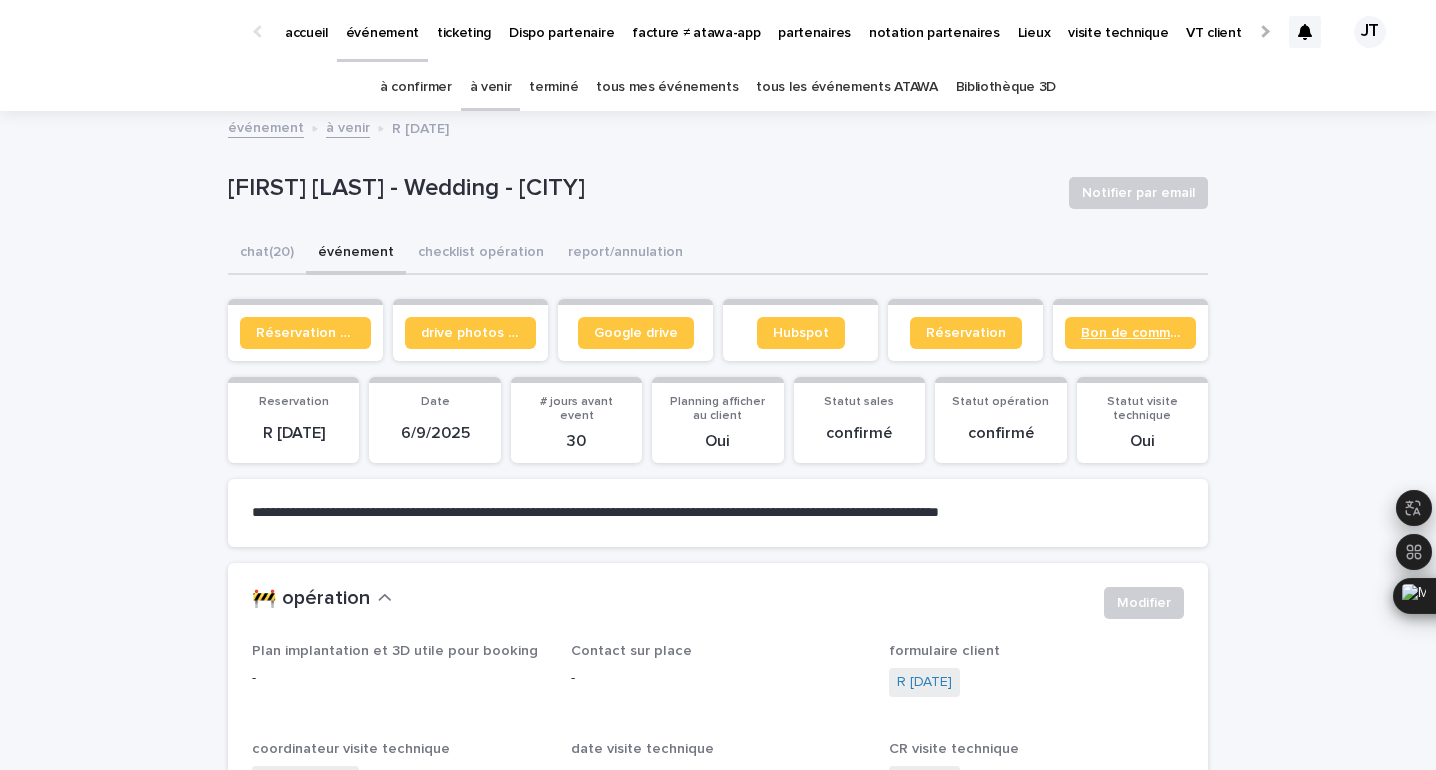 click on "Bon de commande" at bounding box center [1130, 333] 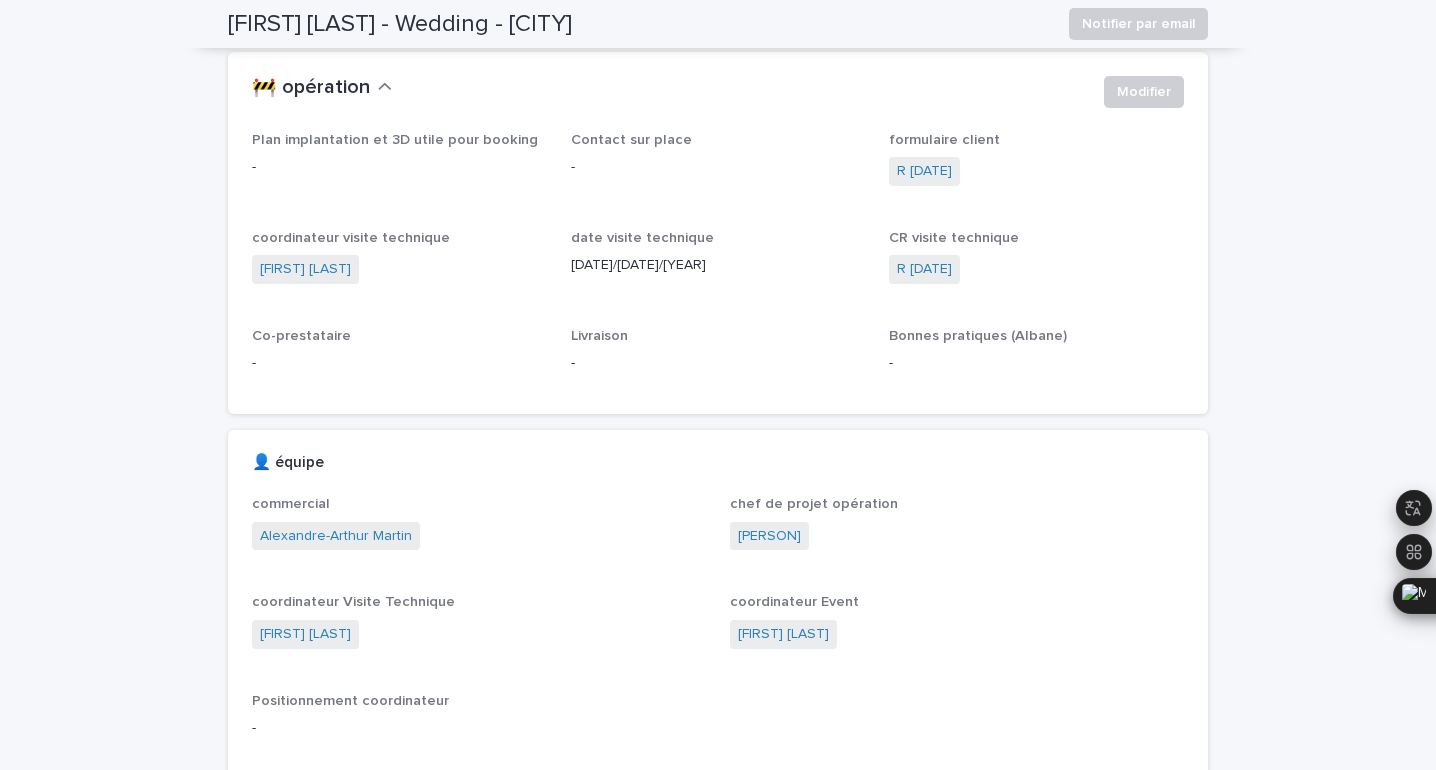 scroll, scrollTop: 0, scrollLeft: 0, axis: both 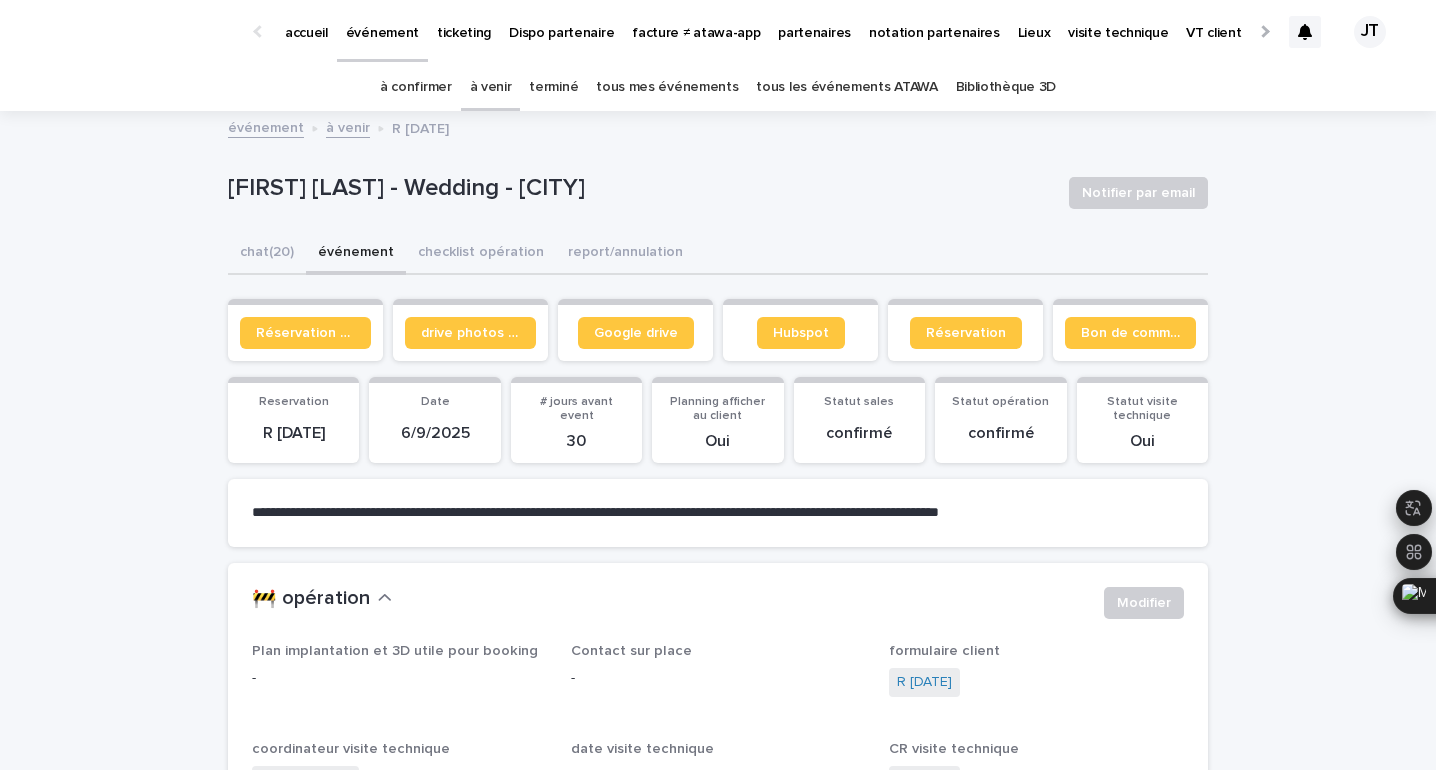 drag, startPoint x: 678, startPoint y: 185, endPoint x: 496, endPoint y: 175, distance: 182.27452 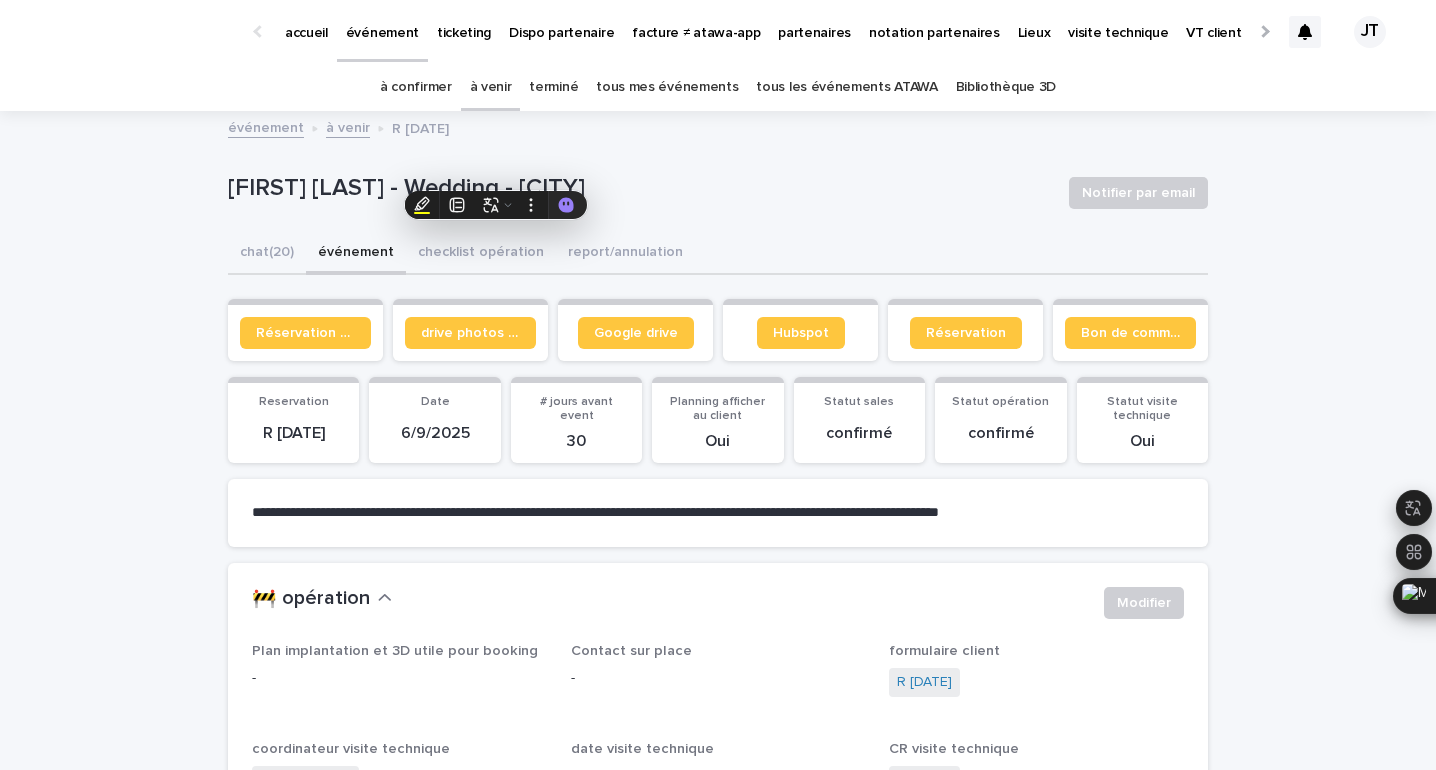 copy on "[CITY]" 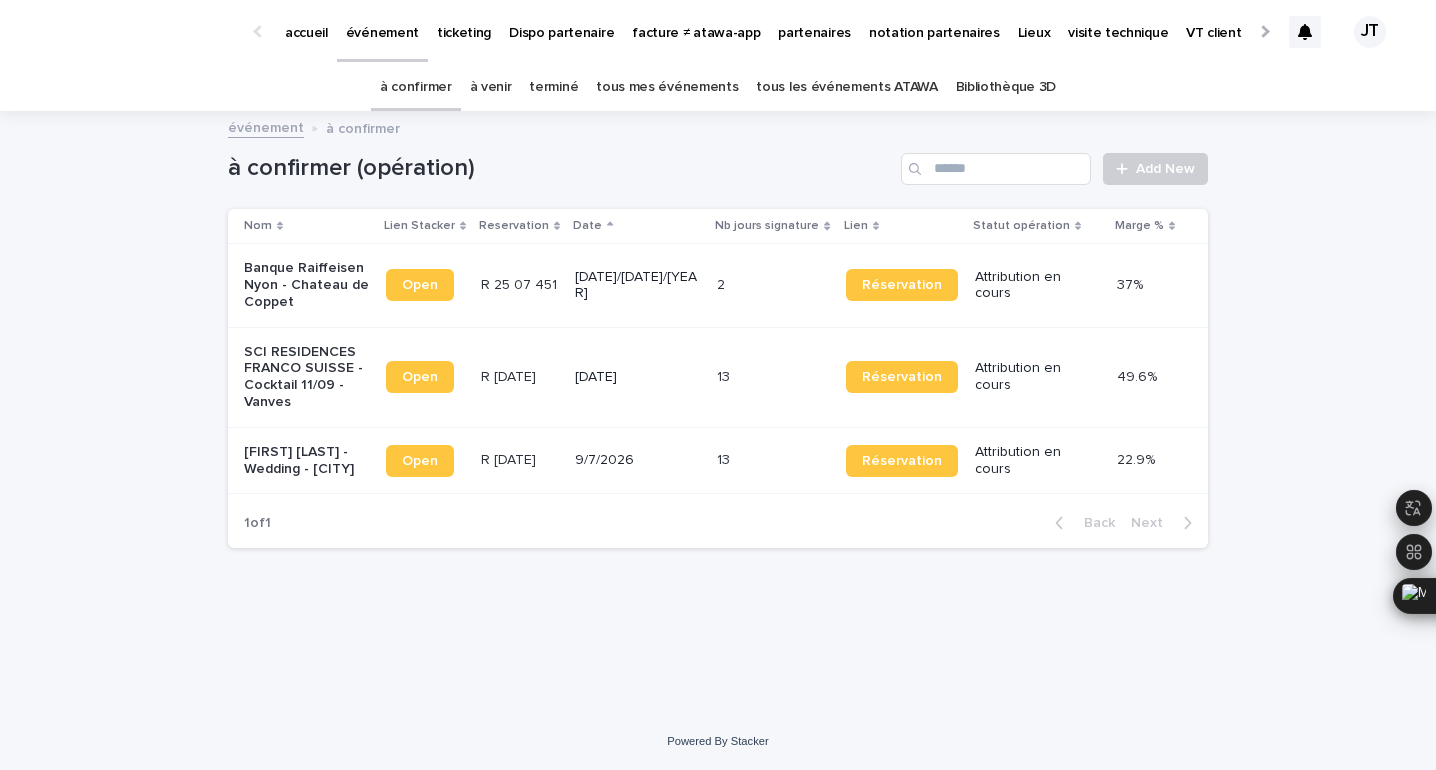 click on "SCI RESIDENCES FRANCO SUISSE - Cocktail 11/09 - Vanves" at bounding box center [306, 377] 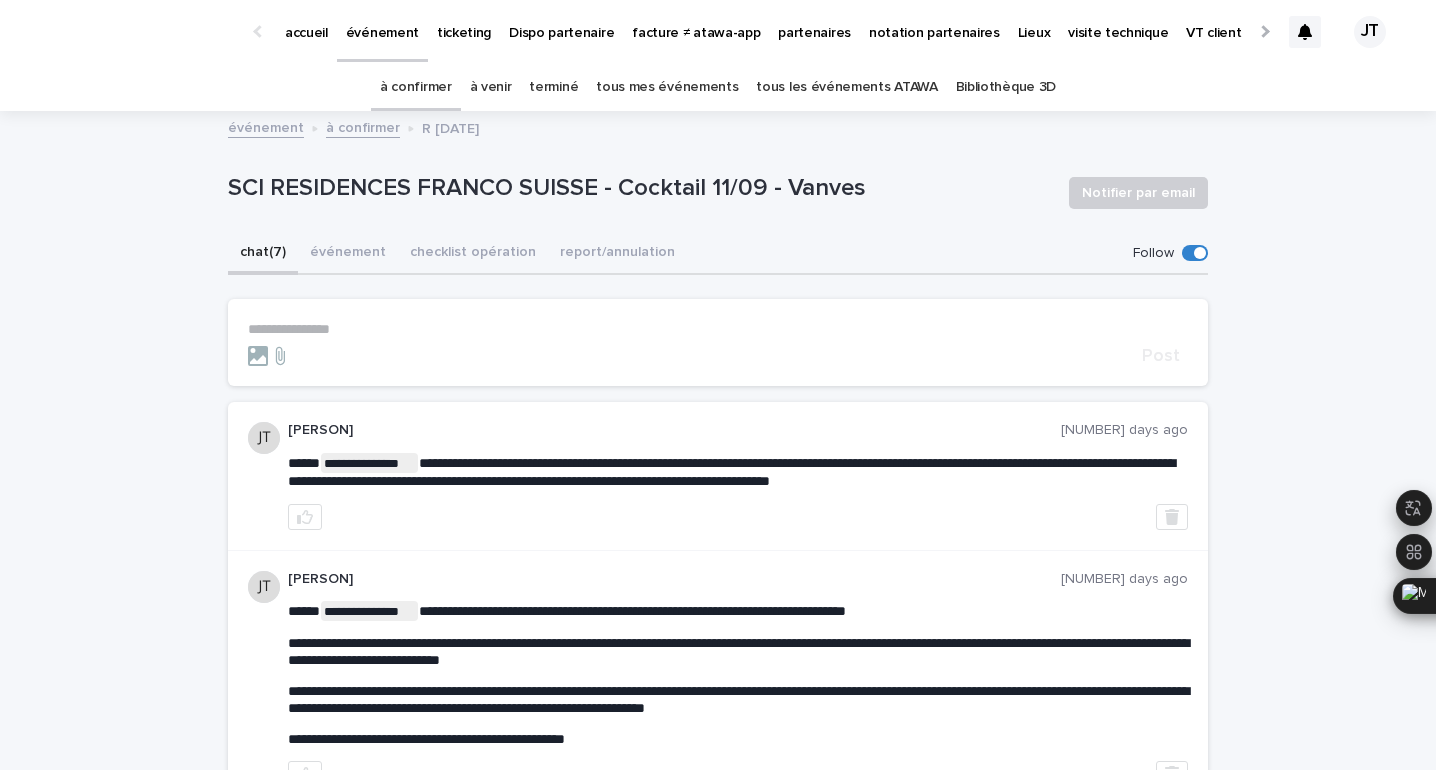 click on "à confirmer" at bounding box center [416, 87] 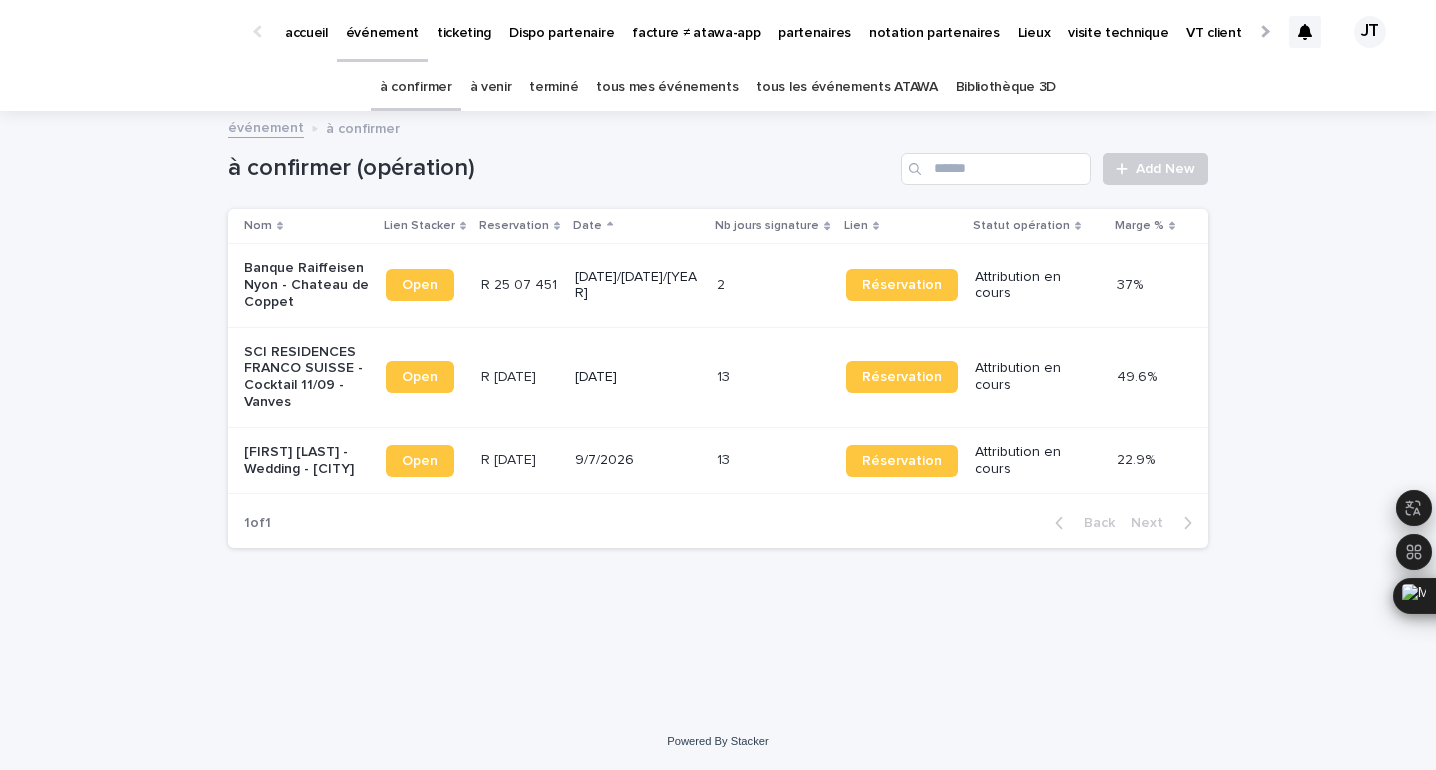 click on "R [DATE]" at bounding box center [510, 458] 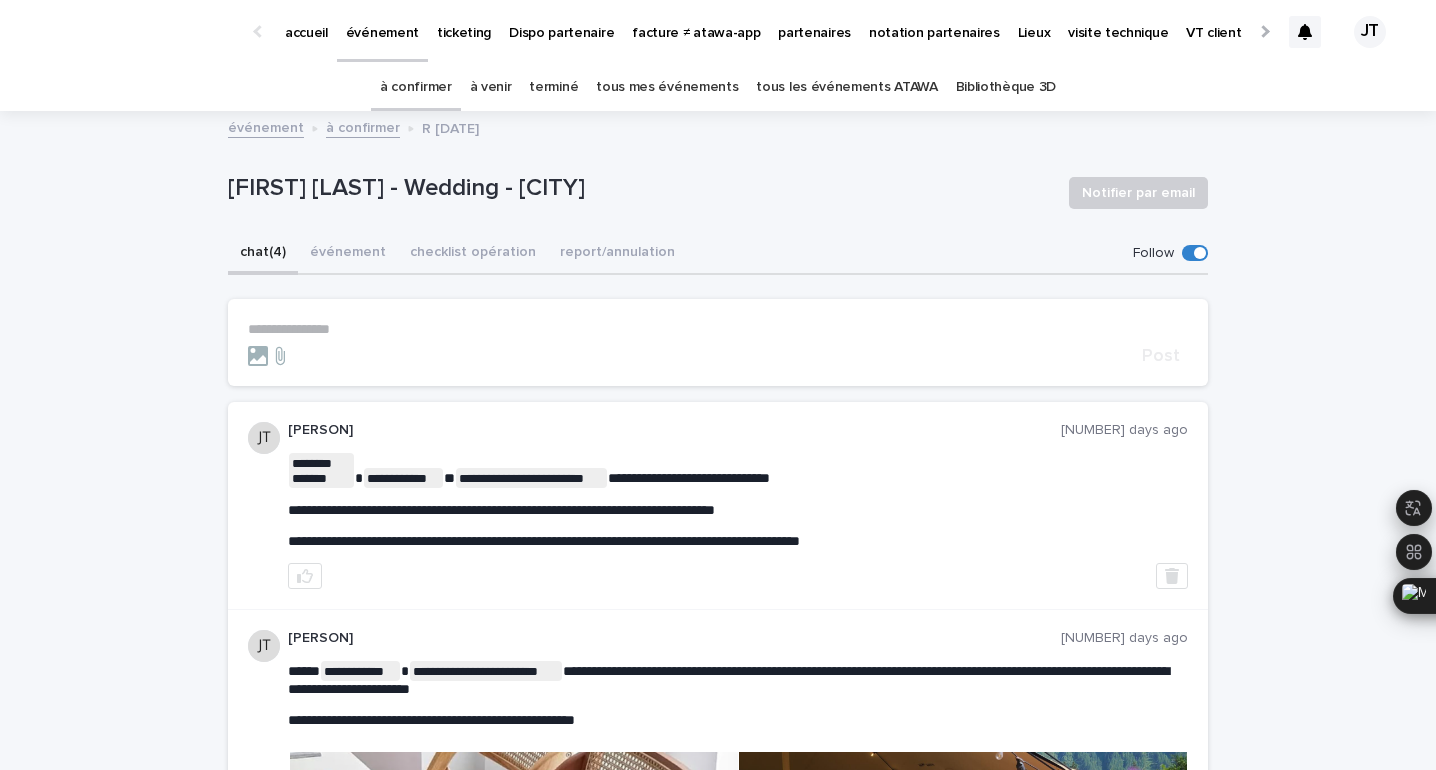click on "**********" at bounding box center (718, 329) 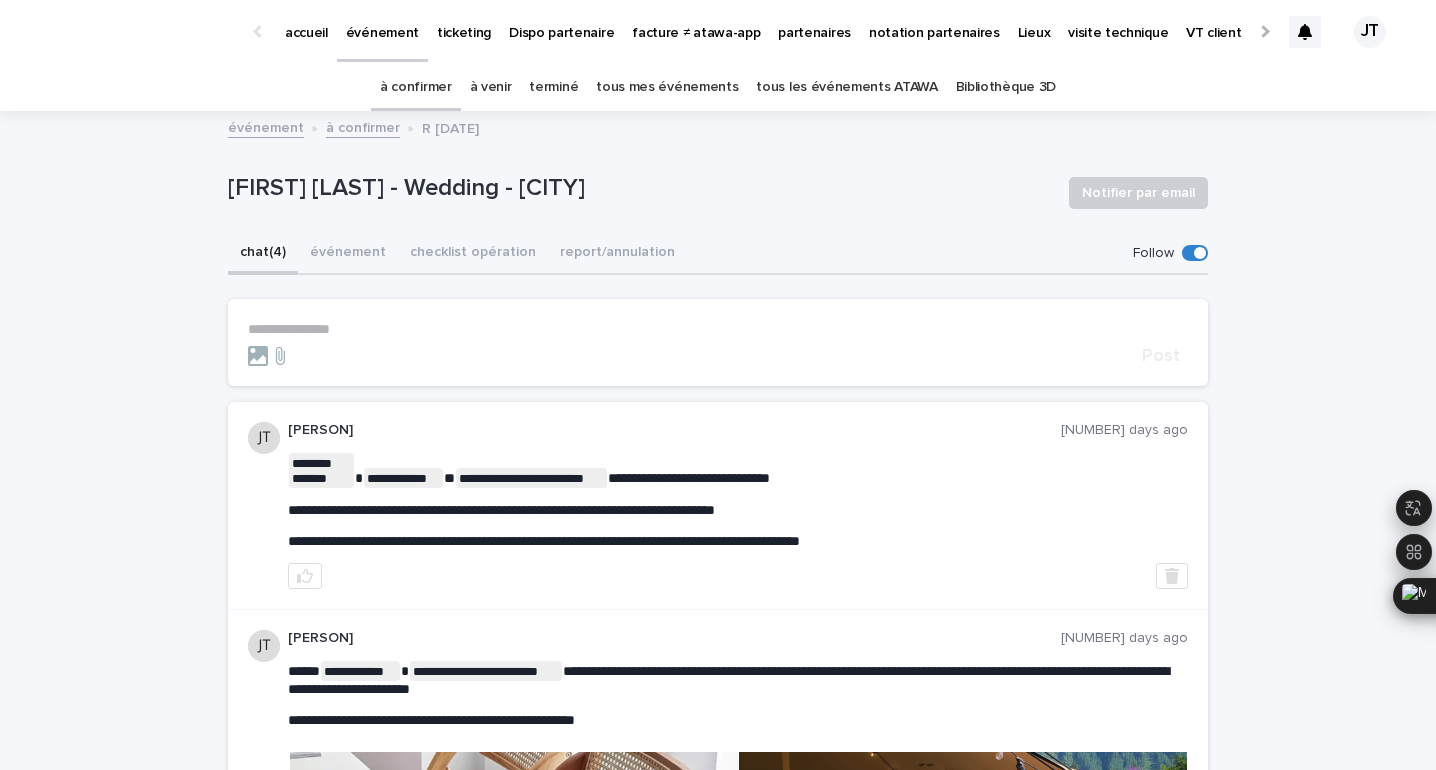 type 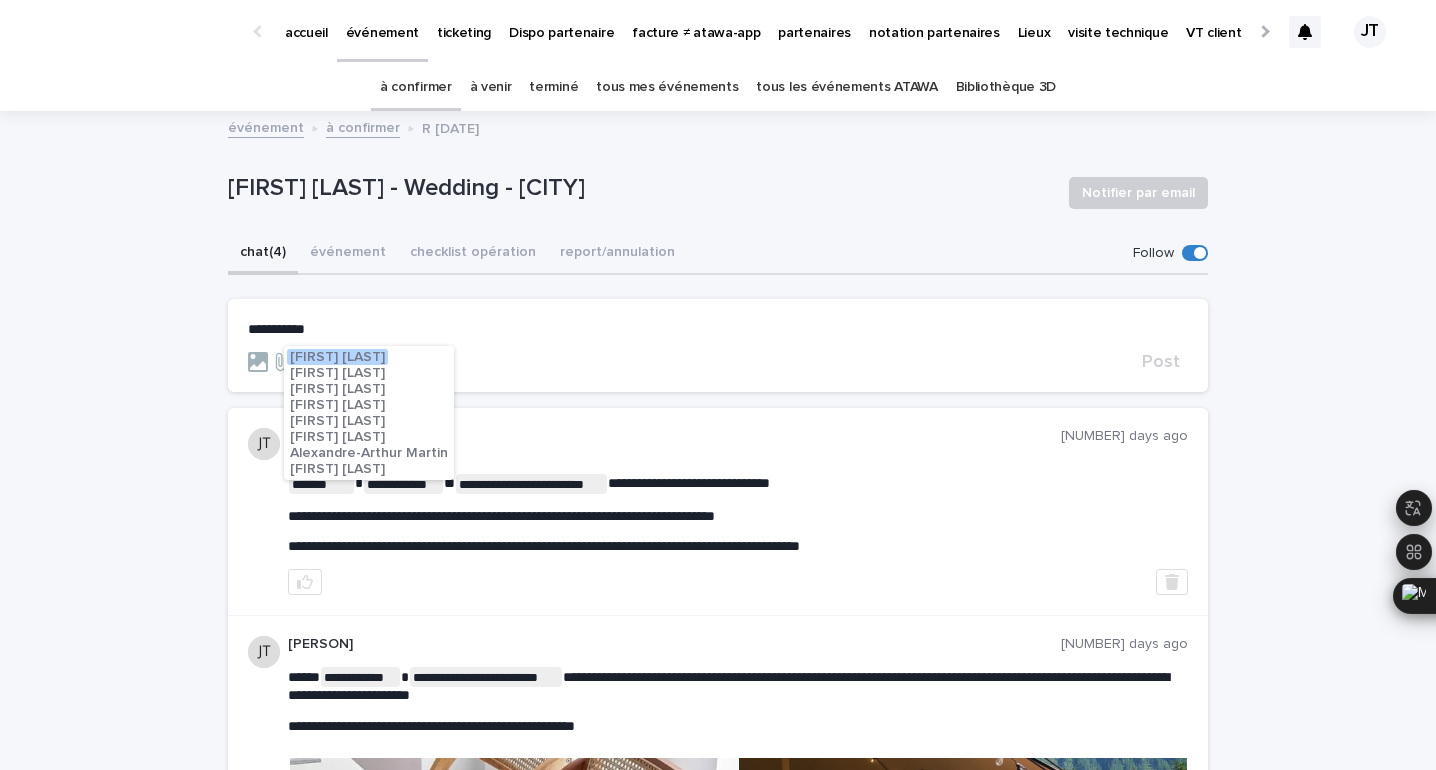 click on "Alexandre-Arthur  Martin" at bounding box center [369, 453] 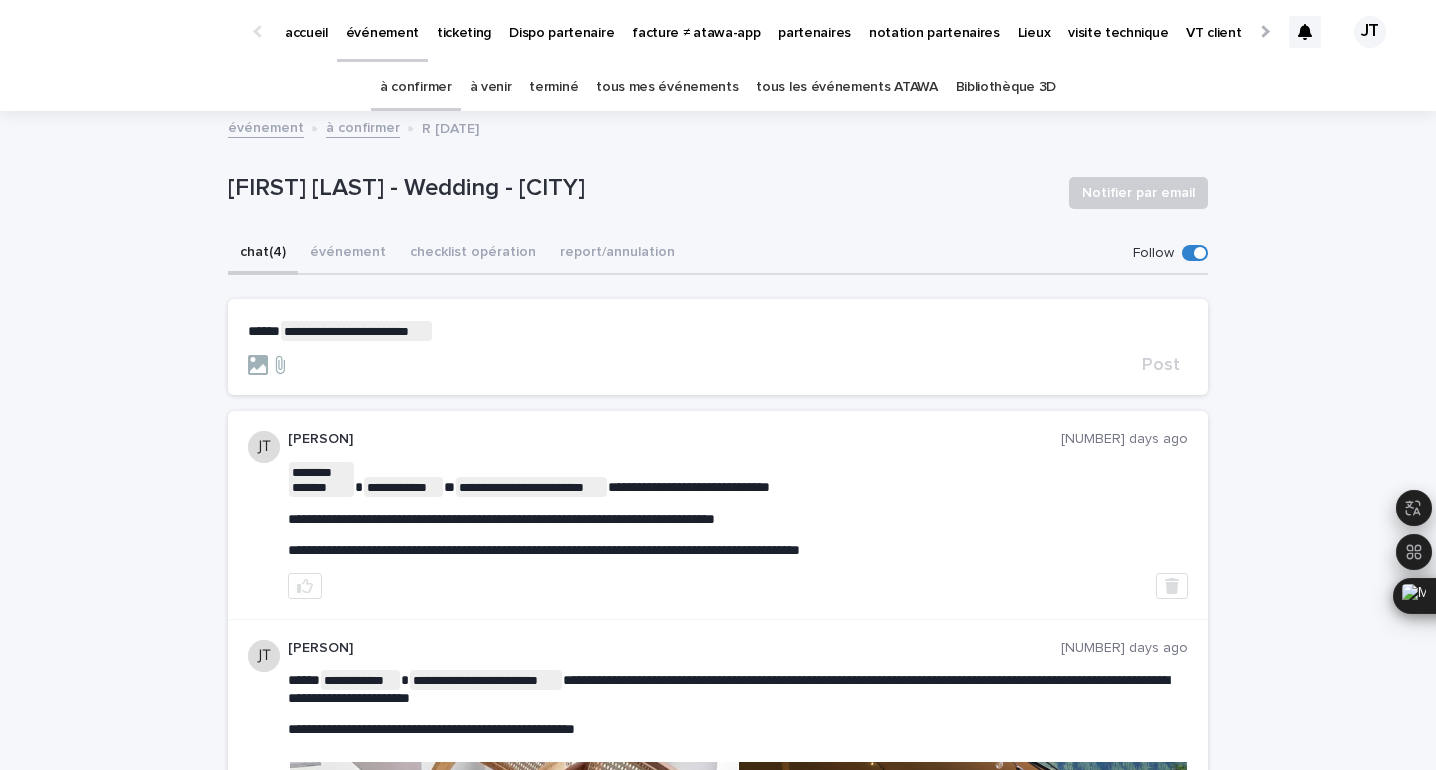 click on "Post" at bounding box center [718, 347] 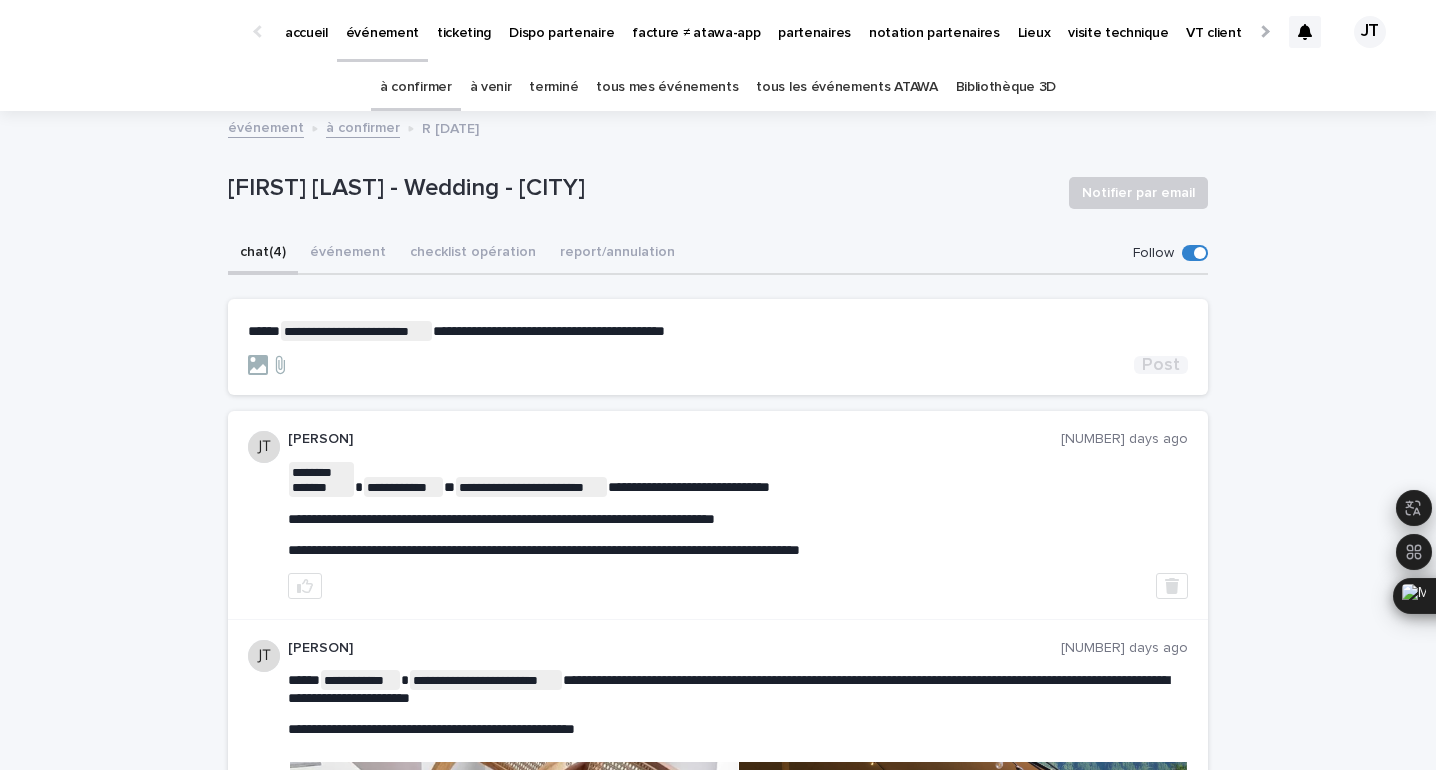 click on "Post" at bounding box center [1161, 365] 